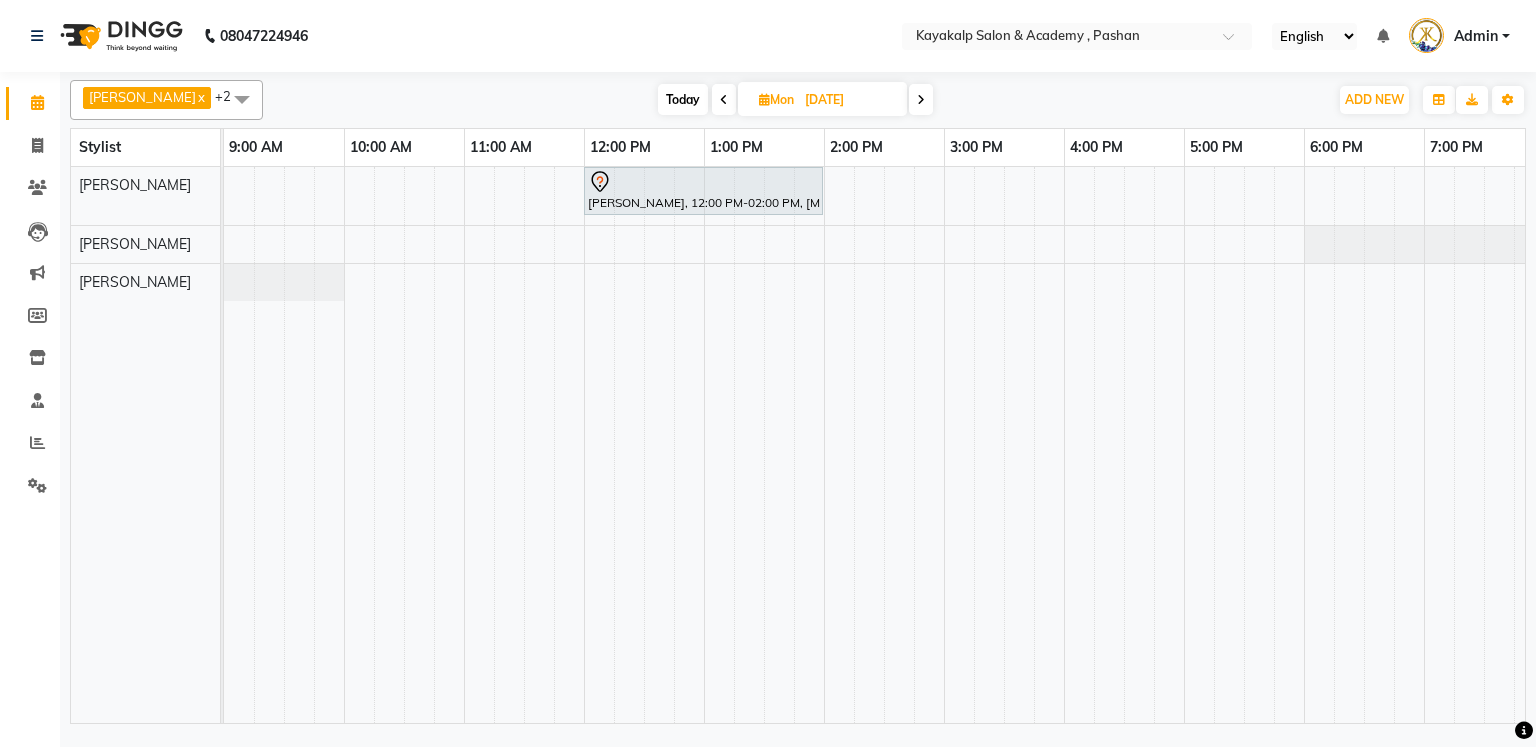 scroll, scrollTop: 0, scrollLeft: 0, axis: both 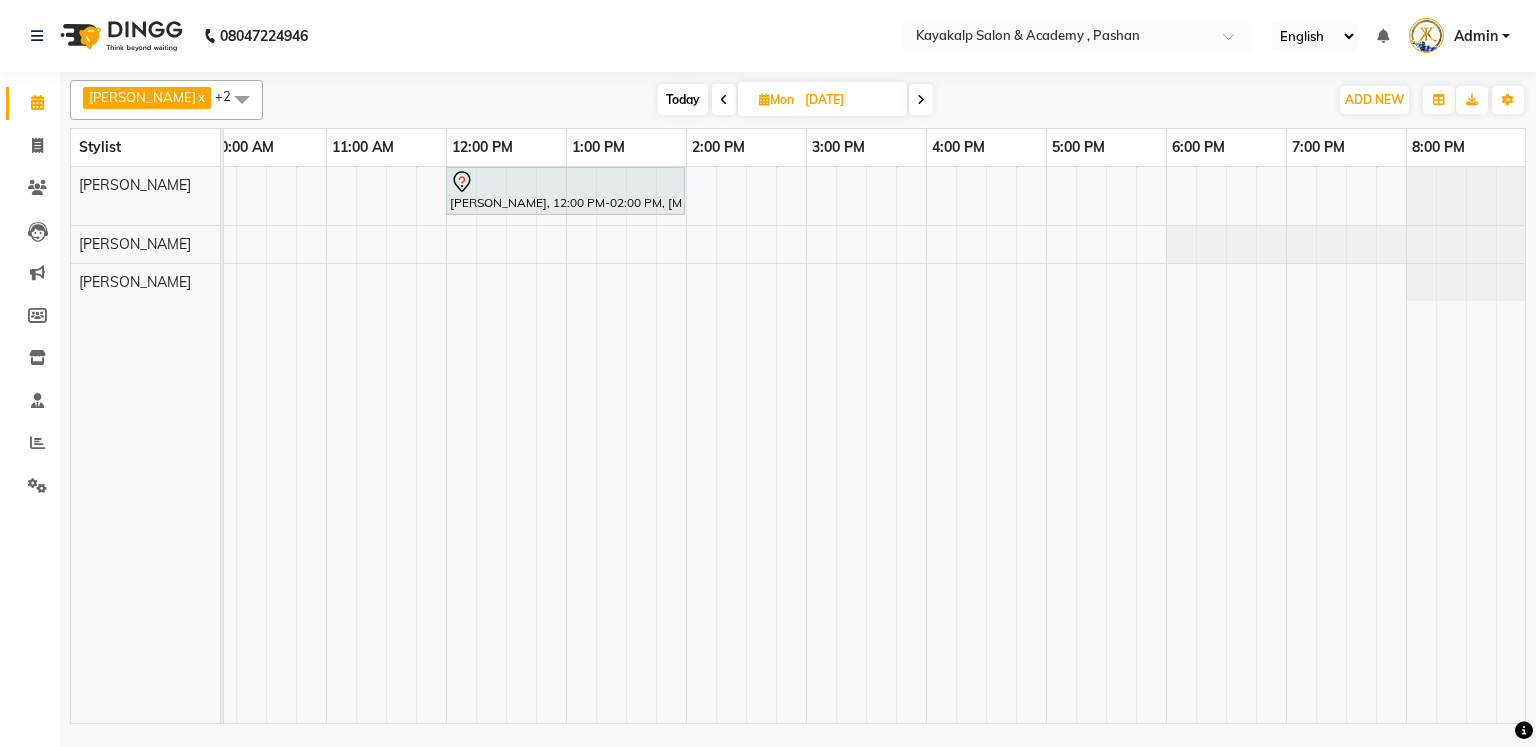 click on "Today" at bounding box center (683, 99) 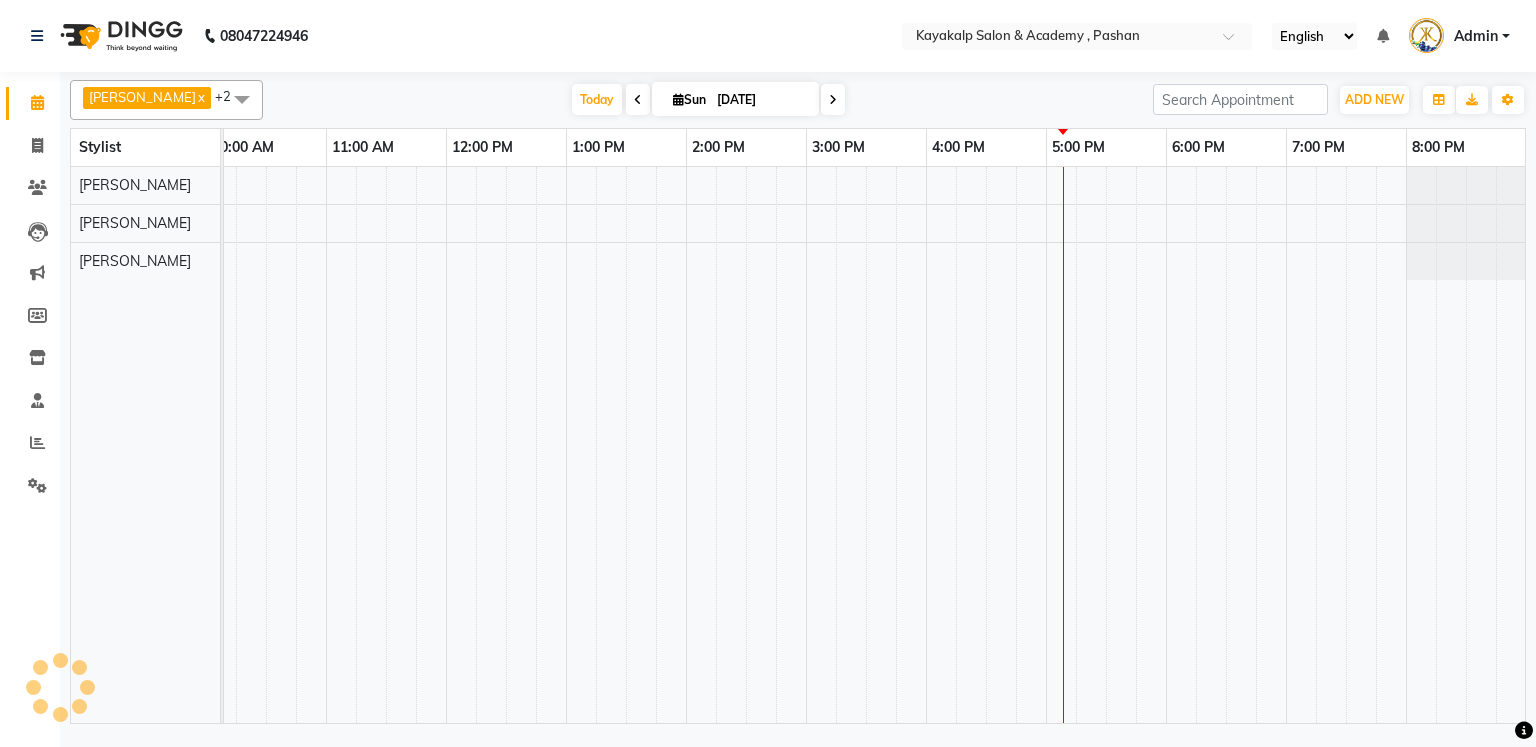 scroll, scrollTop: 0, scrollLeft: 138, axis: horizontal 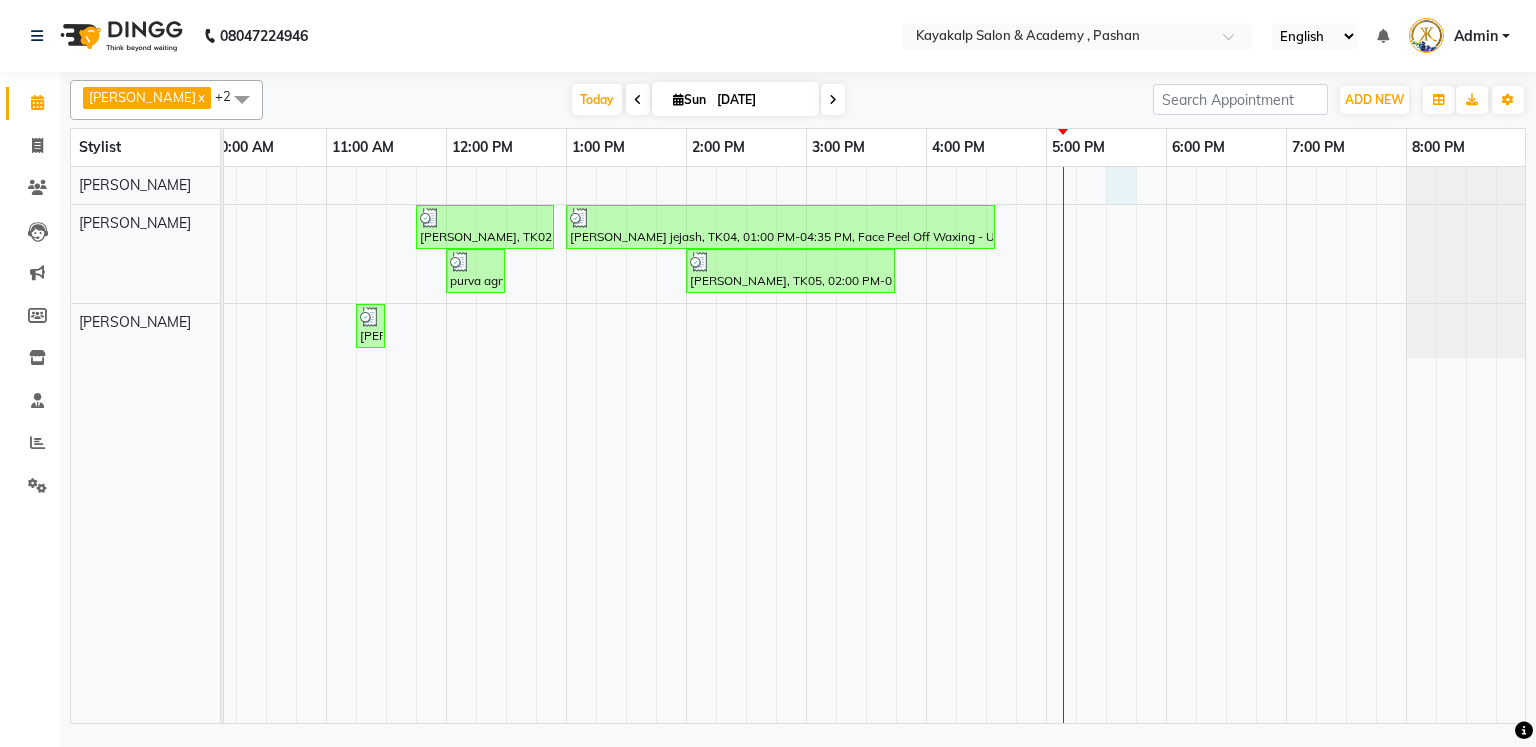 click on "[PERSON_NAME], TK02, 11:45 AM-12:55 PM, Face Peel Off Waxing - Eyebrow,Face Peel Off Waxing - Upper Lip,Fored peel off waxing,Rica Waxing - Under Arms Peel off     [PERSON_NAME] jejash, TK04, 01:00 PM-04:35 PM, Face Peel Off Waxing - Upper Lip,Threading - Eyebrows,Pedicure - Aroma Pedicure,Nails - Gel Nail Polish,Gel polish Art,Spa - Hydrating Hair Spa  [DEMOGRAPHIC_DATA]     purva agrwan, TK03, 12:00 PM-12:30 PM, Threading - Eyebrows,Threading - Upperlips     [PERSON_NAME], TK05, 02:00 PM-03:45 PM, Rica Waxing - Full Arms,Threading - [GEOGRAPHIC_DATA],Threading - Upperlips,Threading - lowerlip,Rica Waxing - Under Arms Peel off     [PERSON_NAME], TK01, 11:15 AM-11:30 AM, Threading - Eyebrows" at bounding box center (806, 445) 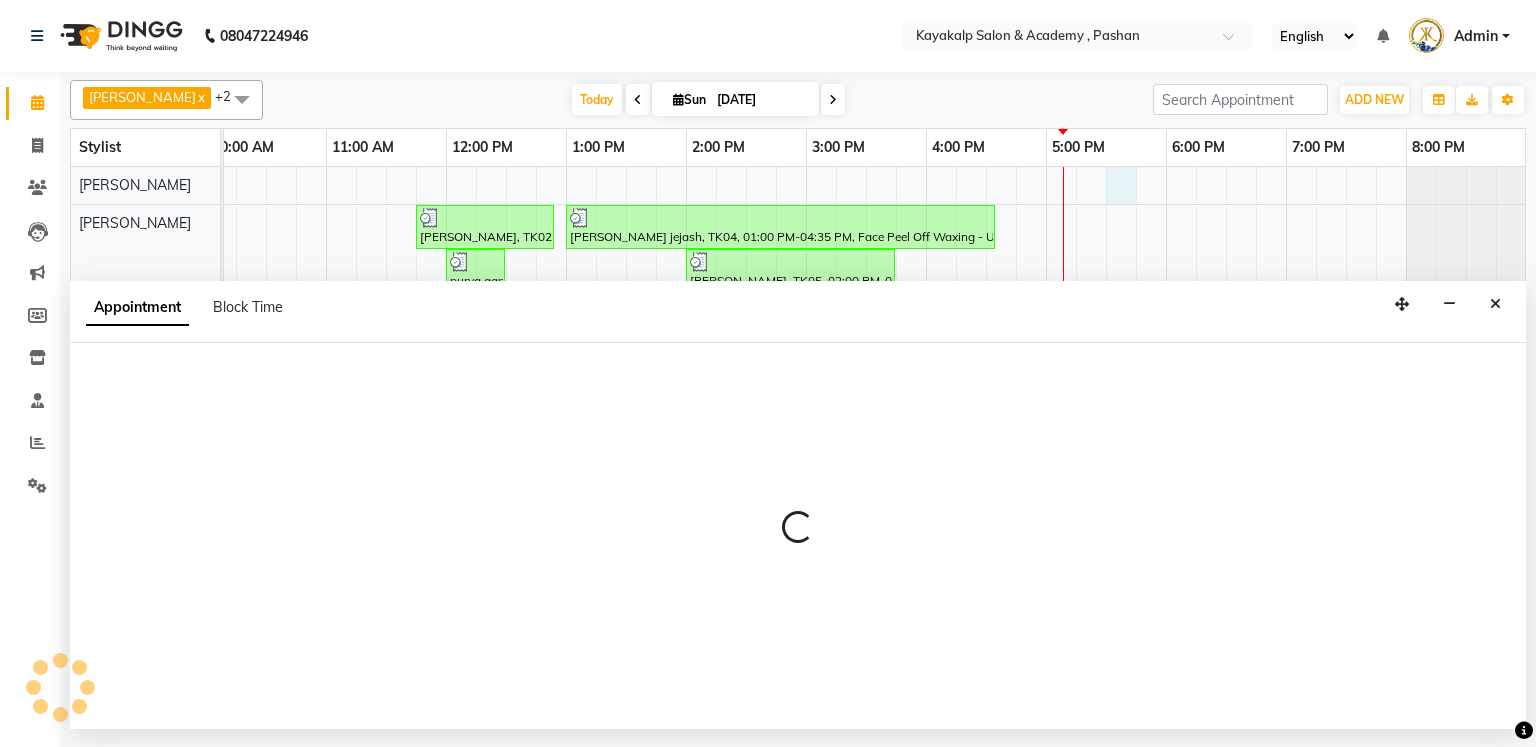 select on "29289" 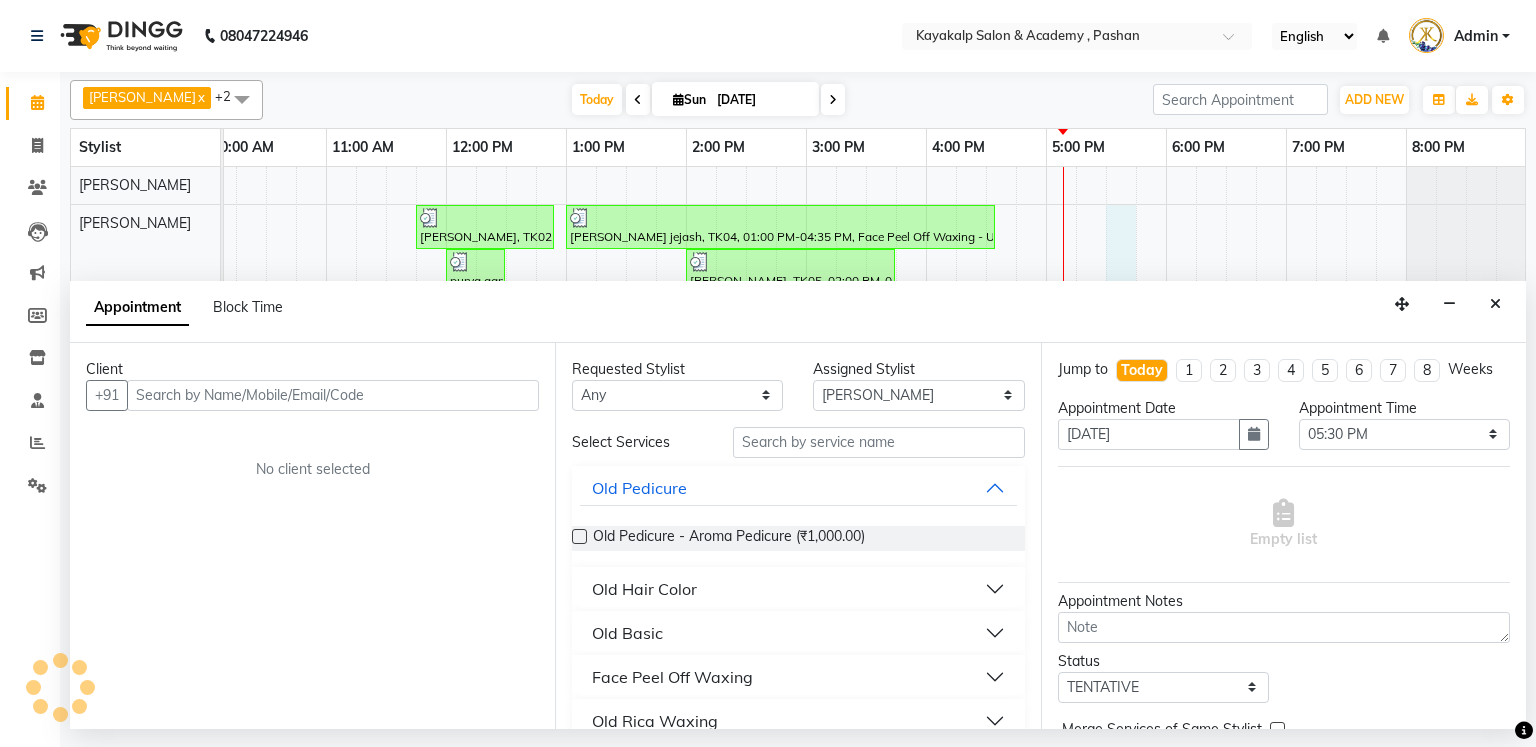 click on "[PERSON_NAME], TK02, 11:45 AM-12:55 PM, Face Peel Off Waxing - Eyebrow,Face Peel Off Waxing - Upper Lip,Fored peel off waxing,Rica Waxing - Under Arms Peel off     [PERSON_NAME] jejash, TK04, 01:00 PM-04:35 PM, Face Peel Off Waxing - Upper Lip,Threading - Eyebrows,Pedicure - Aroma Pedicure,Nails - Gel Nail Polish,Gel polish Art,Spa - Hydrating Hair Spa  [DEMOGRAPHIC_DATA]     purva agrwan, TK03, 12:00 PM-12:30 PM, Threading - Eyebrows,Threading - Upperlips     [PERSON_NAME], TK05, 02:00 PM-03:45 PM, Rica Waxing - Full Arms,Threading - [GEOGRAPHIC_DATA],Threading - Upperlips,Threading - lowerlip,Rica Waxing - Under Arms Peel off     [PERSON_NAME], TK01, 11:15 AM-11:30 AM, Threading - Eyebrows" at bounding box center [806, 445] 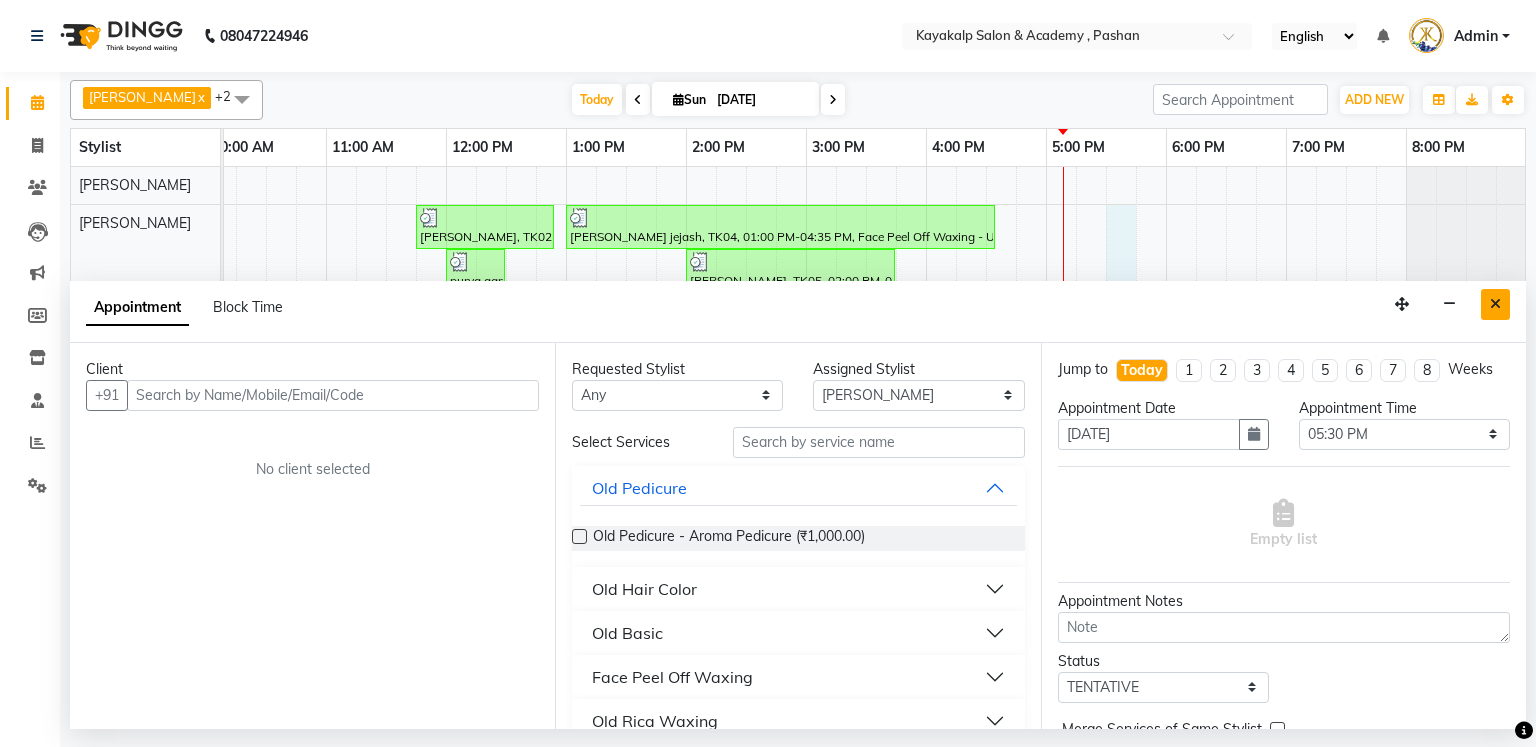 click at bounding box center (1495, 304) 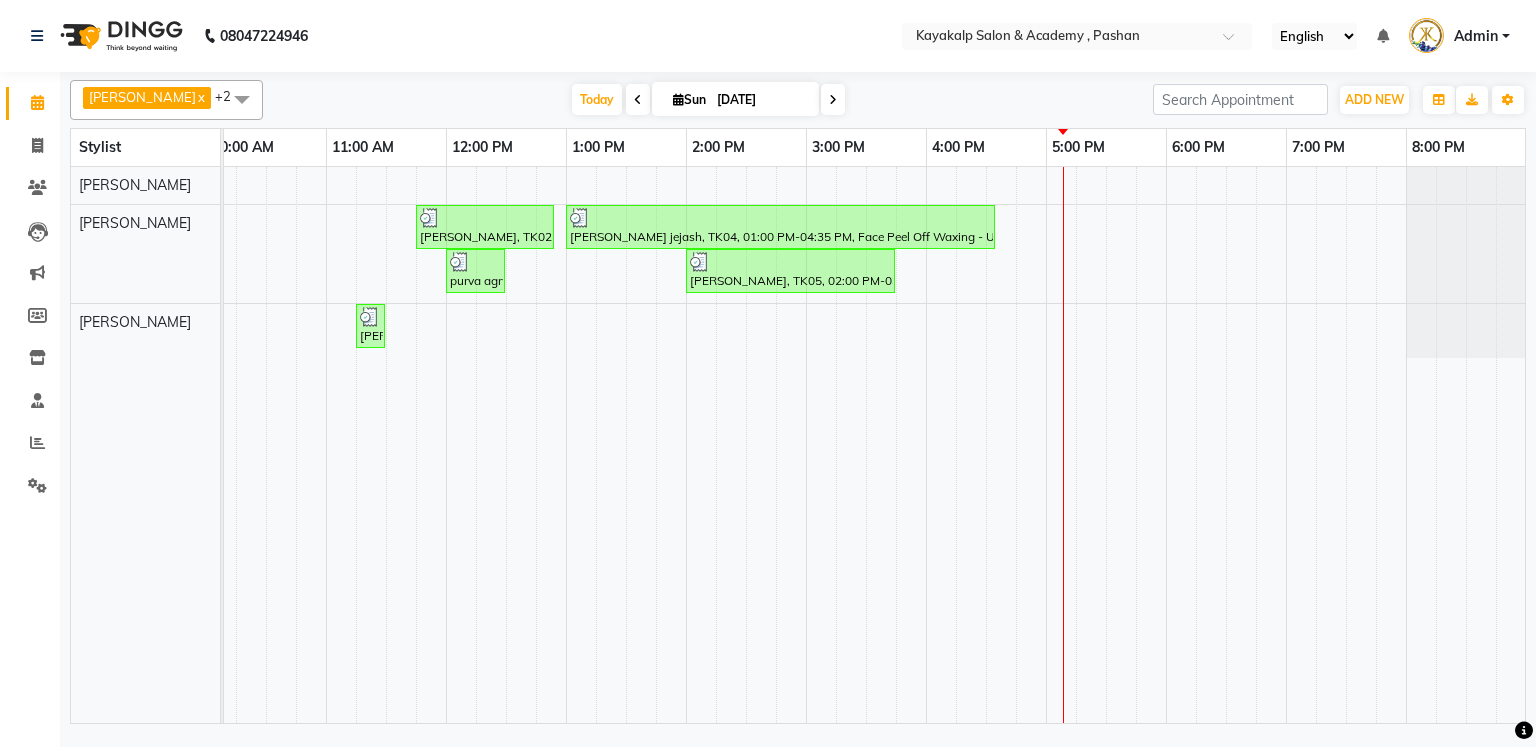 click on "[PERSON_NAME], TK02, 11:45 AM-12:55 PM, Face Peel Off Waxing - Eyebrow,Face Peel Off Waxing - Upper Lip,Fored peel off waxing,Rica Waxing - Under Arms Peel off     [PERSON_NAME] jejash, TK04, 01:00 PM-04:35 PM, Face Peel Off Waxing - Upper Lip,Threading - Eyebrows,Pedicure - Aroma Pedicure,Nails - Gel Nail Polish,Gel polish Art,Spa - Hydrating Hair Spa  [DEMOGRAPHIC_DATA]     purva agrwan, TK03, 12:00 PM-12:30 PM, Threading - Eyebrows,Threading - Upperlips     [PERSON_NAME], TK05, 02:00 PM-03:45 PM, Rica Waxing - Full Arms,Threading - [GEOGRAPHIC_DATA],Threading - Upperlips,Threading - lowerlip,Rica Waxing - Under Arms Peel off     [PERSON_NAME], TK01, 11:15 AM-11:30 AM, Threading - Eyebrows" at bounding box center (806, 445) 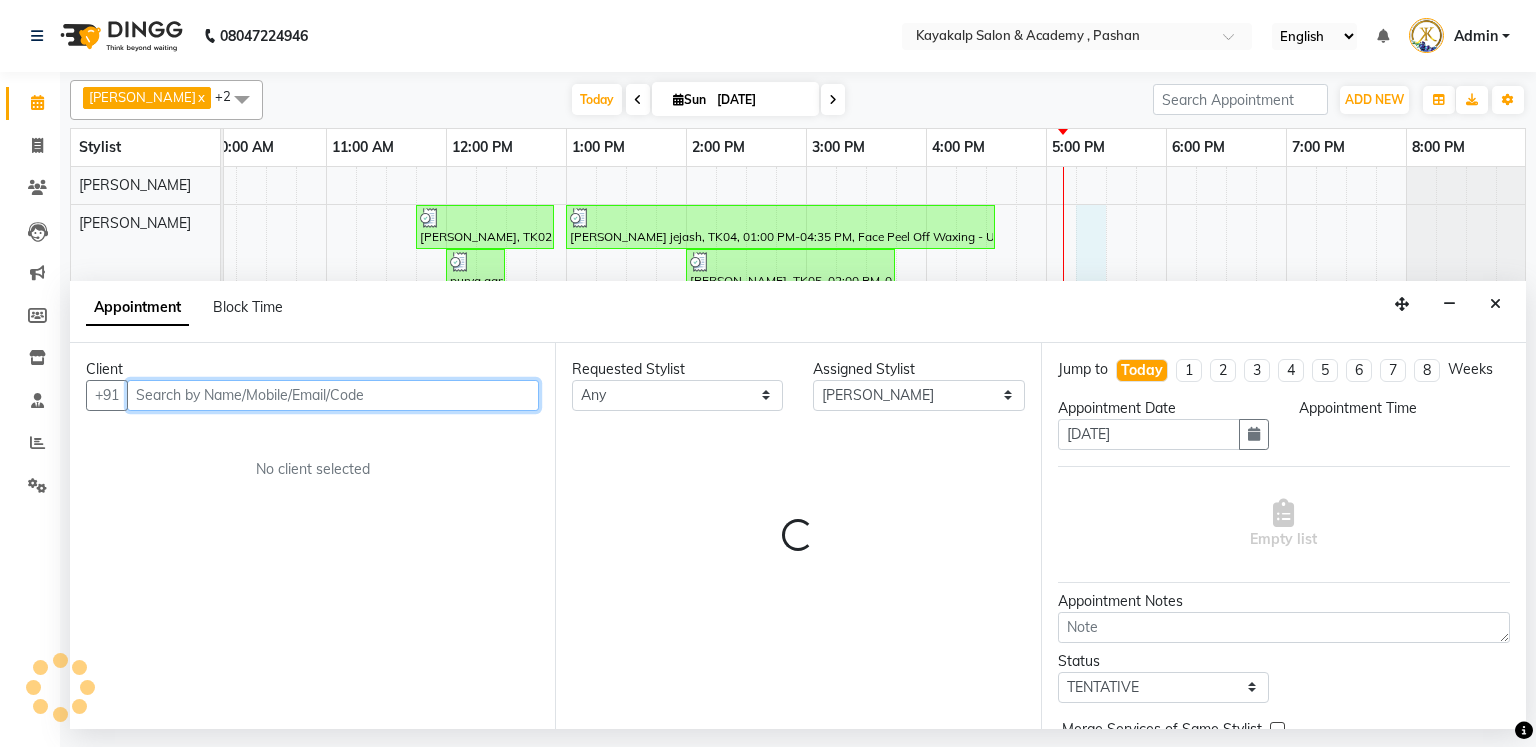 select on "1035" 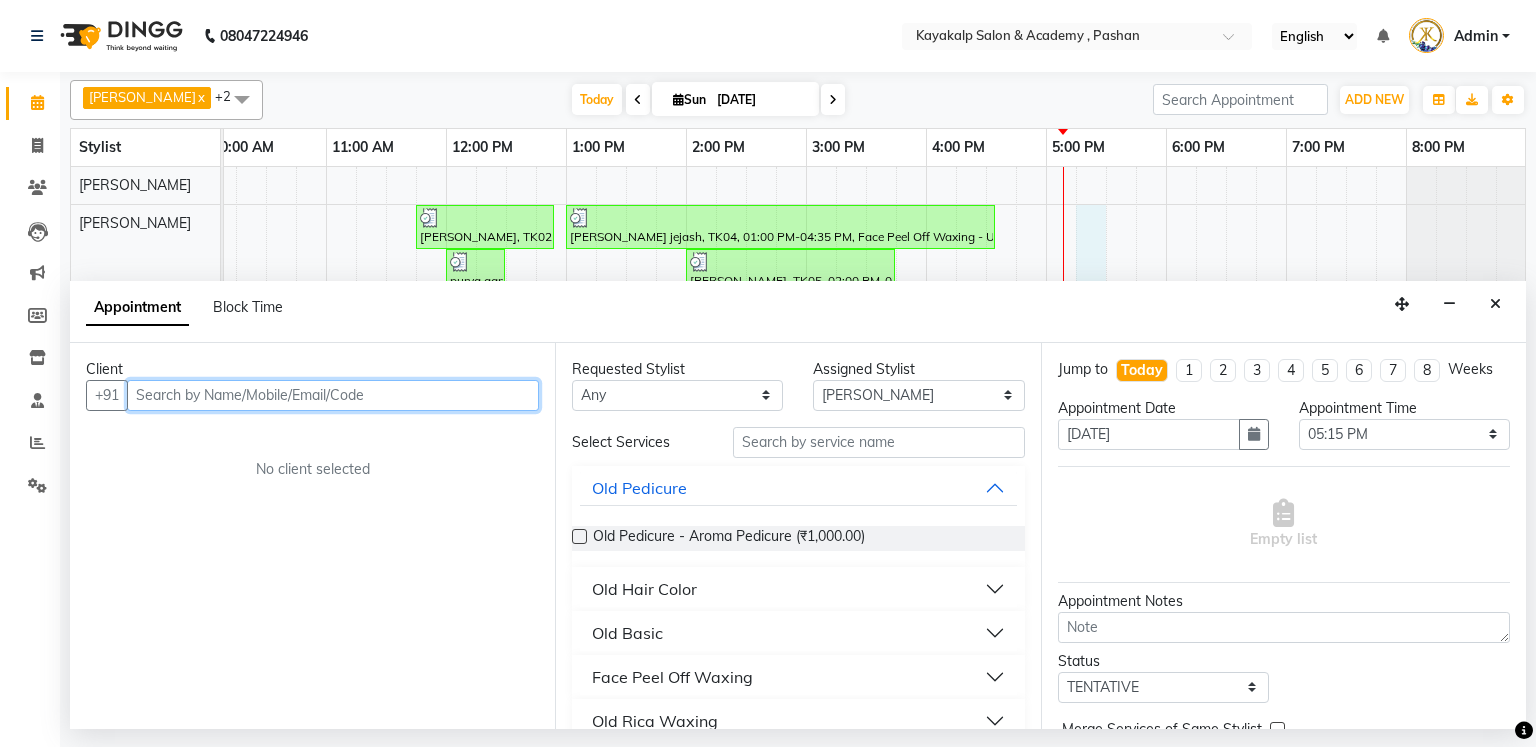 click at bounding box center (333, 395) 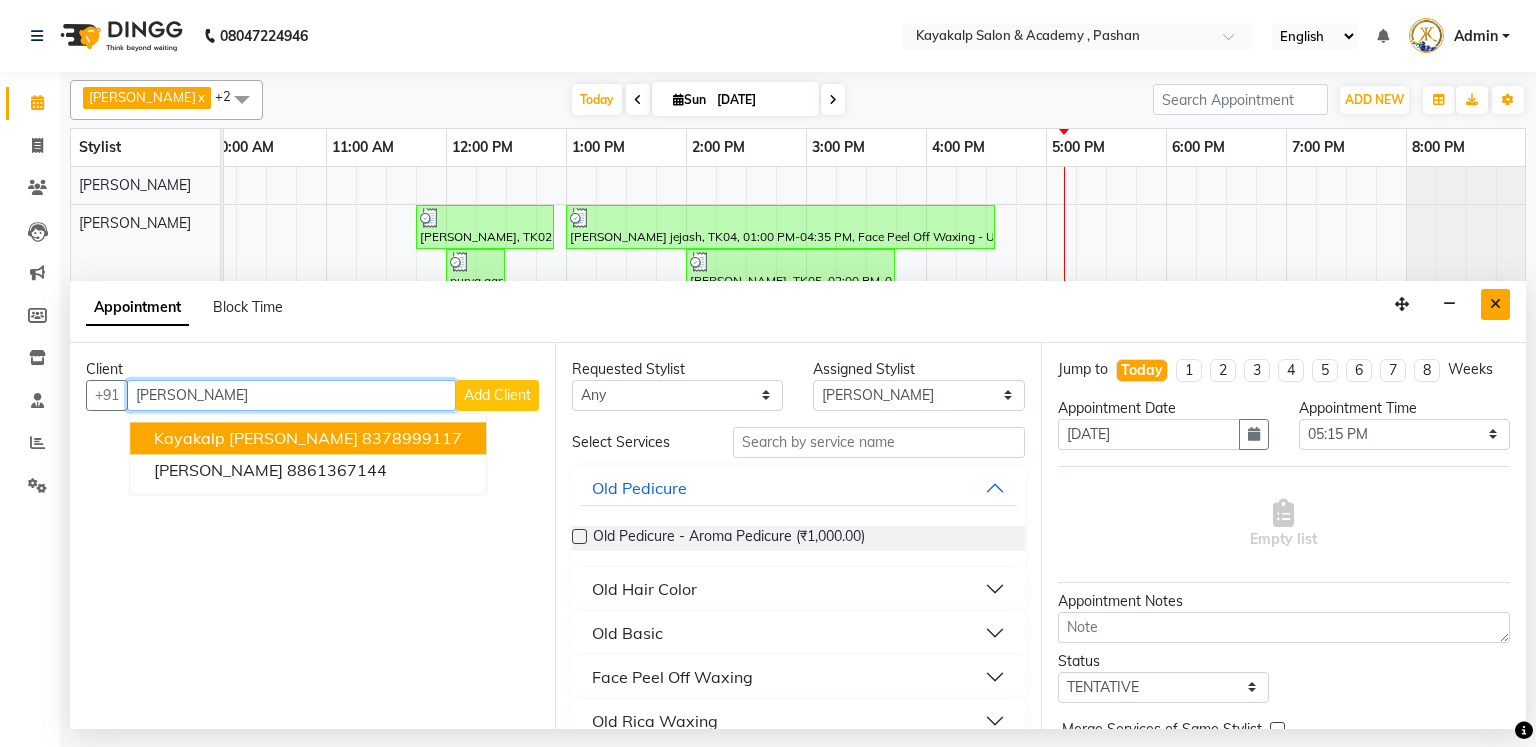 type on "[PERSON_NAME]" 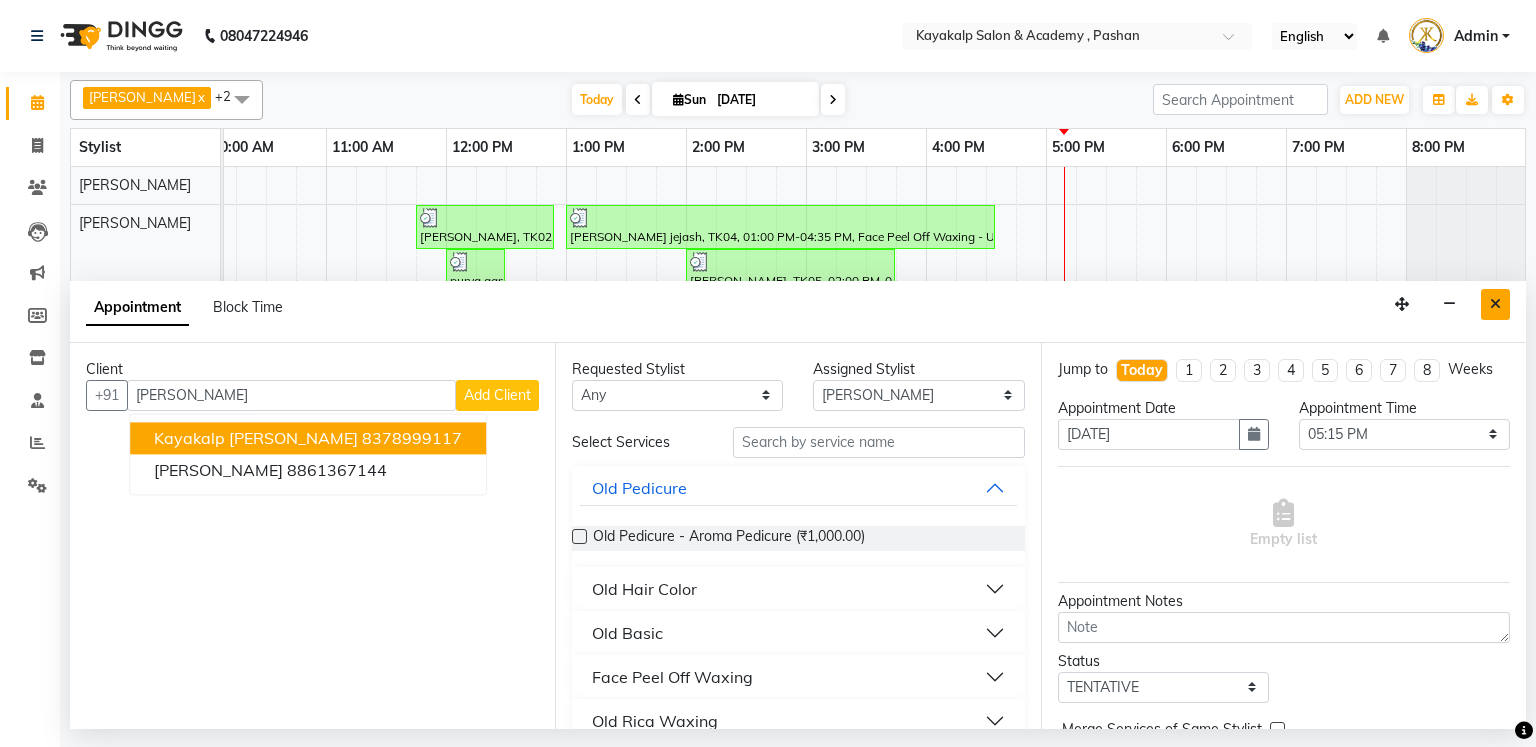click at bounding box center [1495, 304] 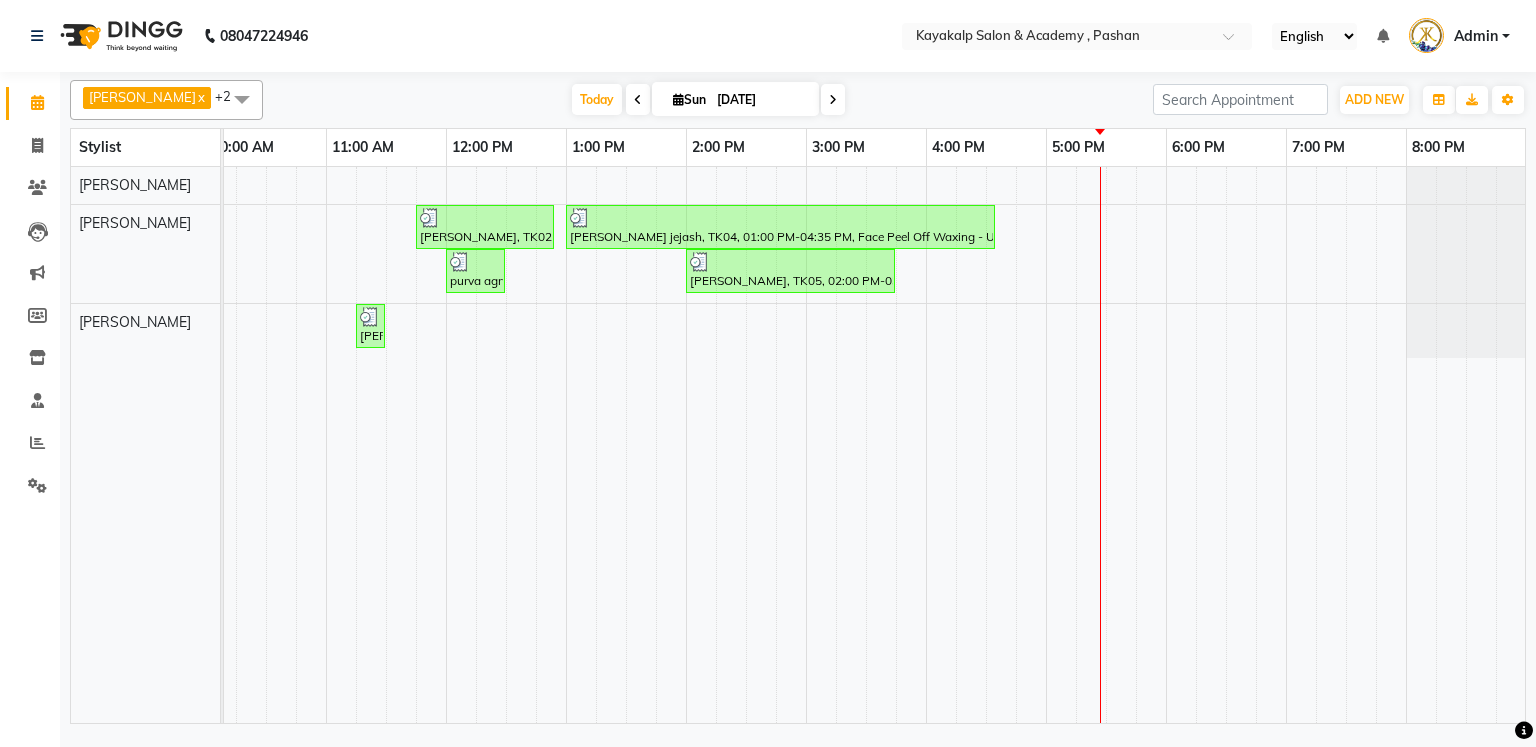 drag, startPoint x: 1428, startPoint y: 176, endPoint x: 1535, endPoint y: 172, distance: 107.07474 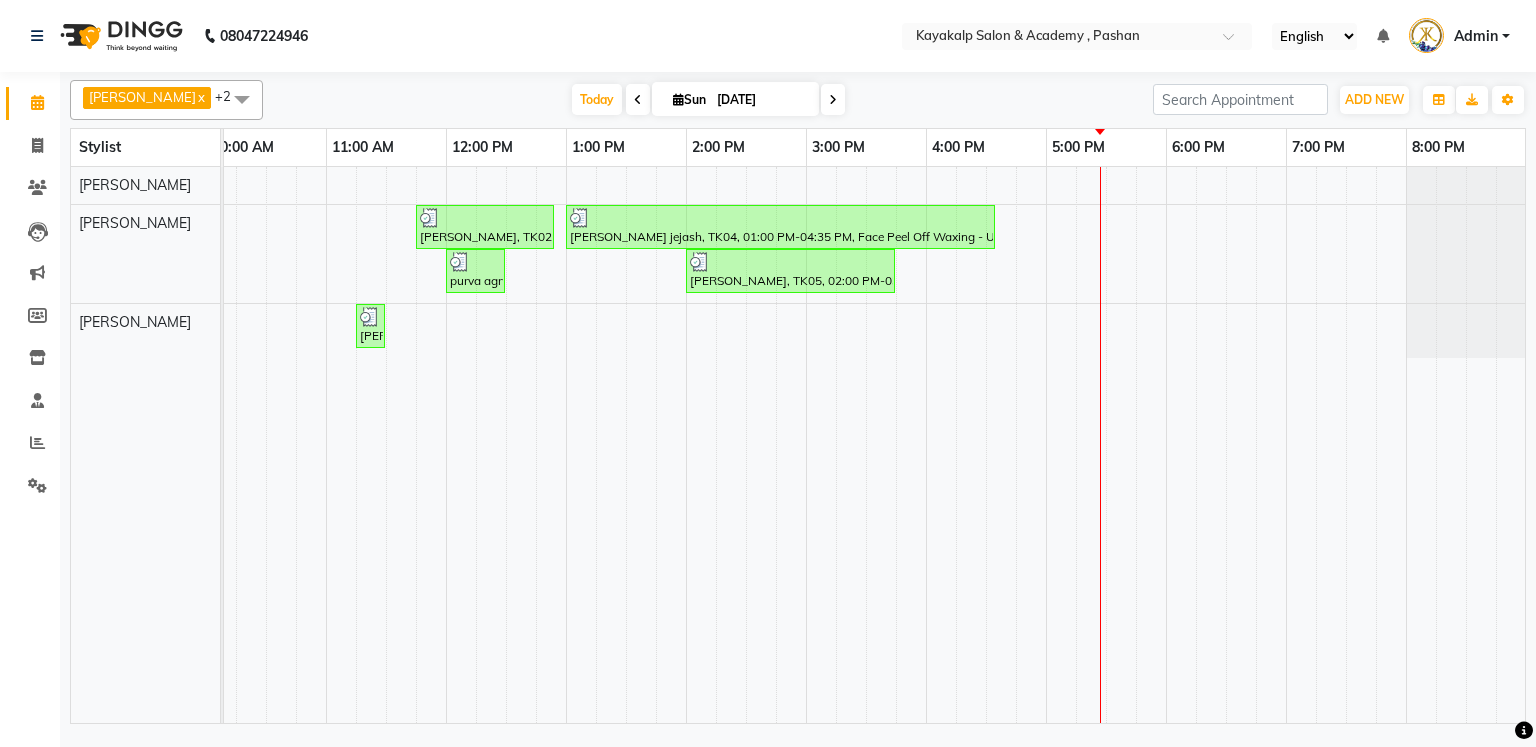 click on "[PERSON_NAME], TK02, 11:45 AM-12:55 PM, Face Peel Off Waxing - Eyebrow,Face Peel Off Waxing - Upper Lip,Fored peel off waxing,Rica Waxing - Under Arms Peel off     [PERSON_NAME] jejash, TK04, 01:00 PM-04:35 PM, Face Peel Off Waxing - Upper Lip,Threading - Eyebrows,Pedicure - Aroma Pedicure,Nails - Gel Nail Polish,Gel polish Art,Spa - Hydrating Hair Spa  [DEMOGRAPHIC_DATA]     purva agrwan, TK03, 12:00 PM-12:30 PM, Threading - Eyebrows,Threading - Upperlips     [PERSON_NAME], TK05, 02:00 PM-03:45 PM, Rica Waxing - Full Arms,Threading - [GEOGRAPHIC_DATA],Threading - Upperlips,Threading - lowerlip,Rica Waxing - Under Arms Peel off     [PERSON_NAME], TK01, 11:15 AM-11:30 AM, Threading - Eyebrows" at bounding box center (806, 445) 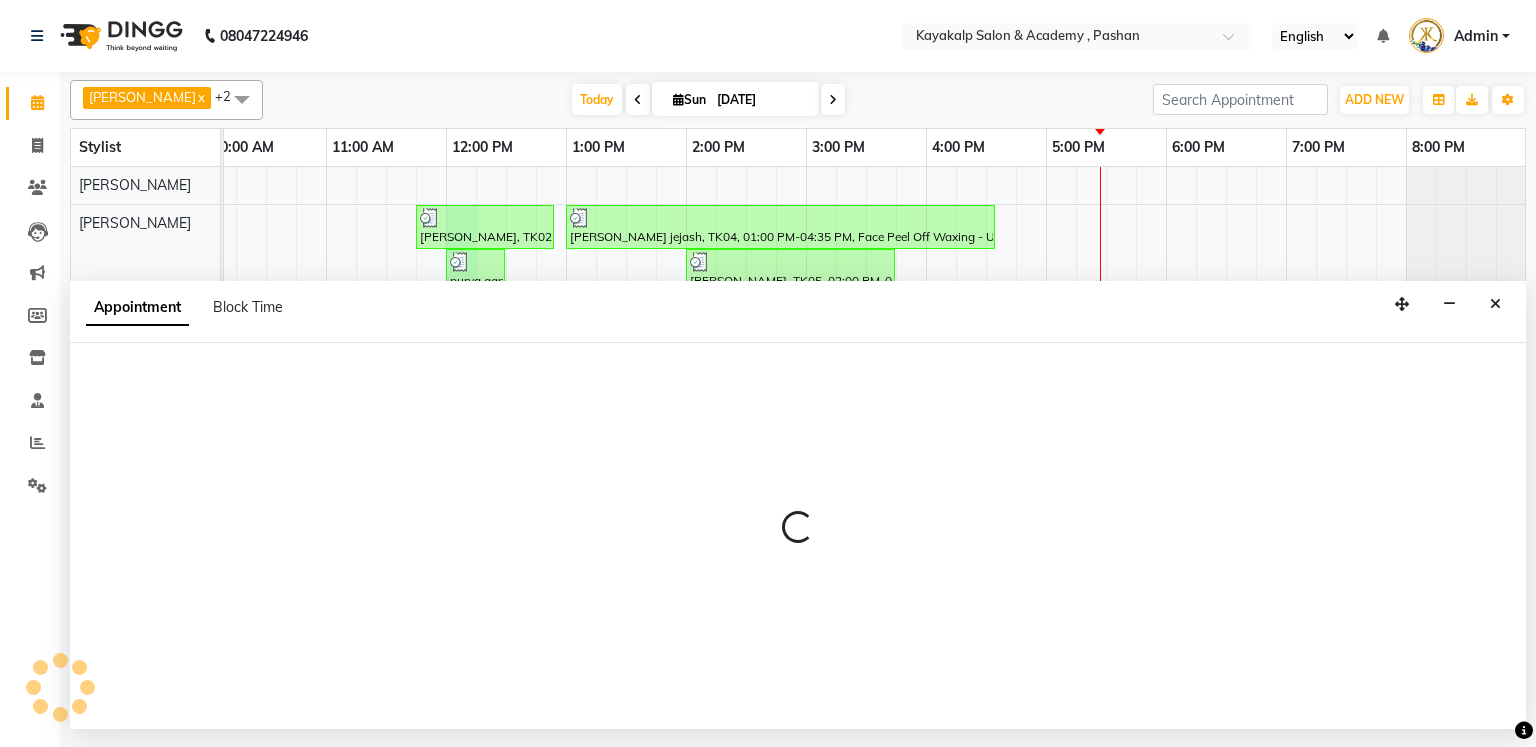 select on "81995" 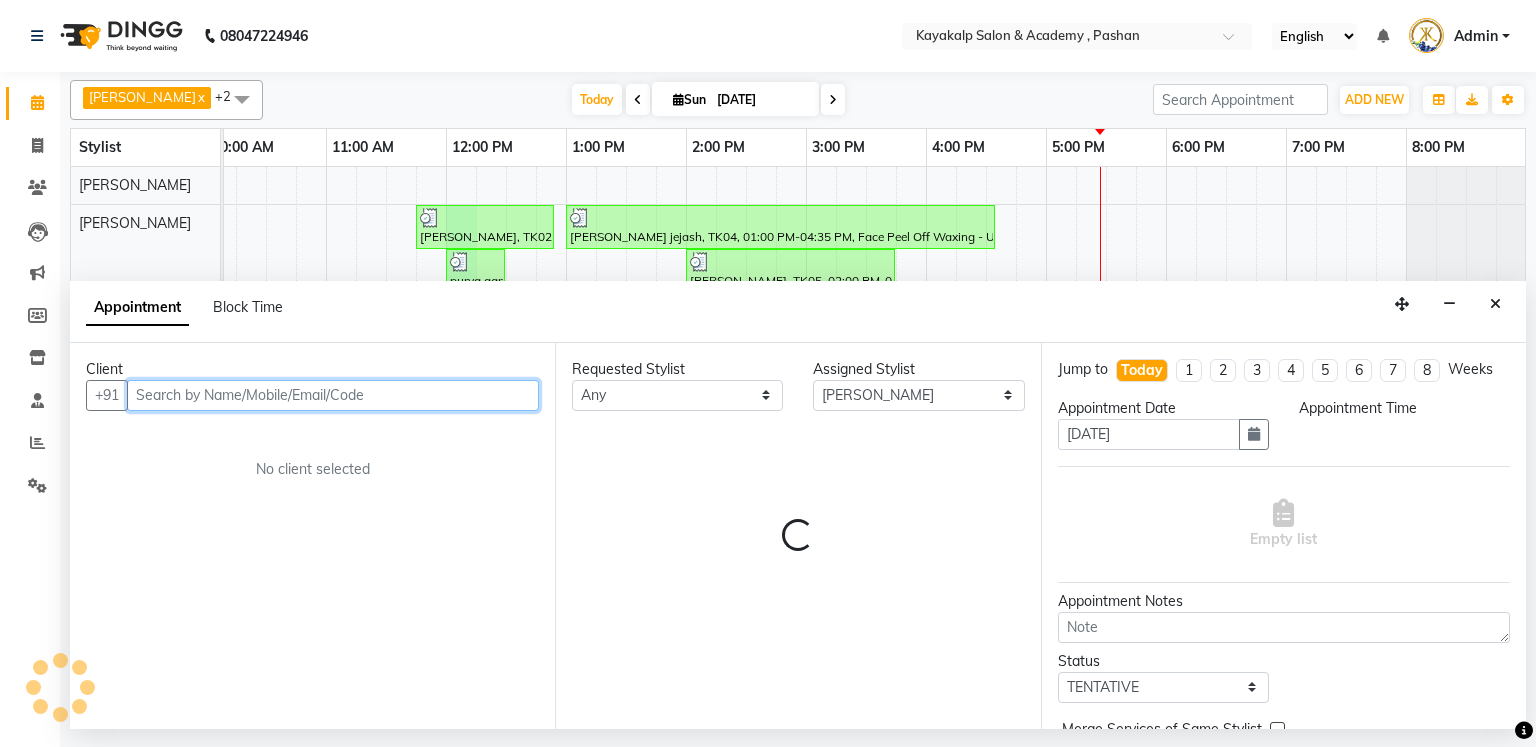 select on "720" 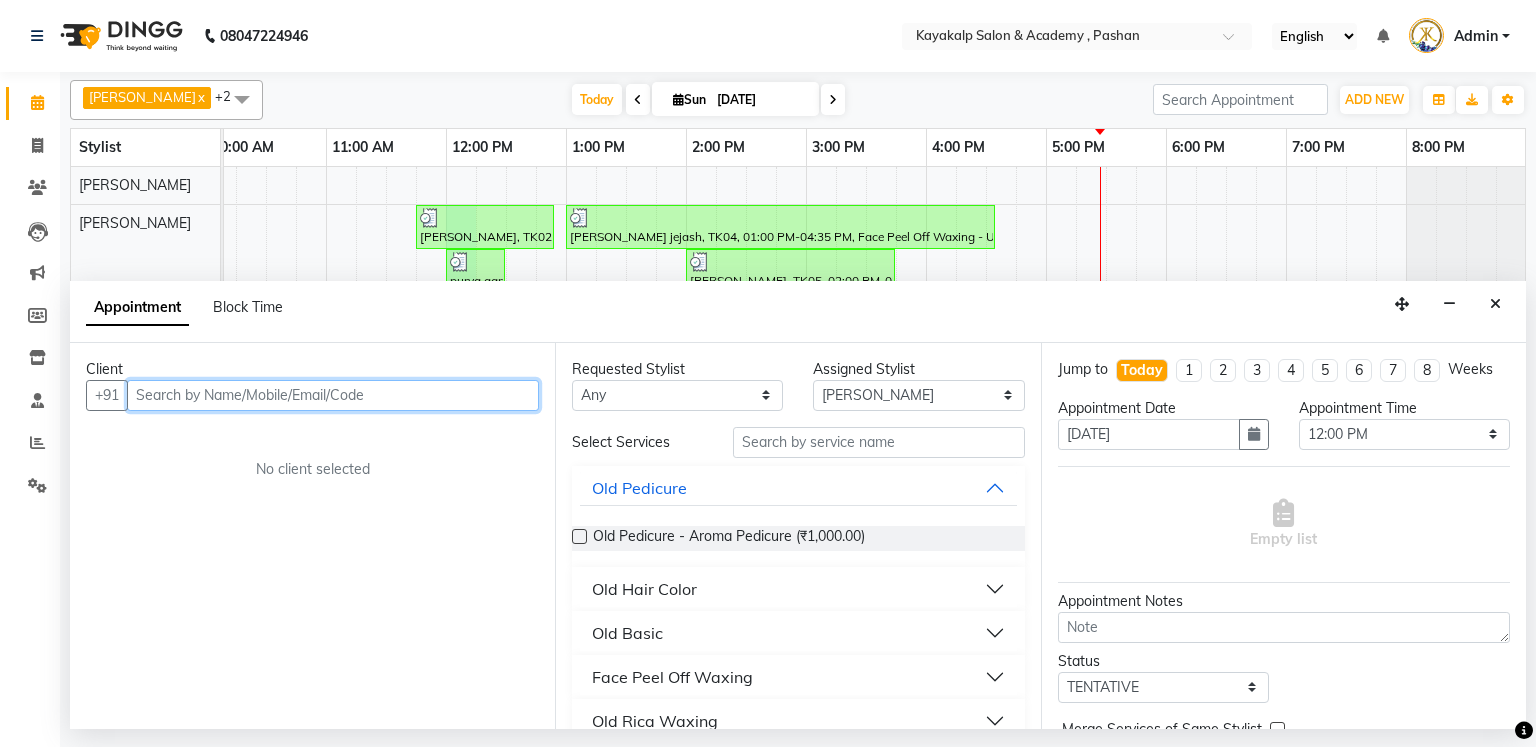 click at bounding box center [333, 395] 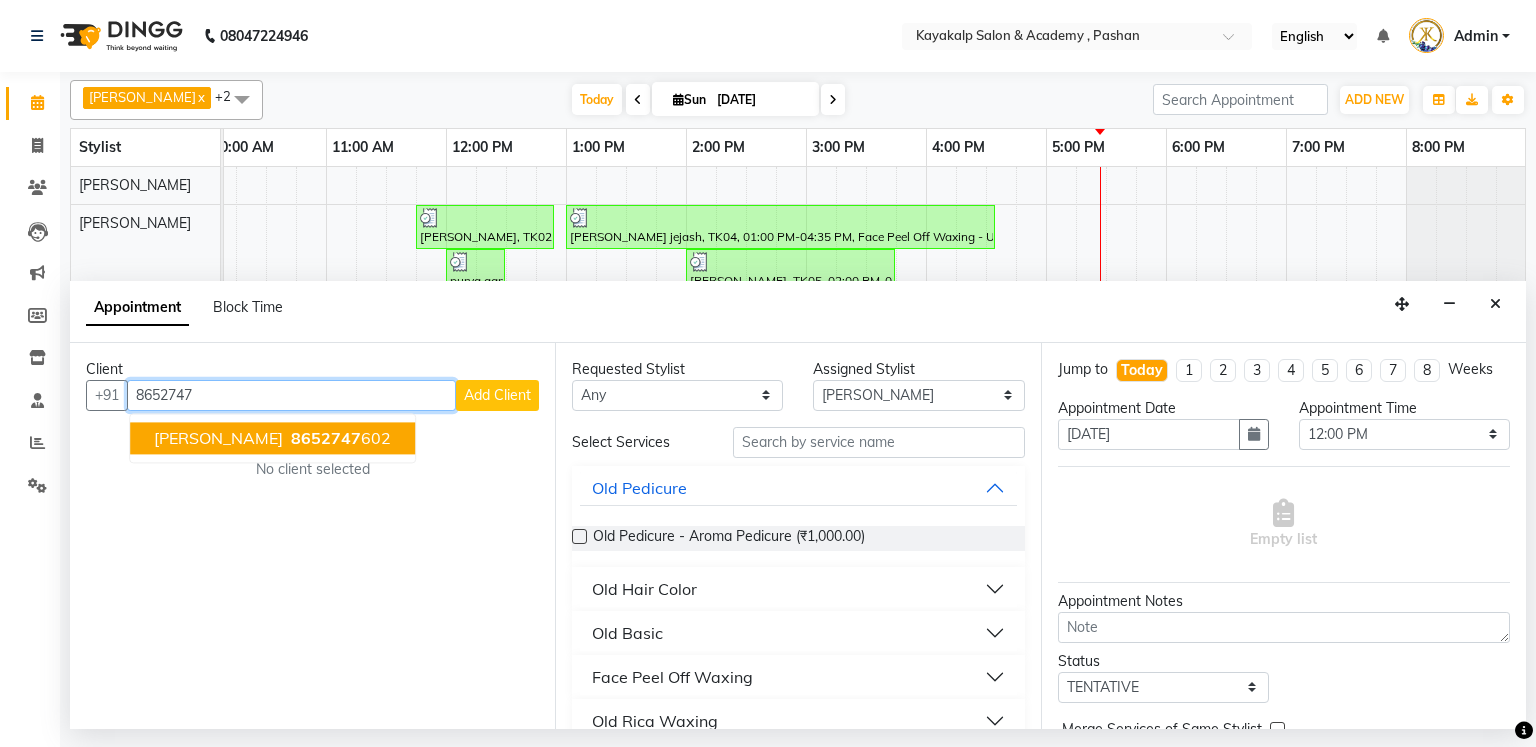 click on "[PERSON_NAME]   8652747 602" at bounding box center [272, 438] 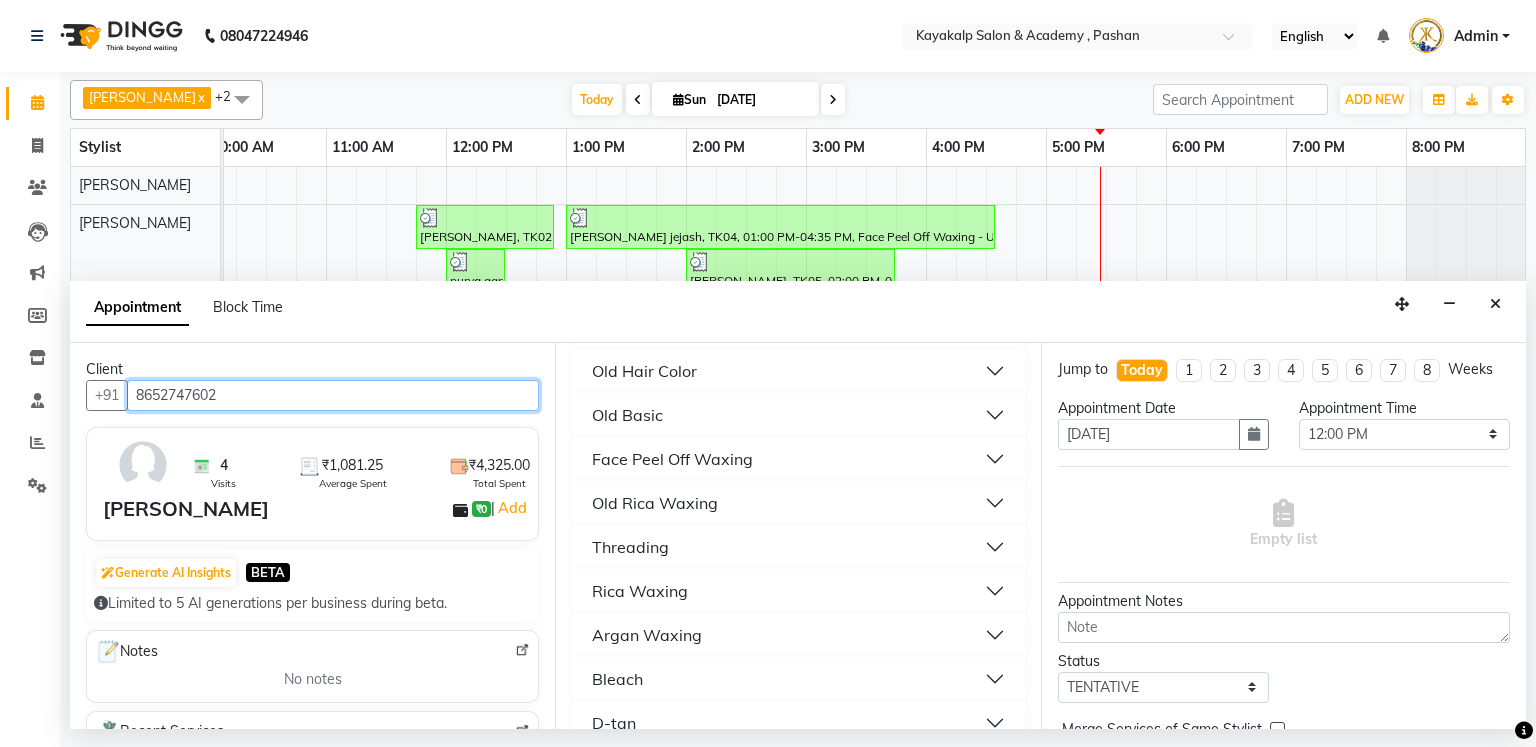 scroll, scrollTop: 240, scrollLeft: 0, axis: vertical 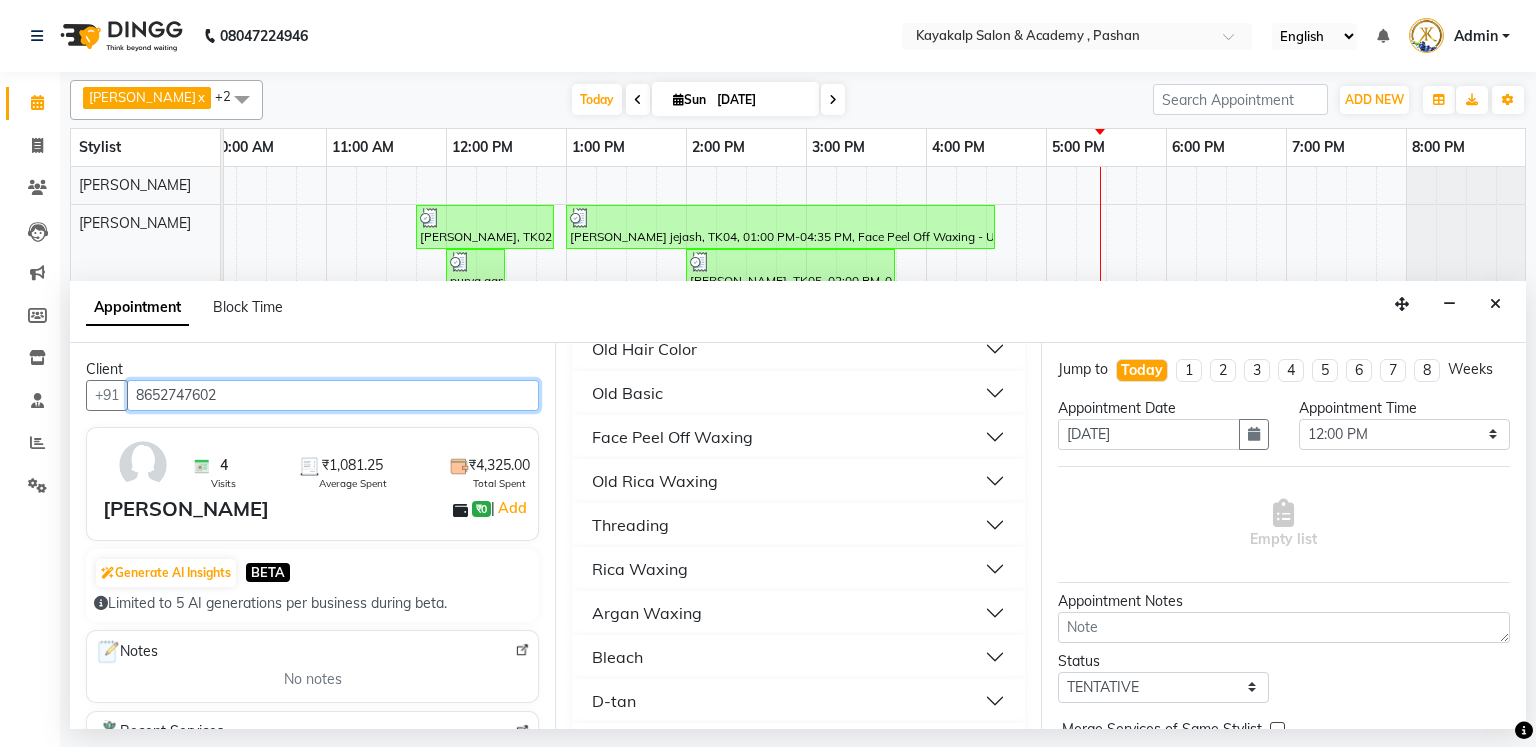 type on "8652747602" 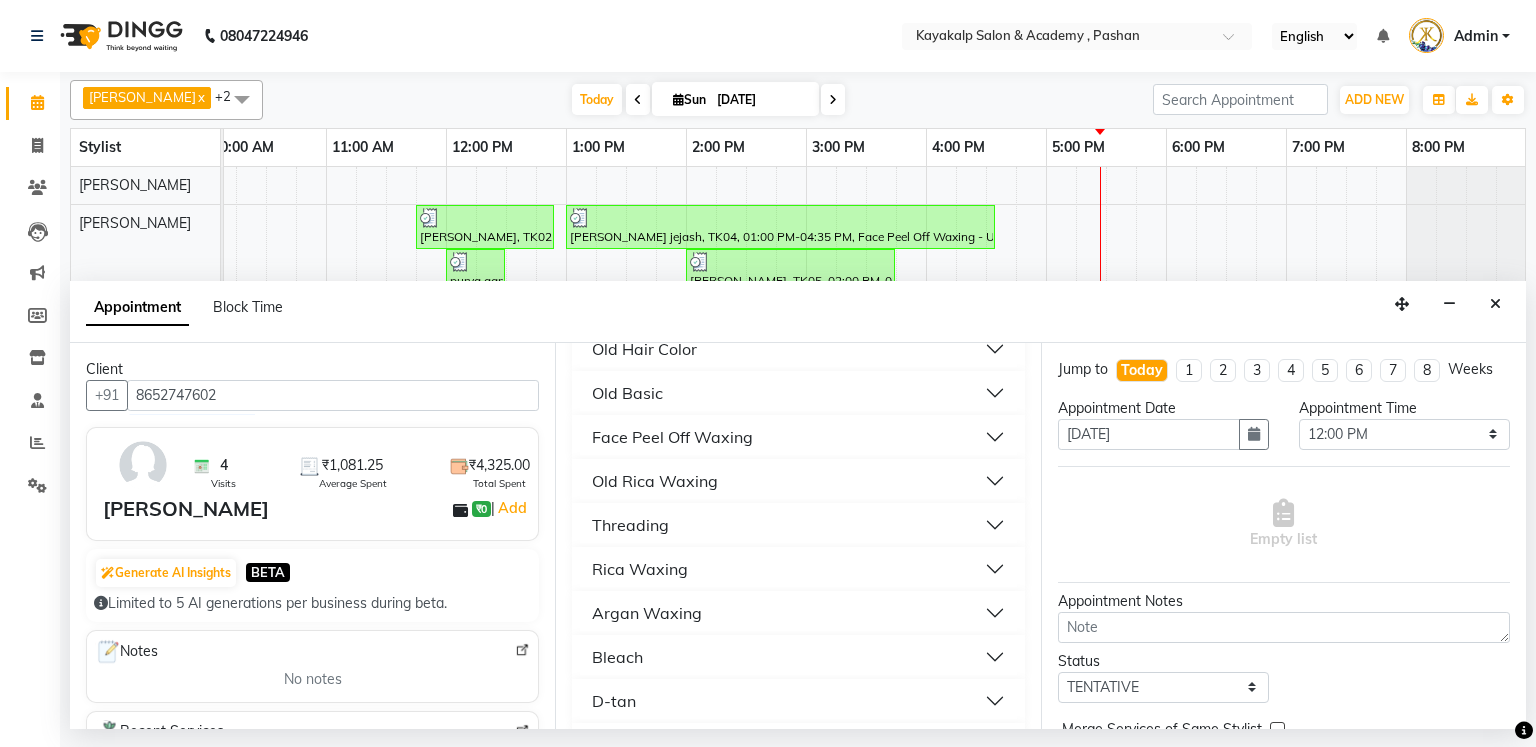 click on "Threading" at bounding box center (630, 525) 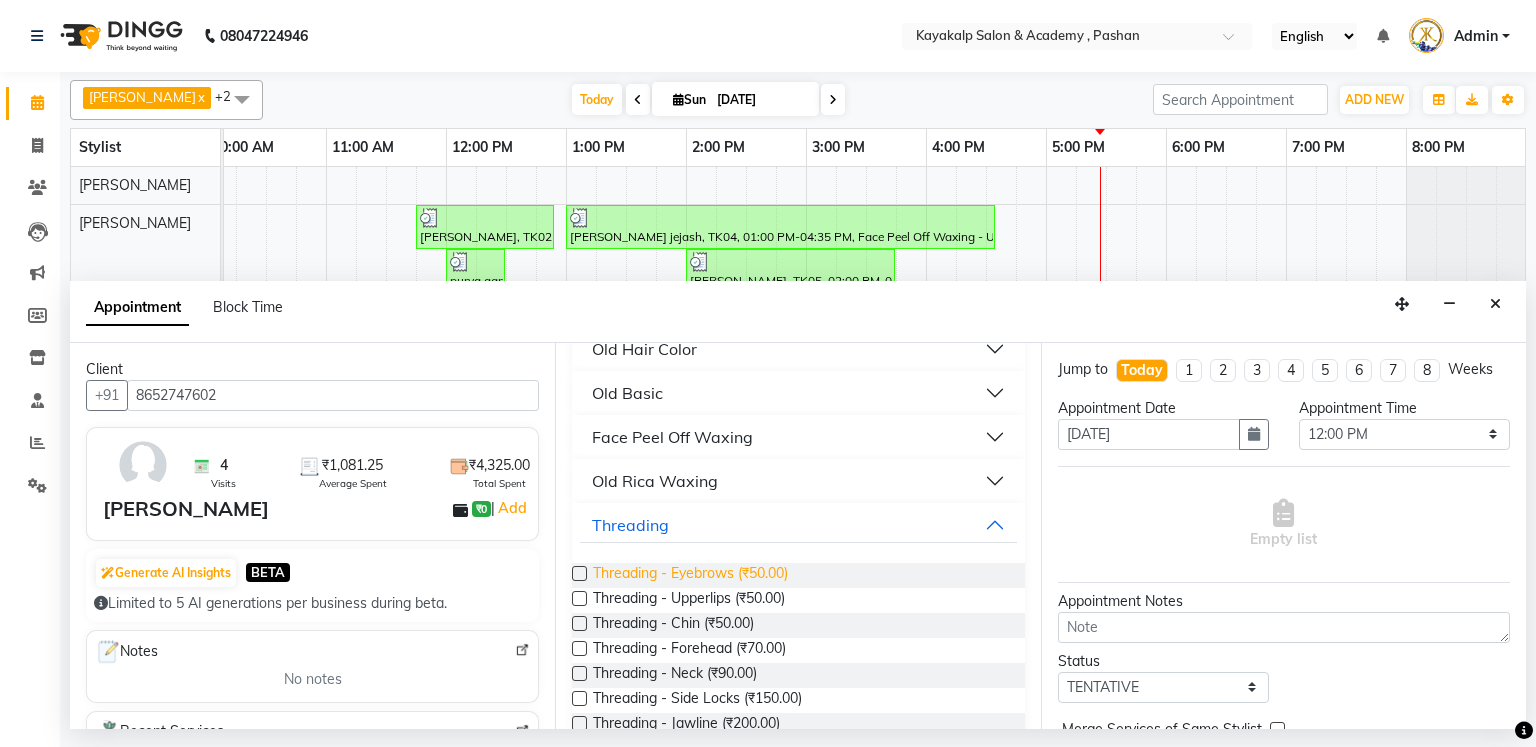 click on "Threading - Eyebrows (₹50.00)" at bounding box center [690, 575] 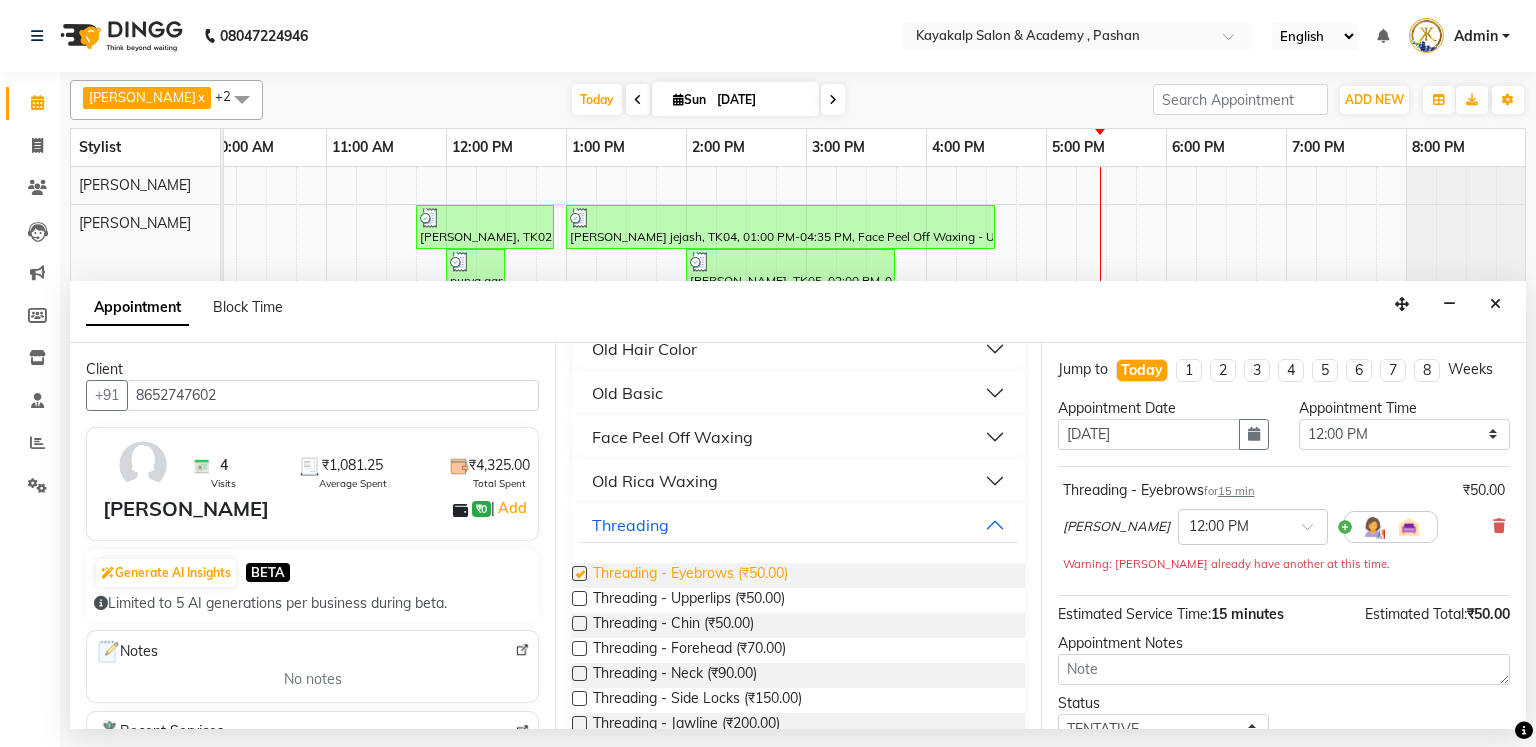 checkbox on "false" 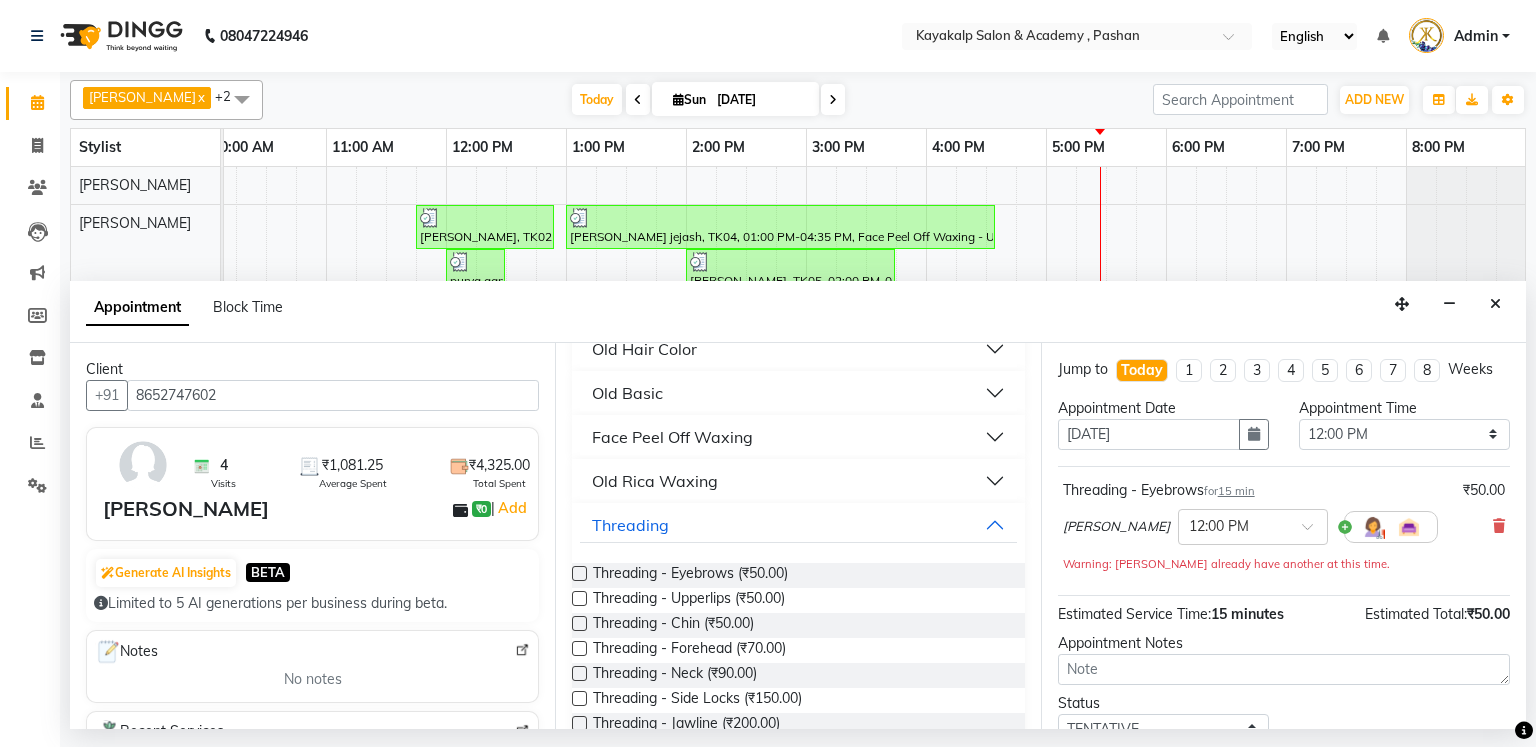scroll, scrollTop: 140, scrollLeft: 0, axis: vertical 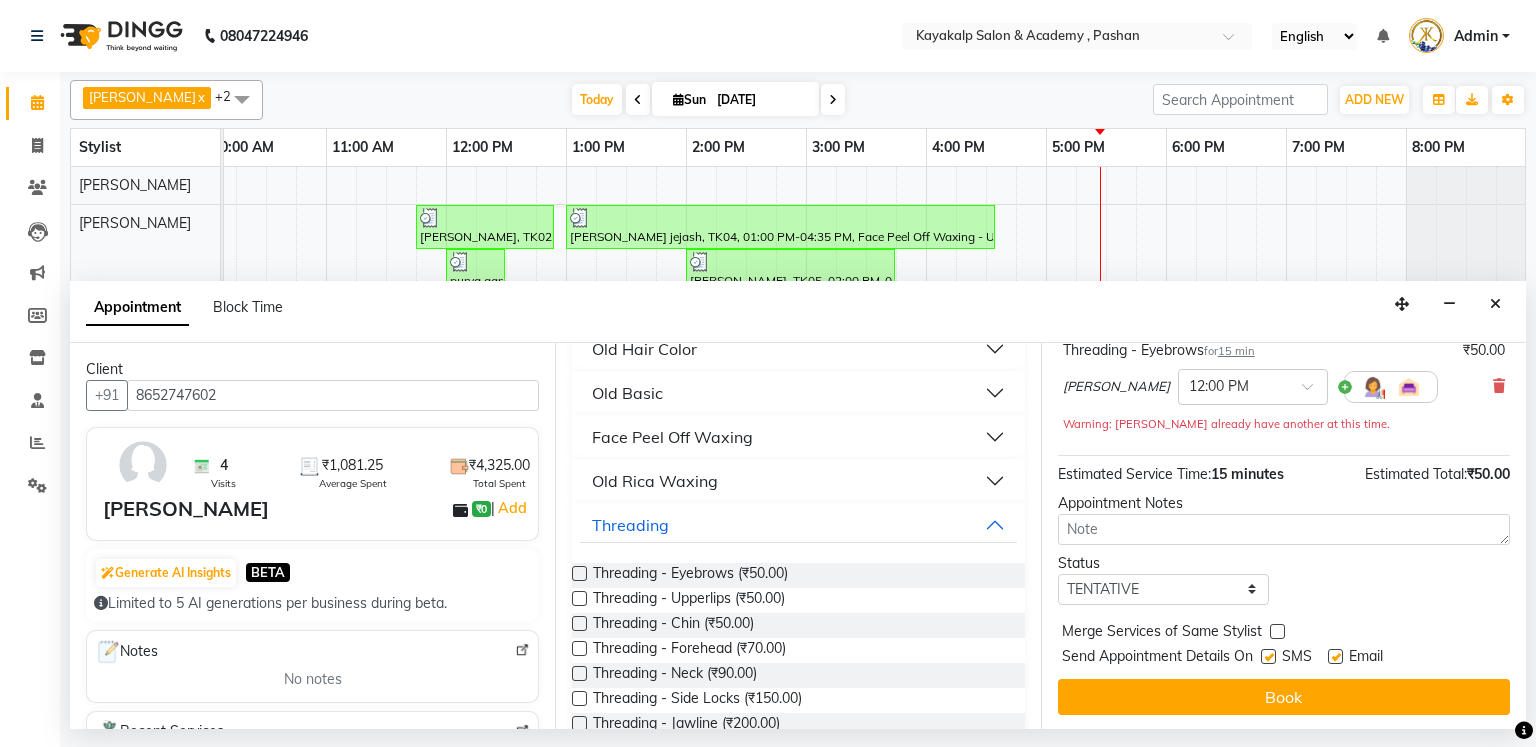 click on "Book" at bounding box center [1284, 697] 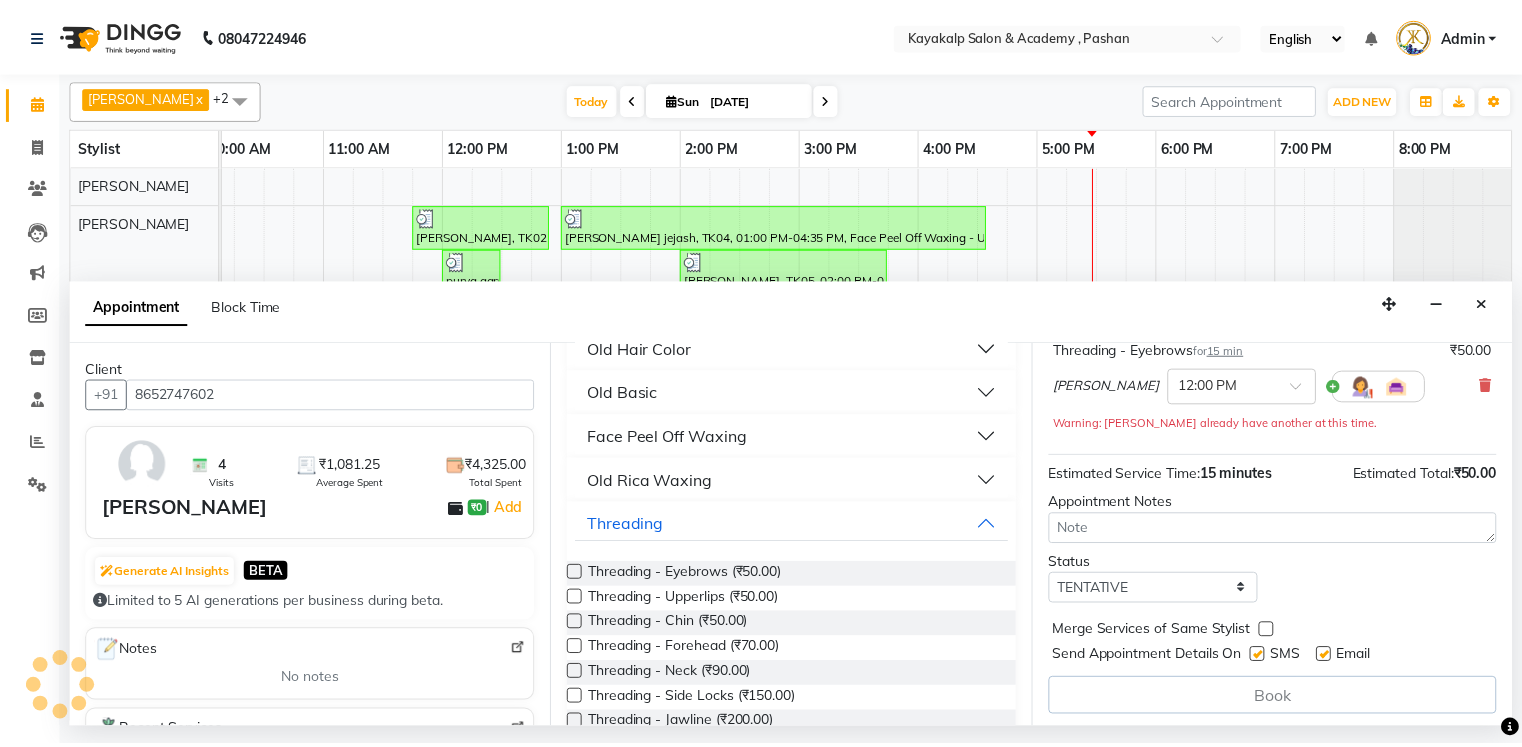 scroll, scrollTop: 142, scrollLeft: 0, axis: vertical 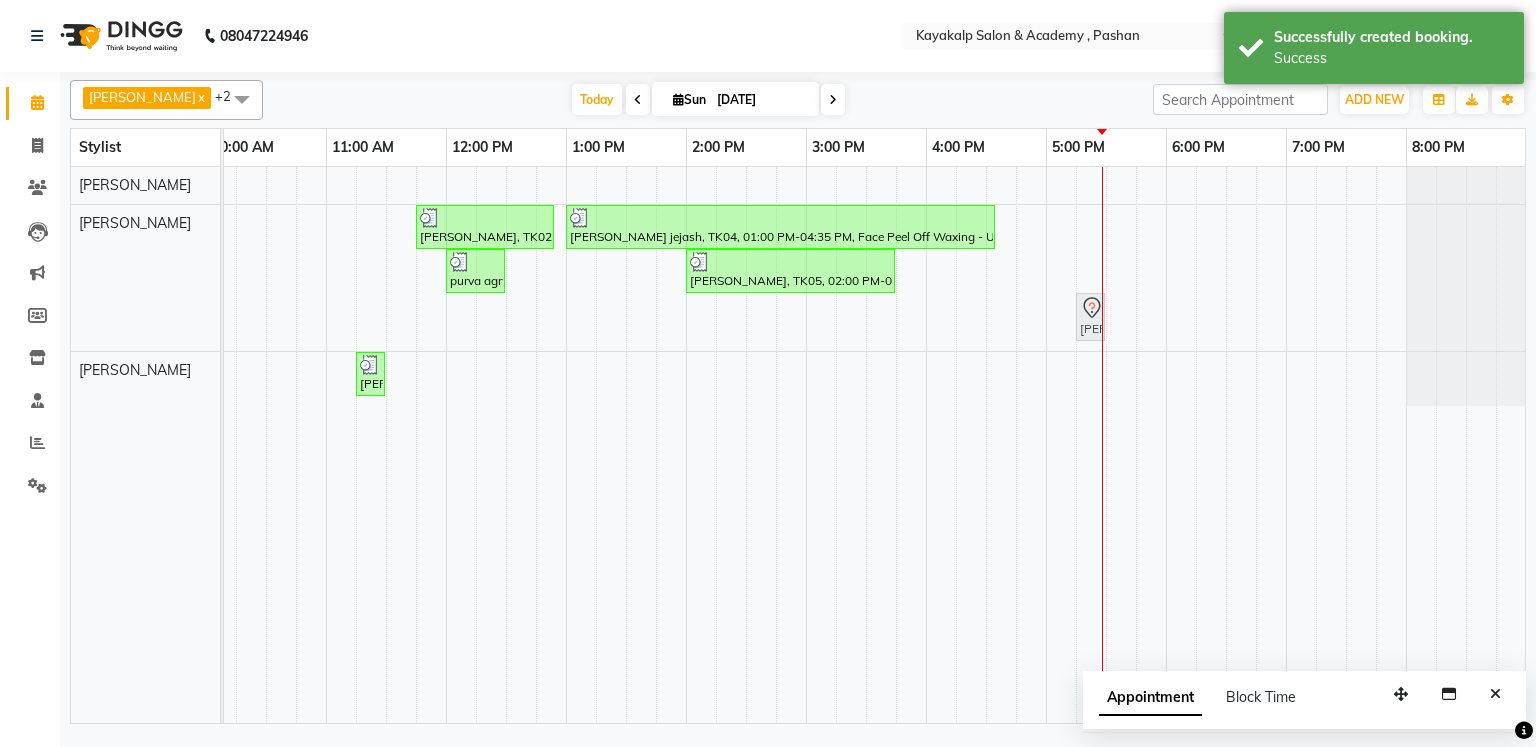 drag, startPoint x: 455, startPoint y: 326, endPoint x: 1075, endPoint y: 288, distance: 621.16345 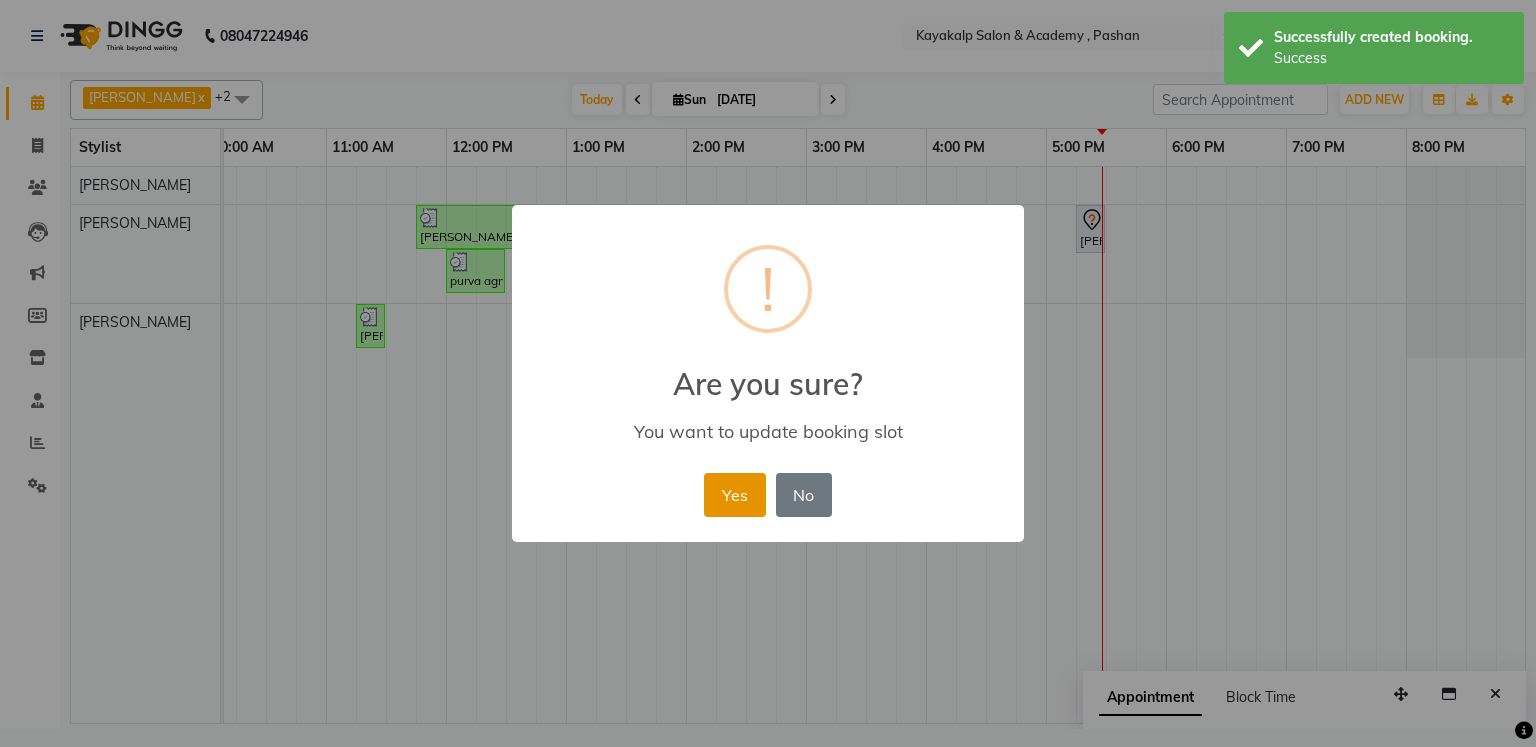 click on "Yes" at bounding box center [734, 495] 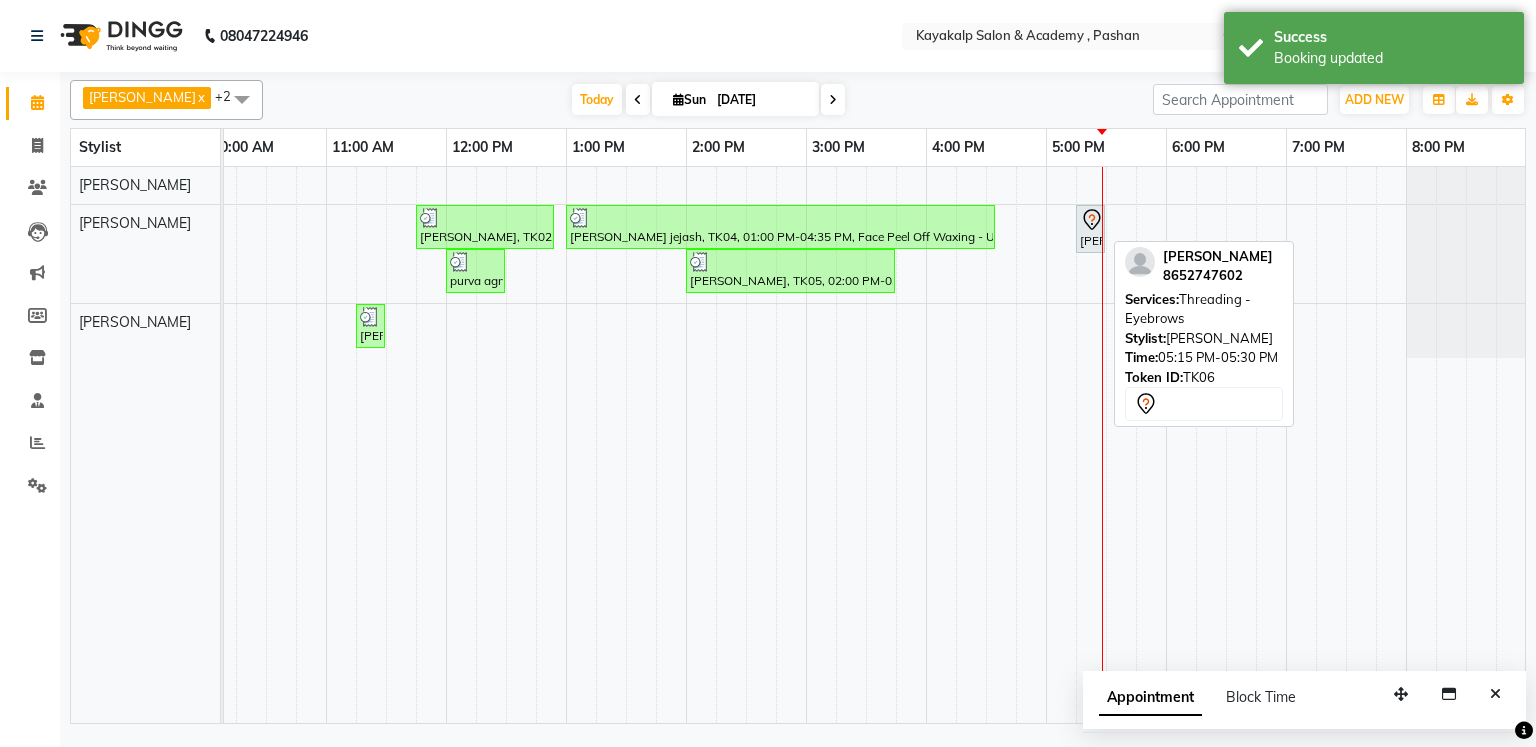 click on "[PERSON_NAME], TK06, 05:15 PM-05:30 PM, Threading - Eyebrows" at bounding box center (1090, 229) 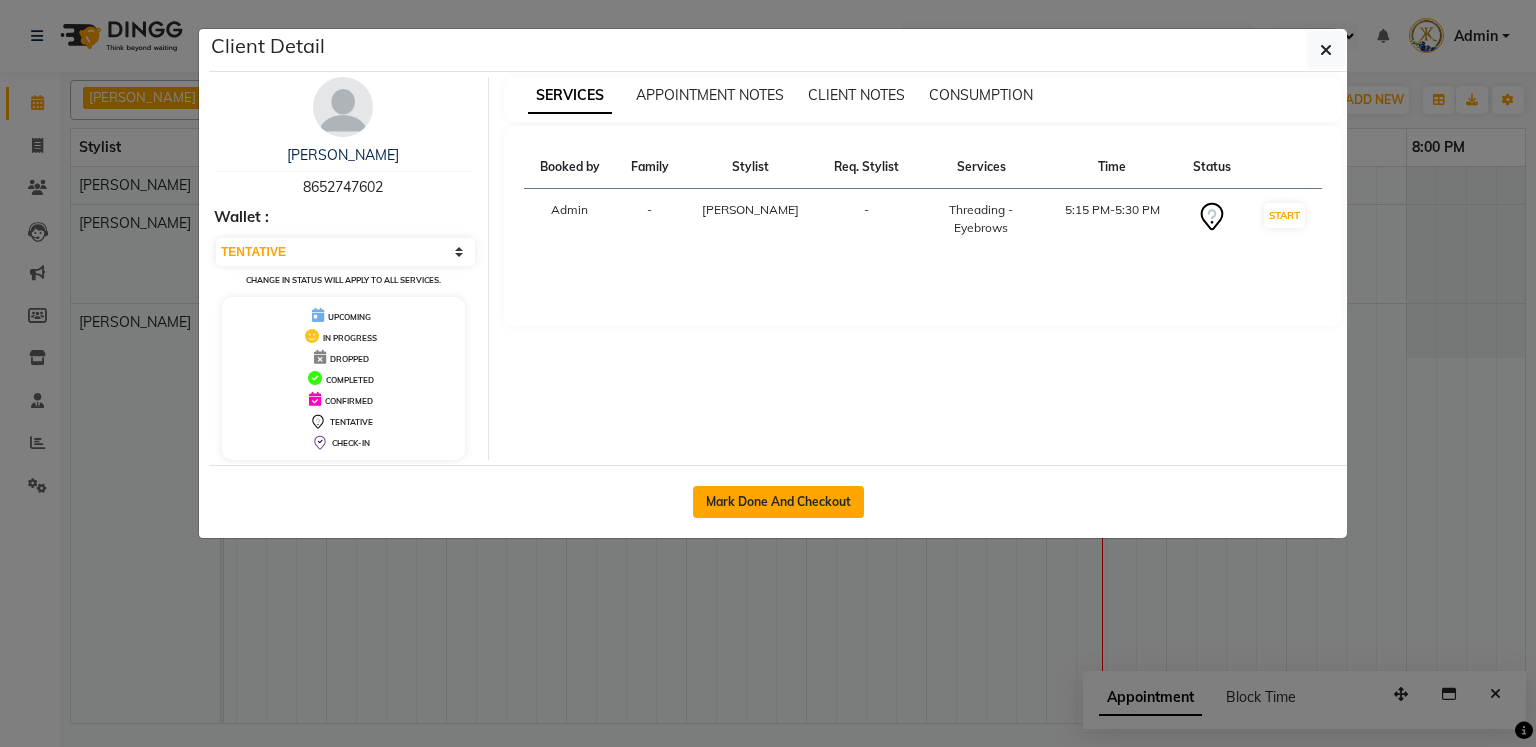 click on "Mark Done And Checkout" 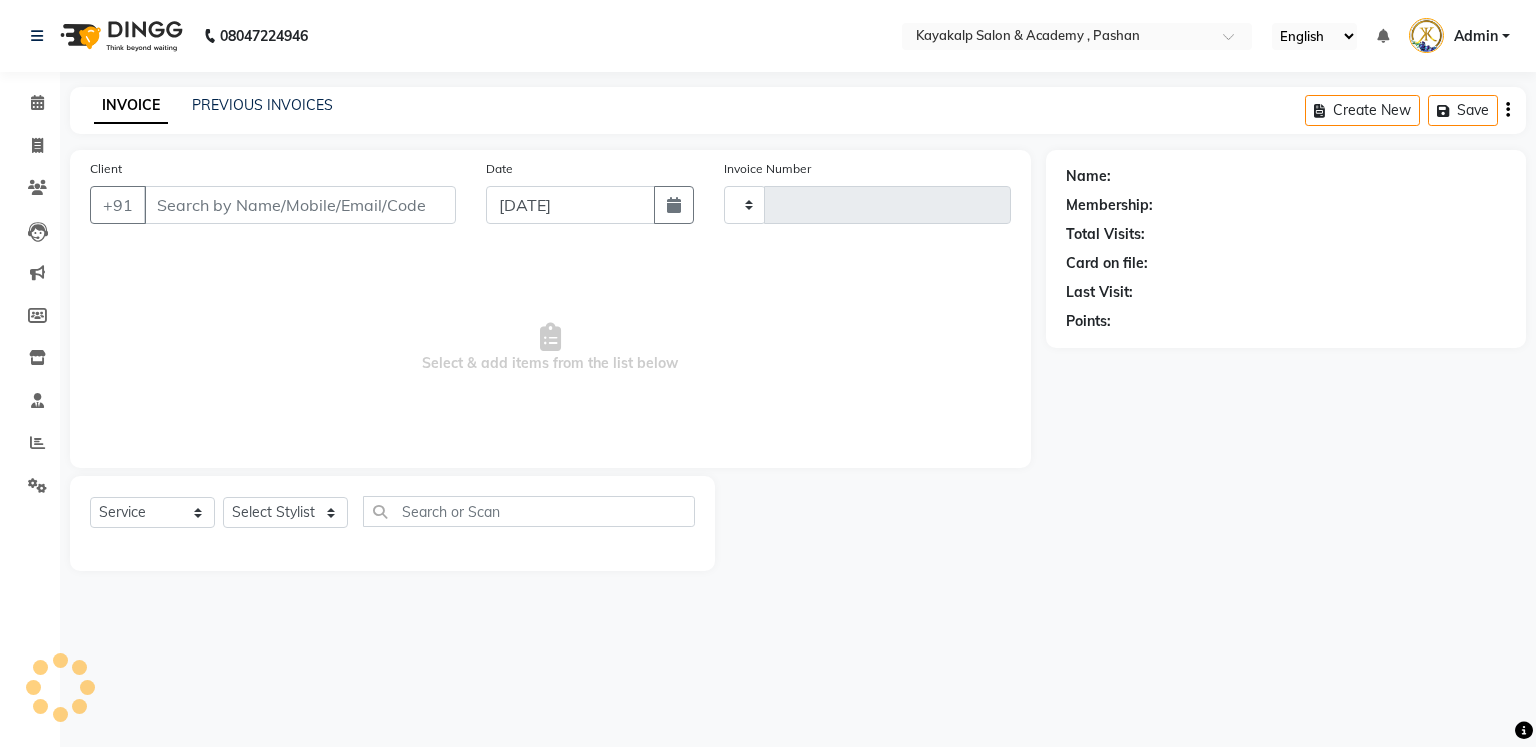 type on "0441" 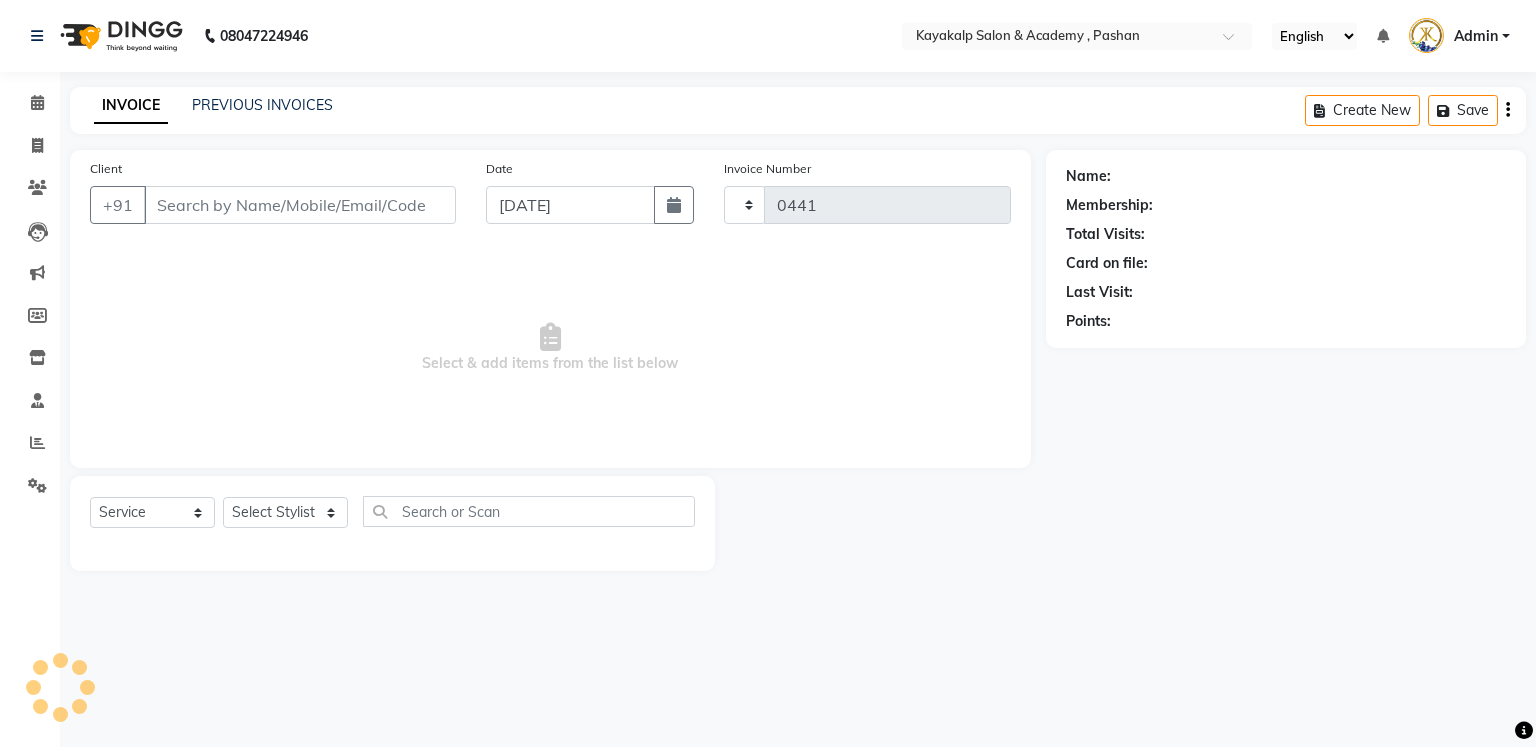 select on "4804" 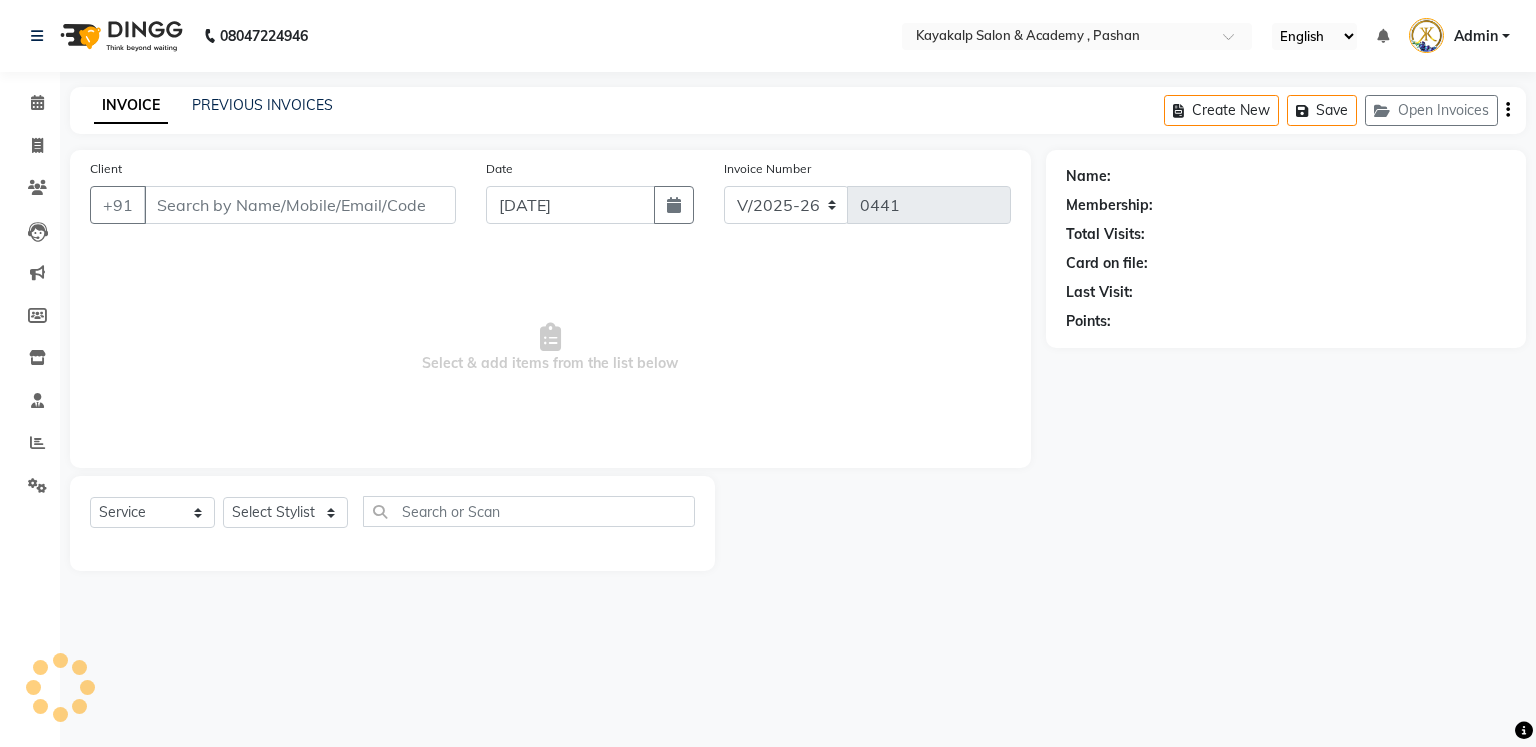 type on "8652747602" 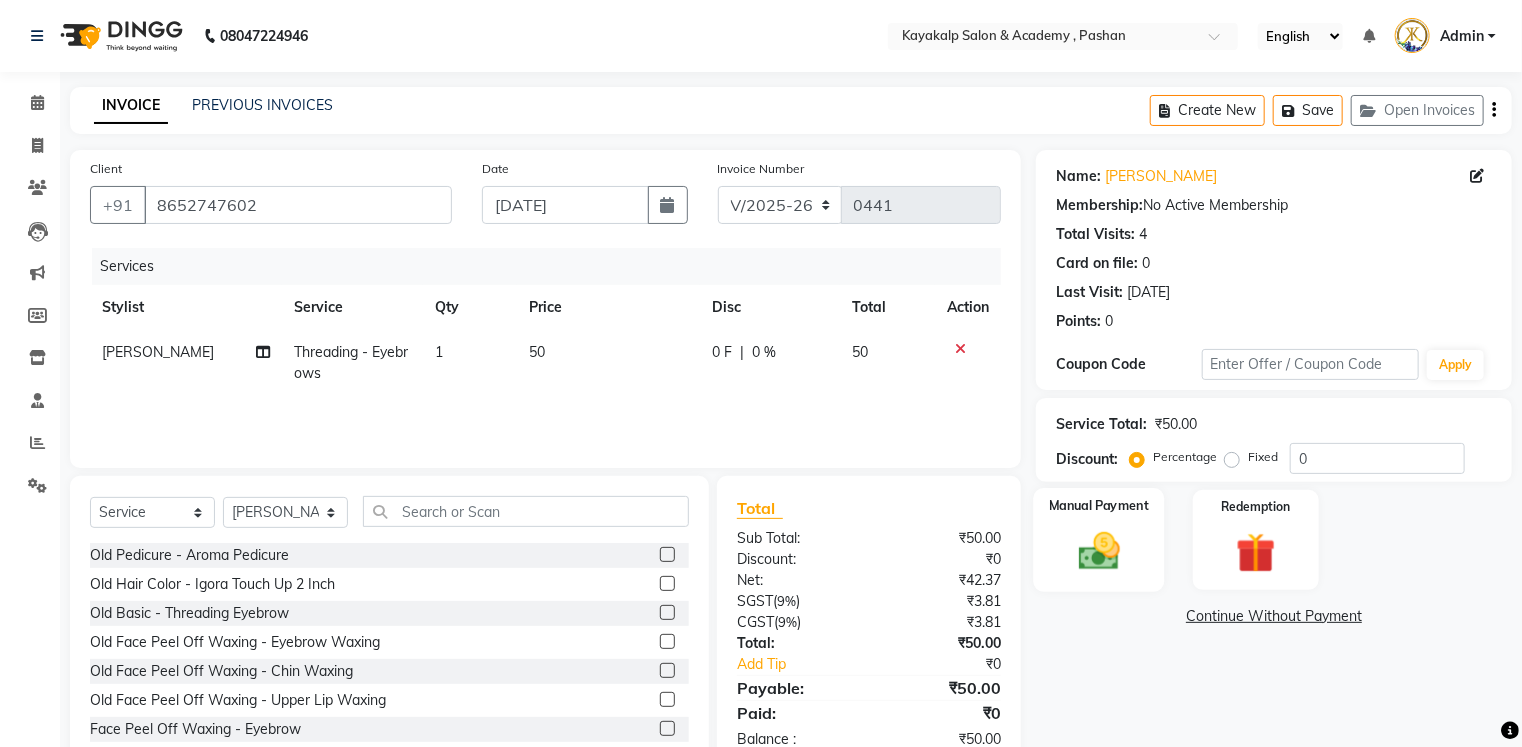 click 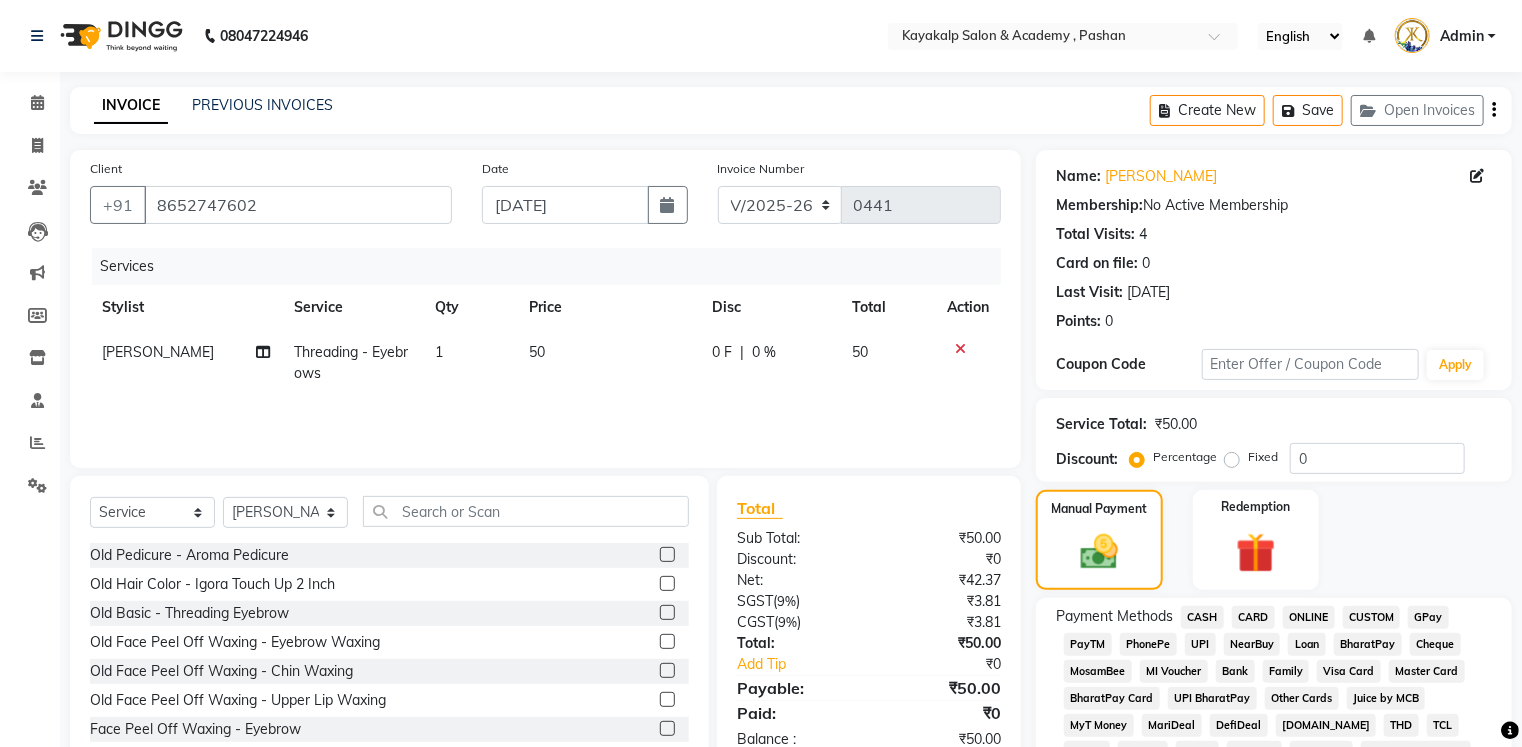 click on "GPay" 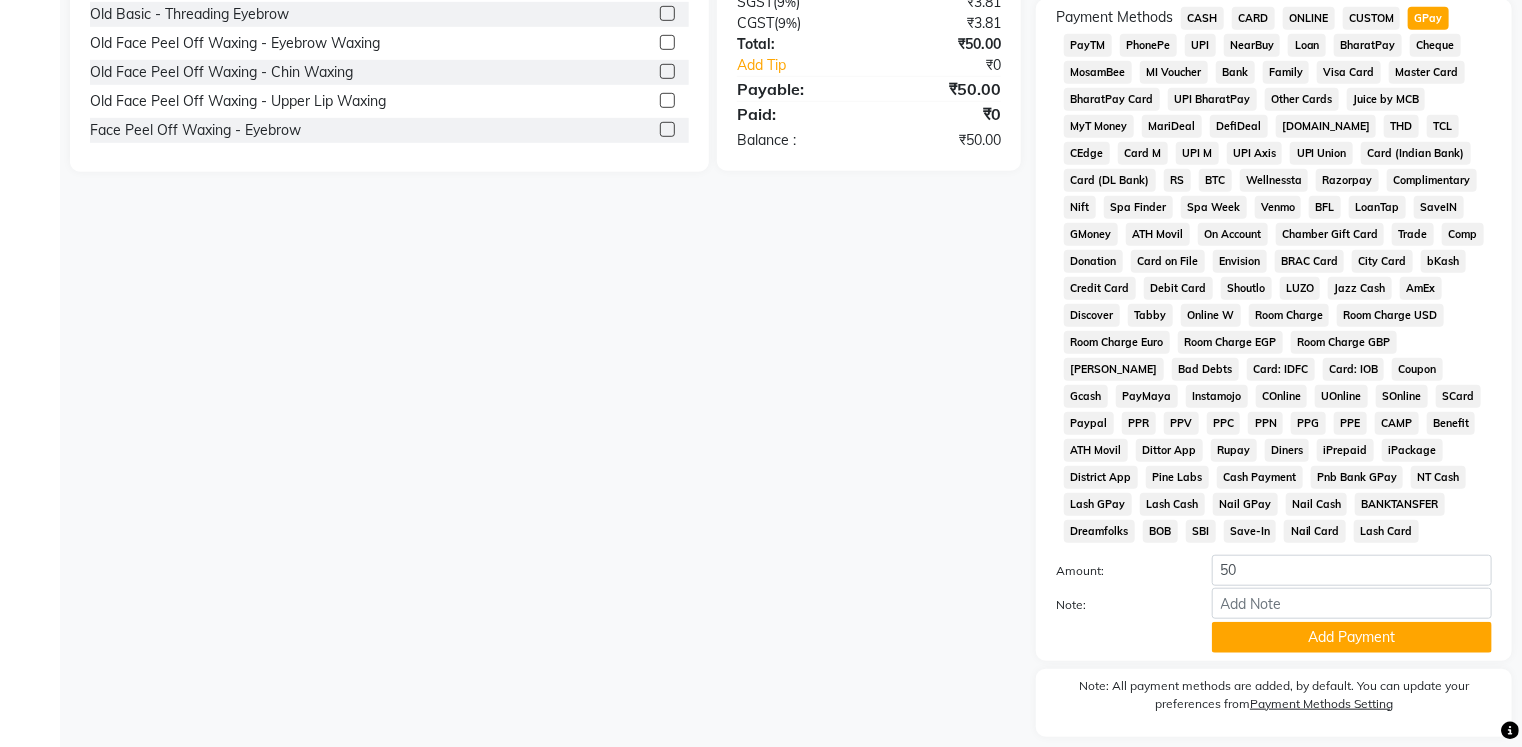 scroll, scrollTop: 676, scrollLeft: 0, axis: vertical 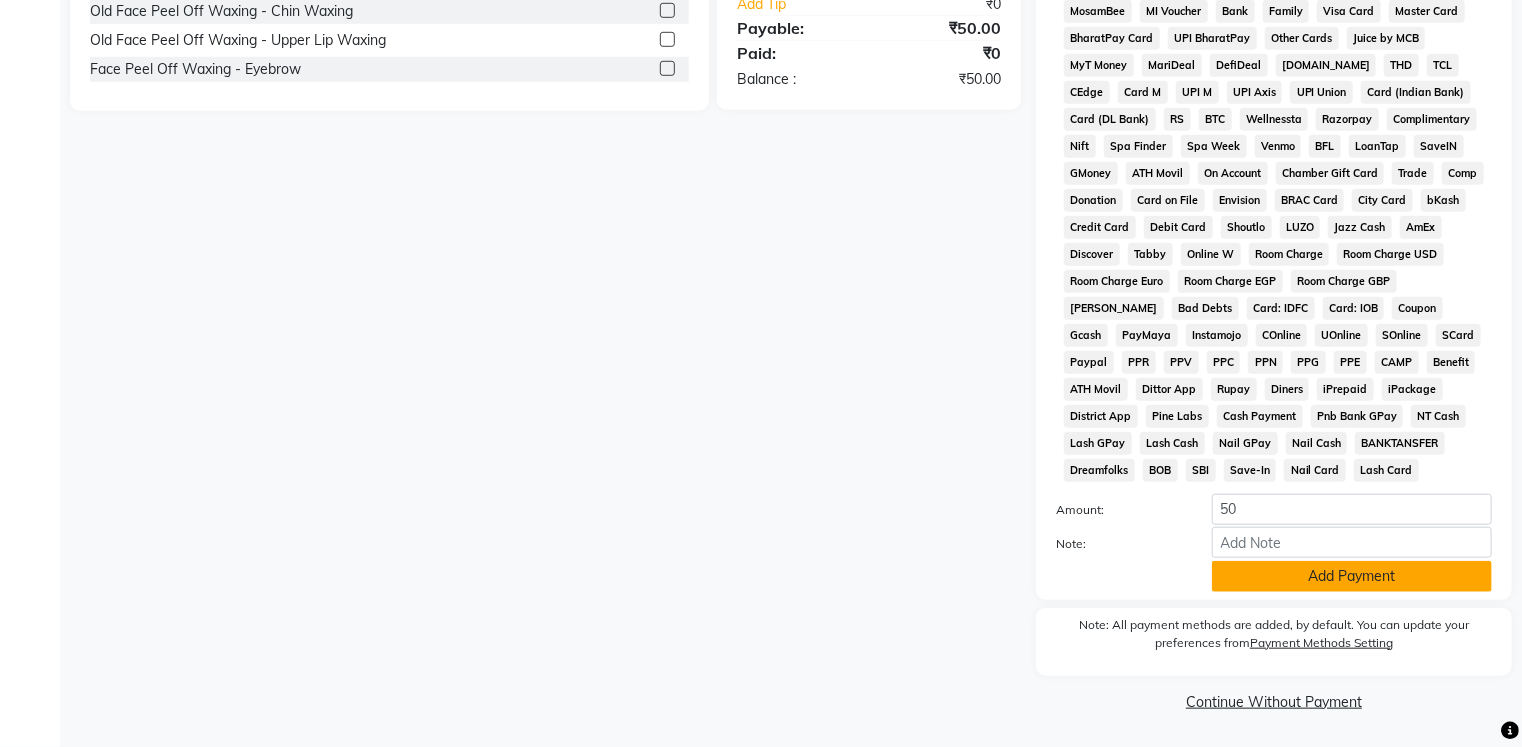 click on "Add Payment" 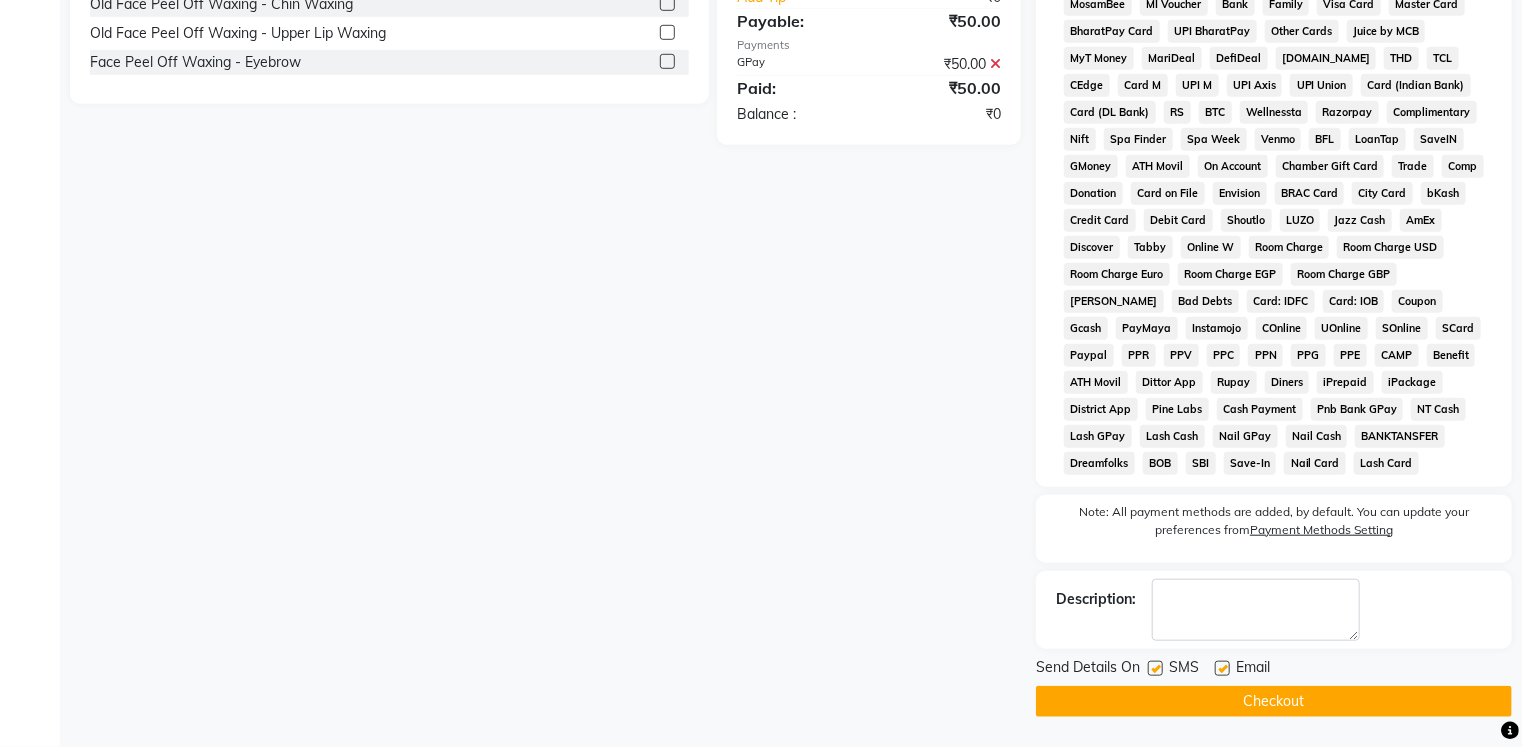 click on "Checkout" 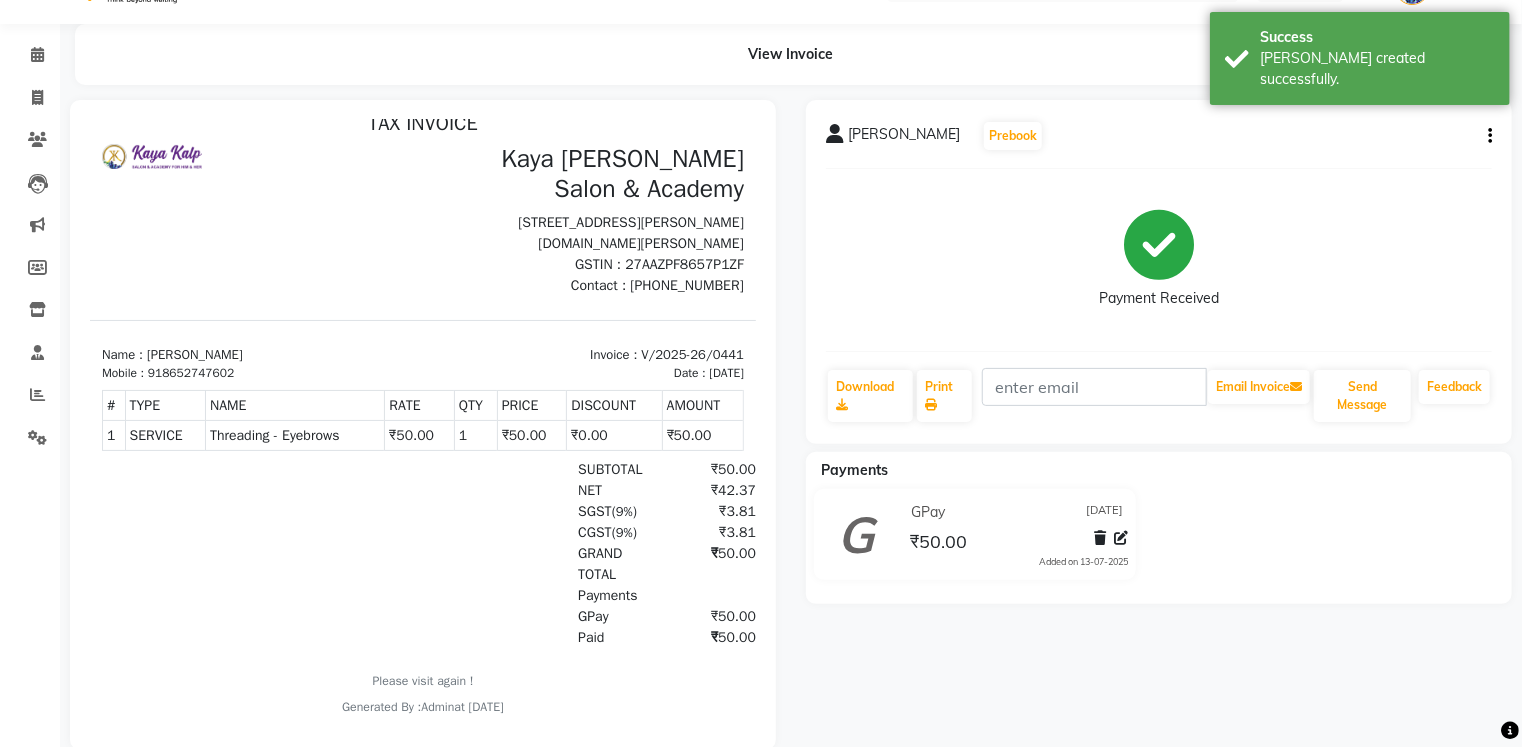 scroll, scrollTop: 93, scrollLeft: 0, axis: vertical 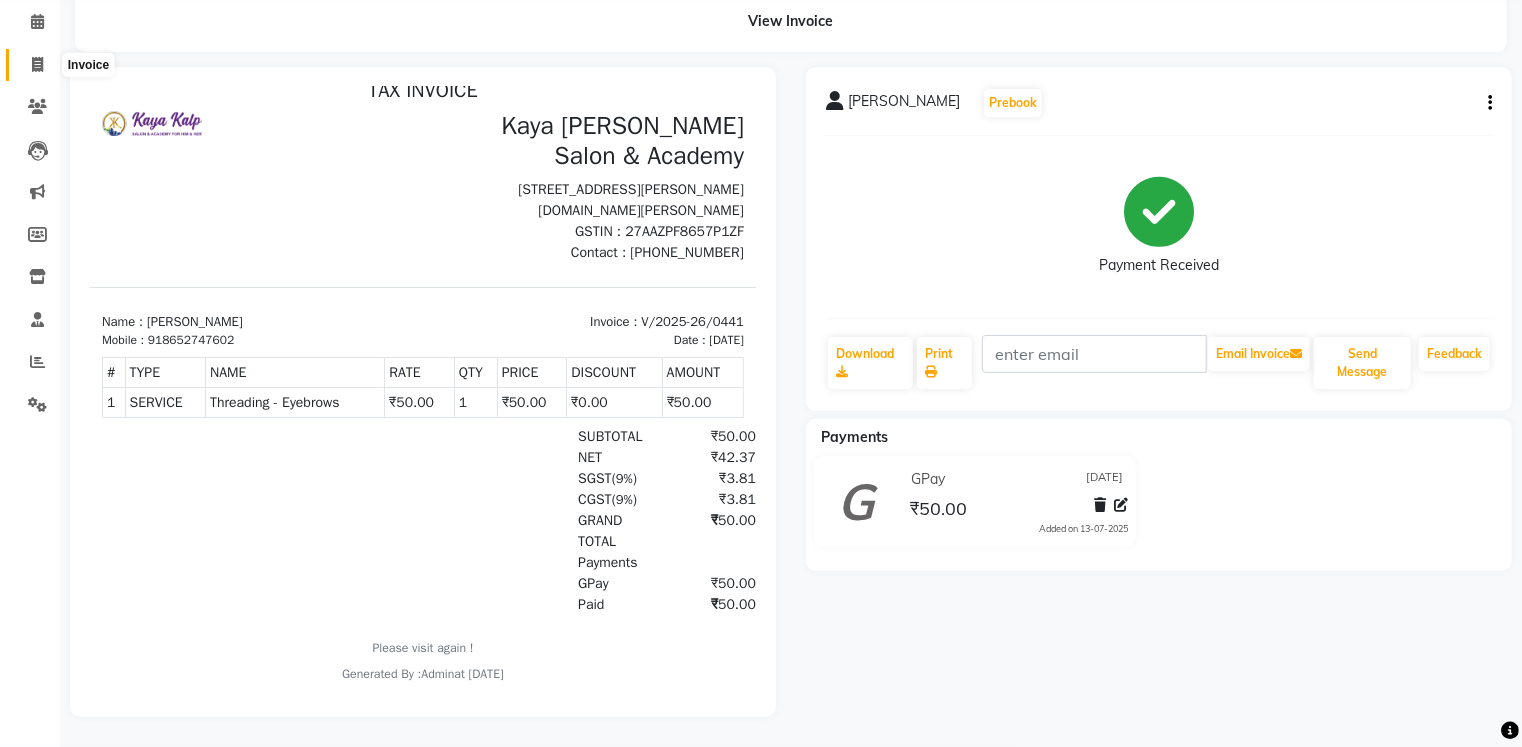 click 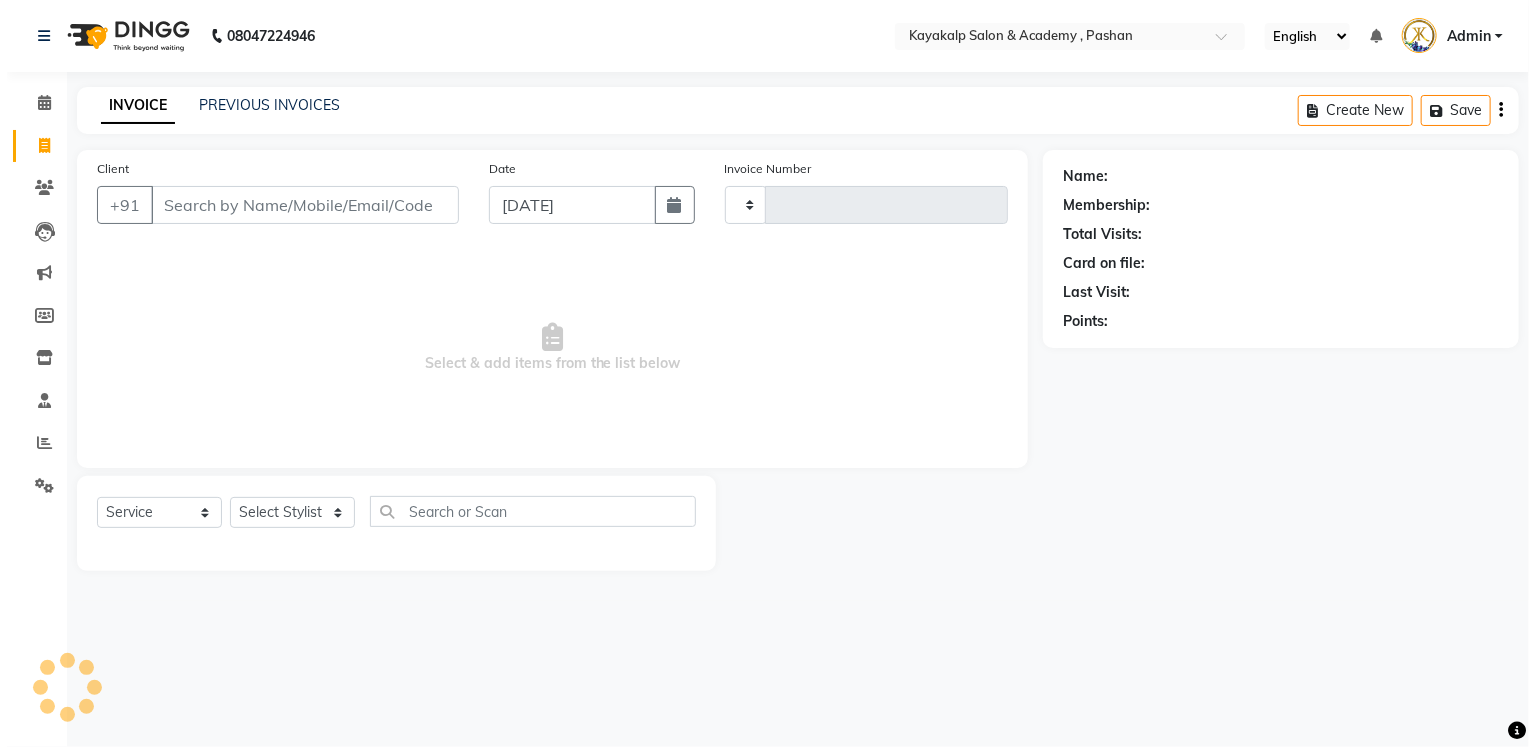 scroll, scrollTop: 0, scrollLeft: 0, axis: both 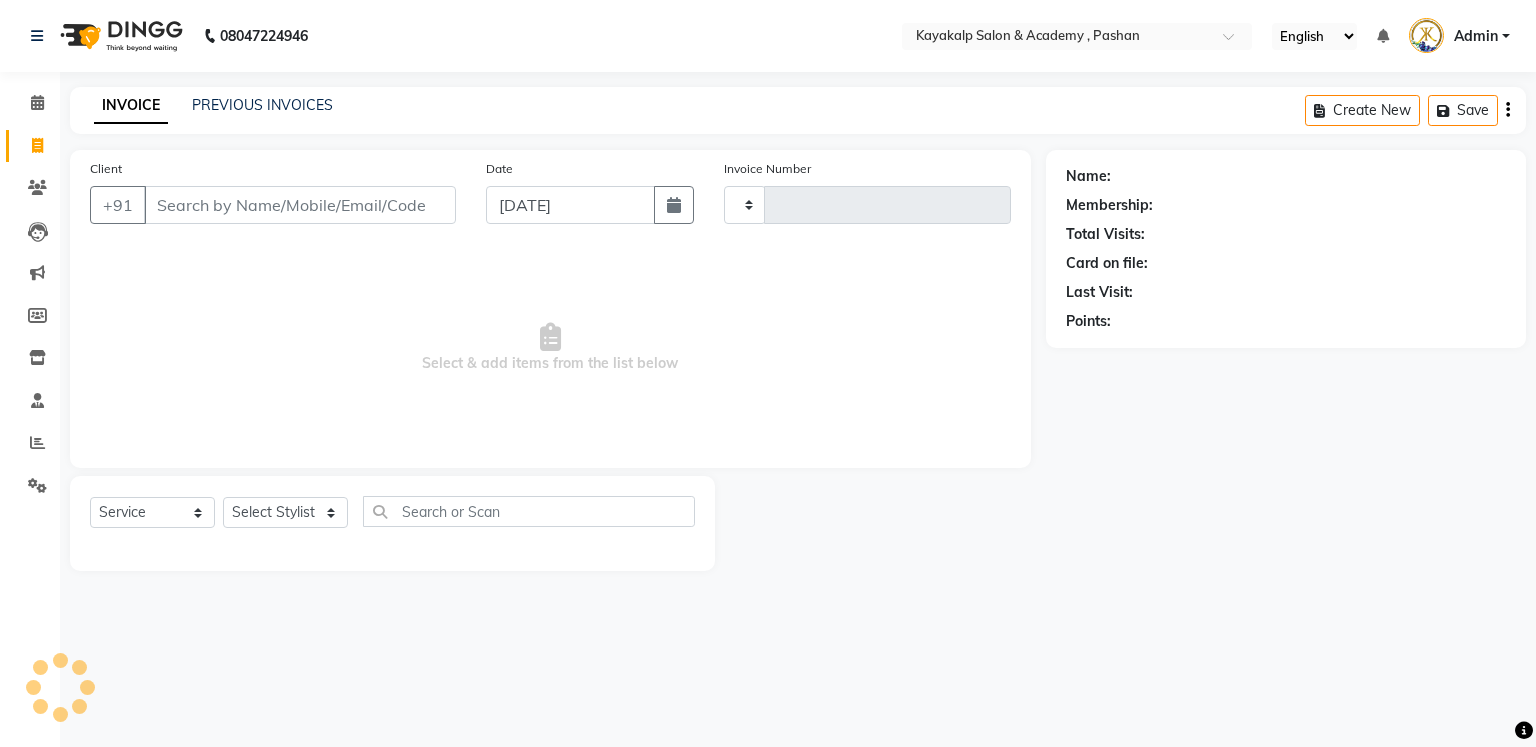 type on "0442" 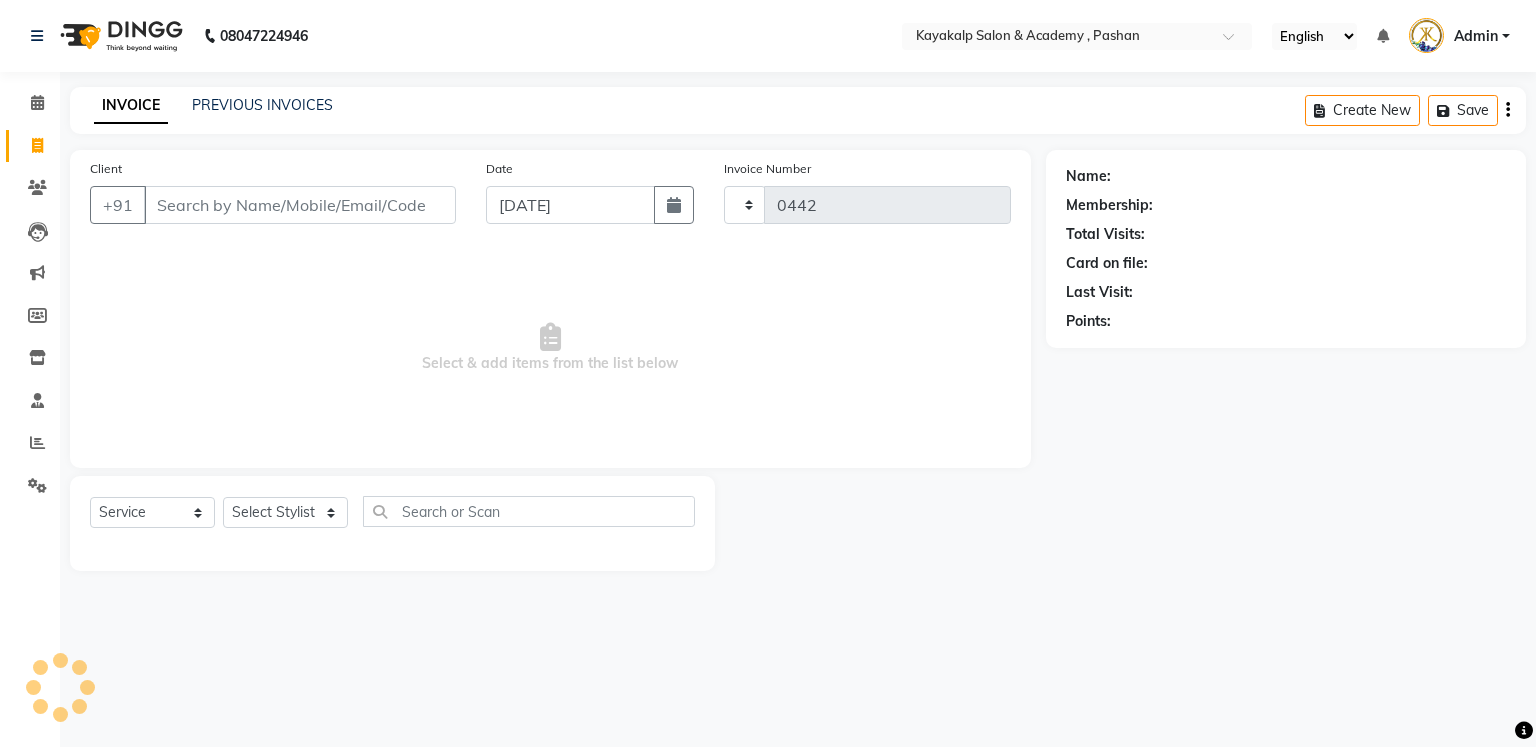 select on "4804" 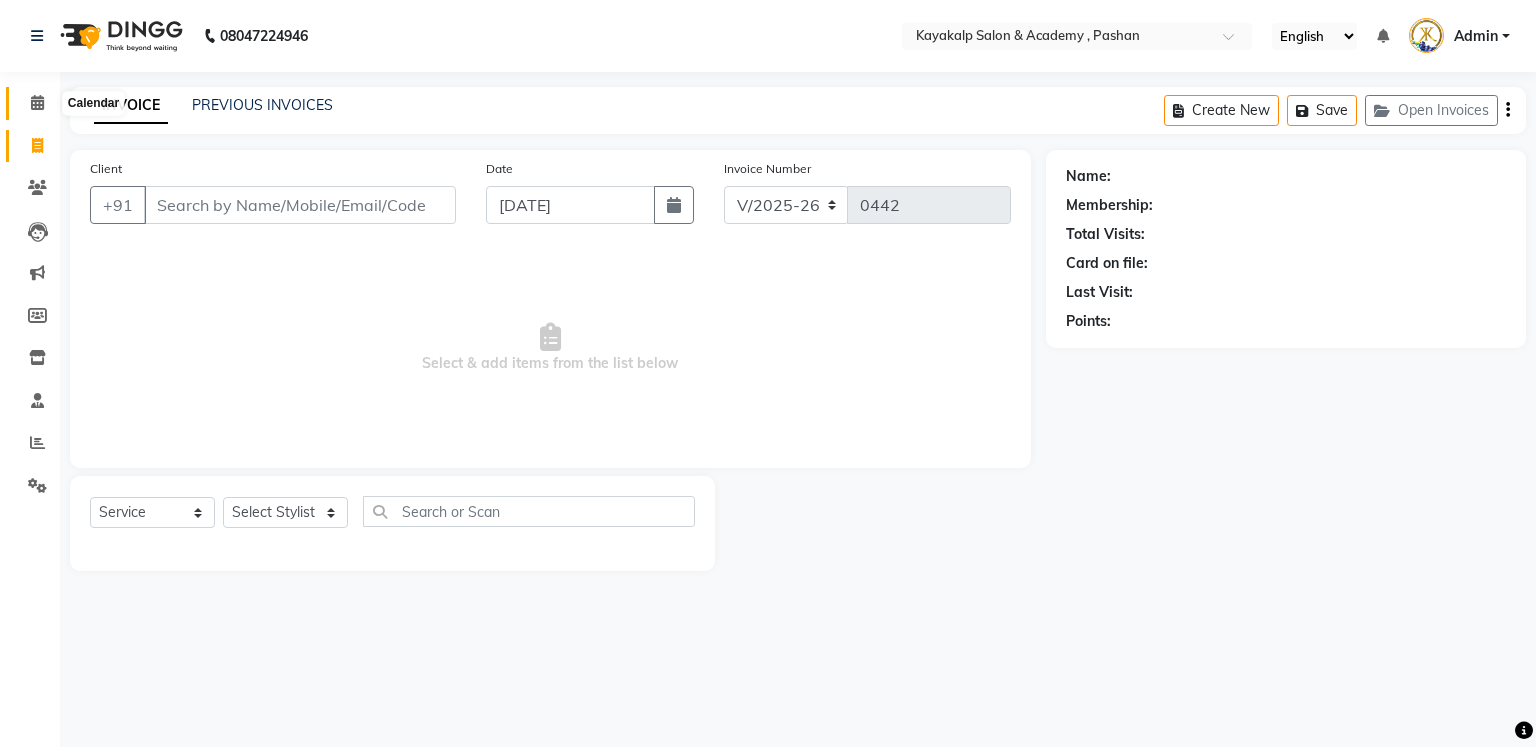 click 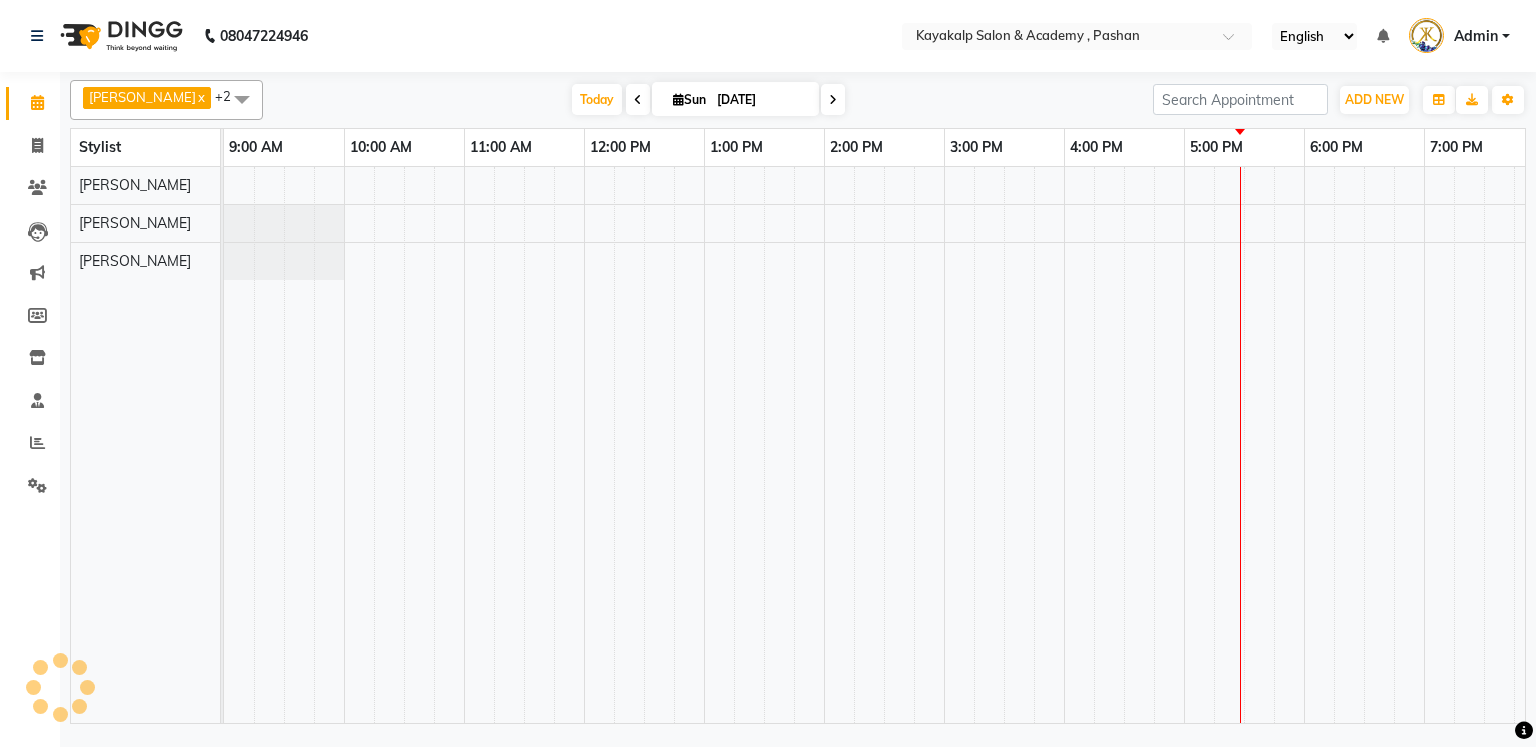 scroll, scrollTop: 0, scrollLeft: 0, axis: both 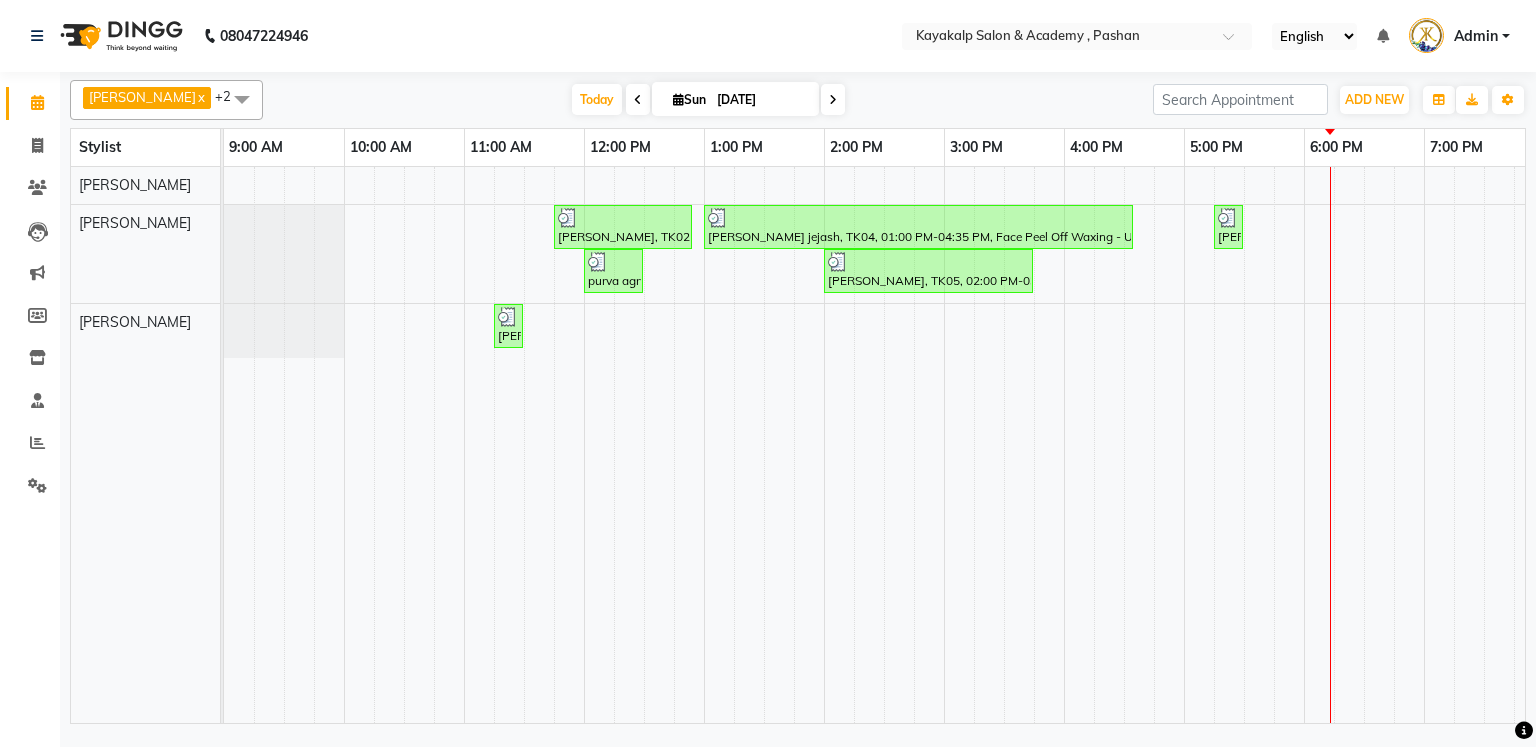 click on "08047224946 Select Location × Kayakalp Salon & Academy , Pashan  English ENGLISH Español العربية मराठी हिंदी ગુજરાતી தமிழ் 中文 Notifications nothing to show Admin Manage Profile Change Password Sign out  Version:3.15.4  ☀ Kayakalp Salon & Academy , Pashan   Calendar  Invoice  Clients  Leads   Marketing  Members  Inventory  Staff  Reports  Settings Completed InProgress Upcoming Dropped Tentative Check-In Confirm Bookings Generate Report Segments Page Builder [PERSON_NAME]  x Ashwini hidlekar  x [PERSON_NAME]  x +2 Select All Ashwini hidlekar [PERSON_NAME] [PERSON_NAME]  Suraj  [DATE]  [DATE] Toggle Dropdown Add Appointment Add Invoice Add Expense Add Attendance Add Client Add Transaction Toggle Dropdown Add Appointment Add Invoice Add Expense Add Attendance Add Client ADD NEW Toggle Dropdown Add Appointment Add Invoice Add Expense Add Attendance Add Client Add Transaction [PERSON_NAME]  x Ashwini hidlekar  x [PERSON_NAME]  x +2 Select All" at bounding box center (768, 373) 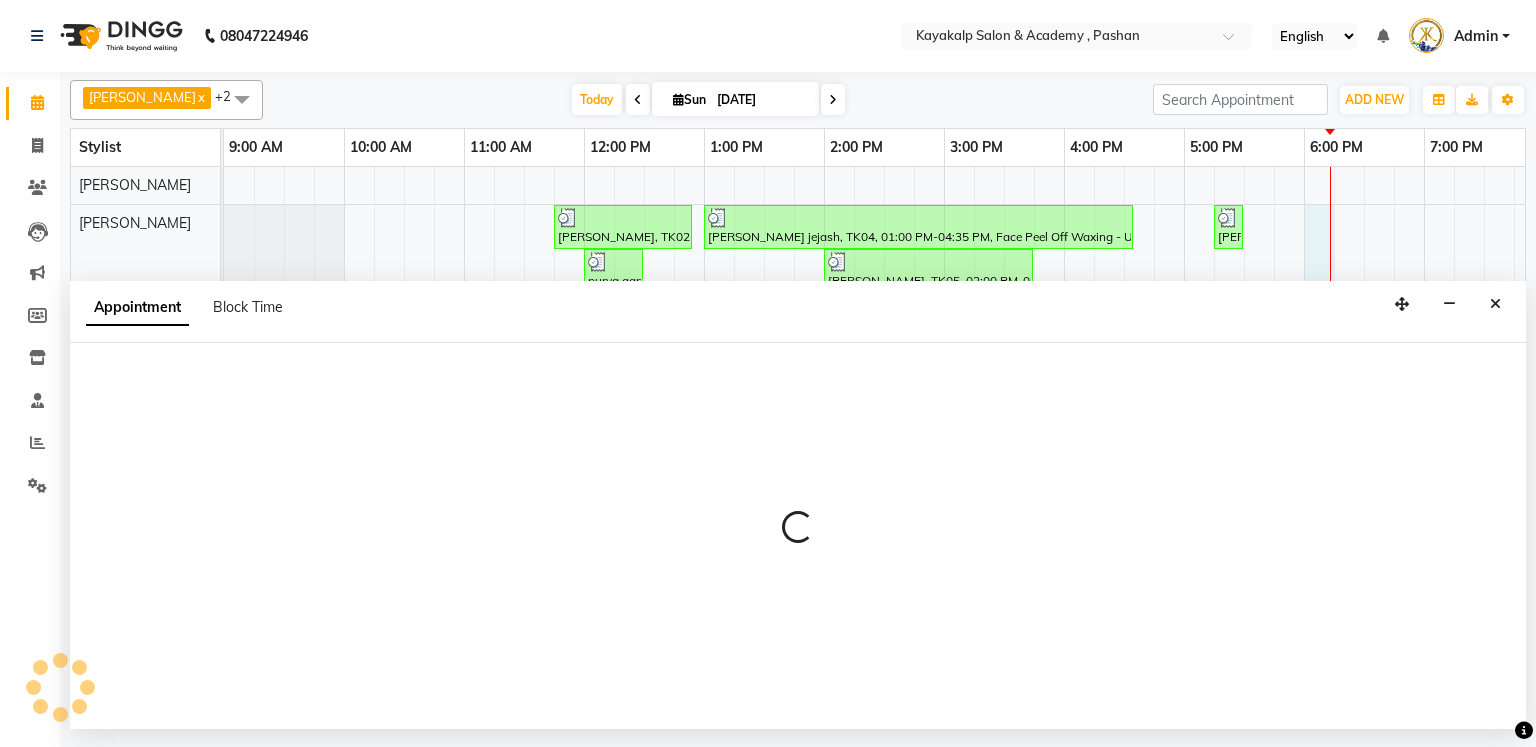 select on "81995" 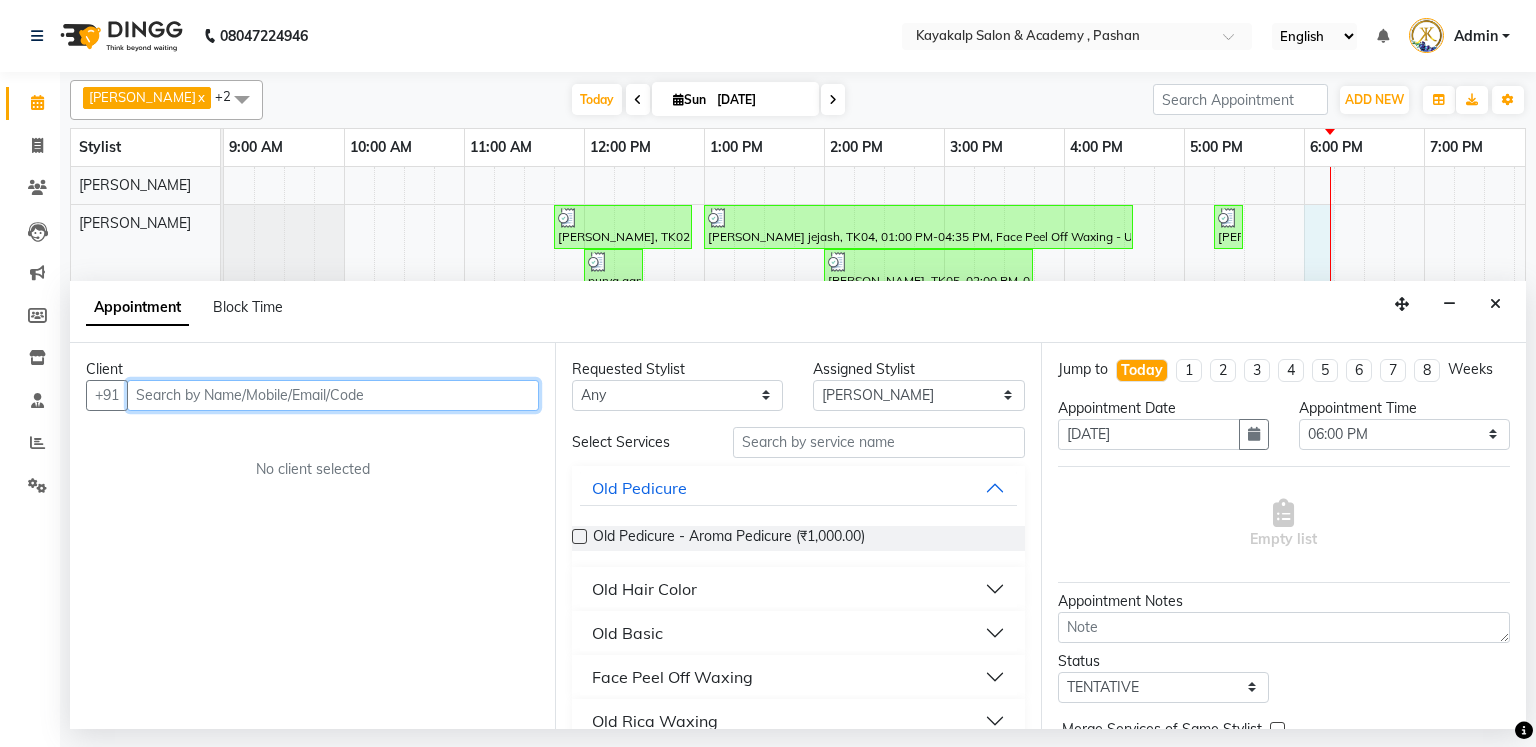 click at bounding box center (333, 395) 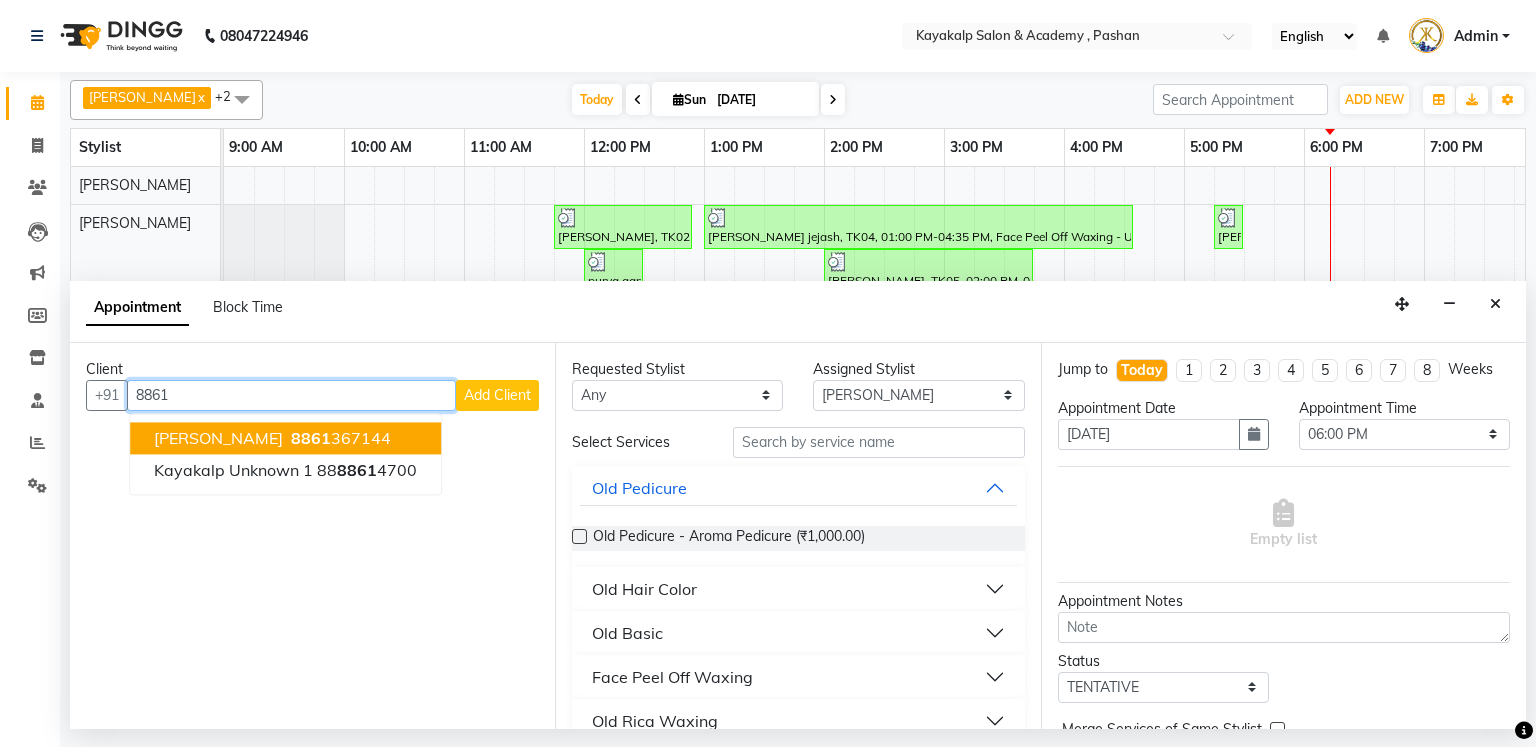 click on "[PERSON_NAME]" at bounding box center [218, 438] 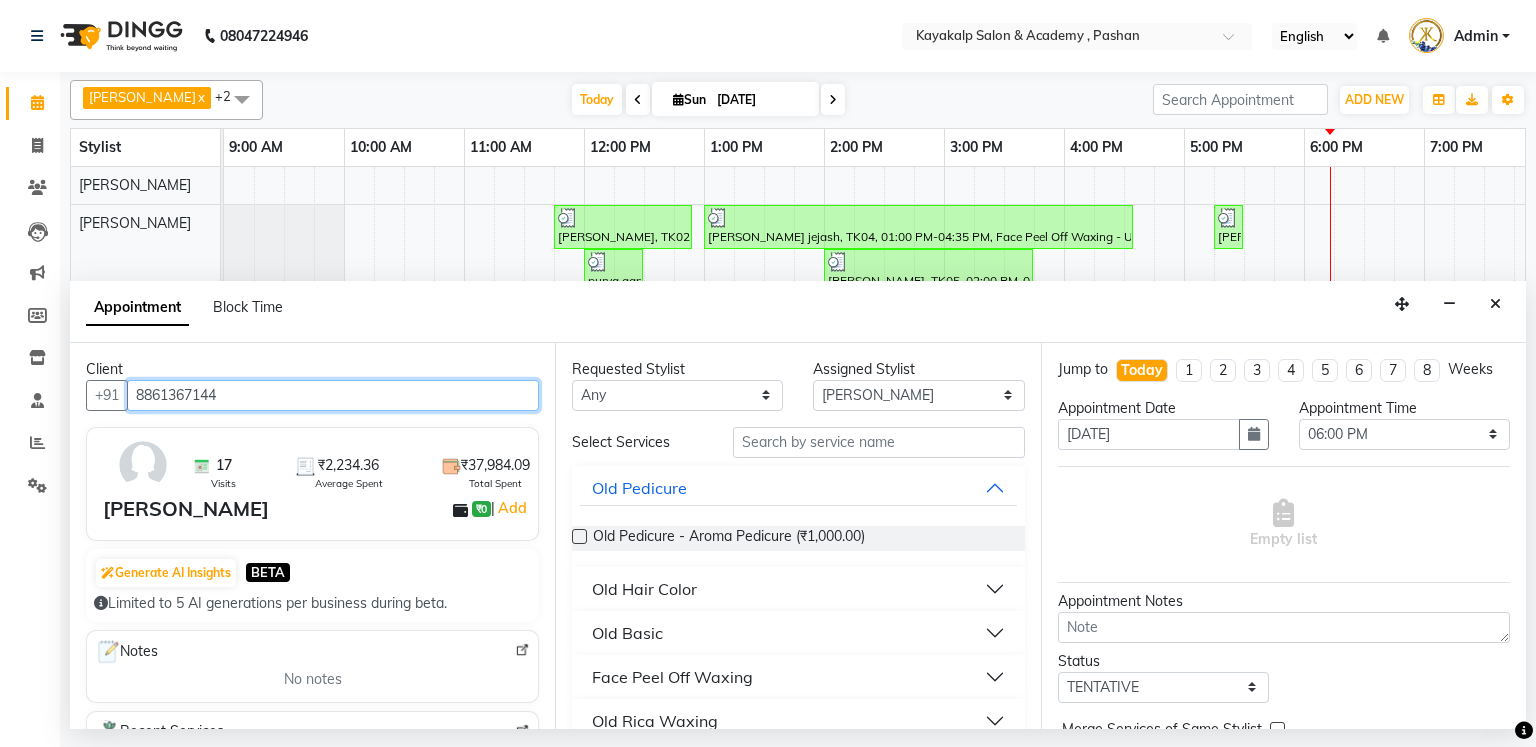 type on "8861367144" 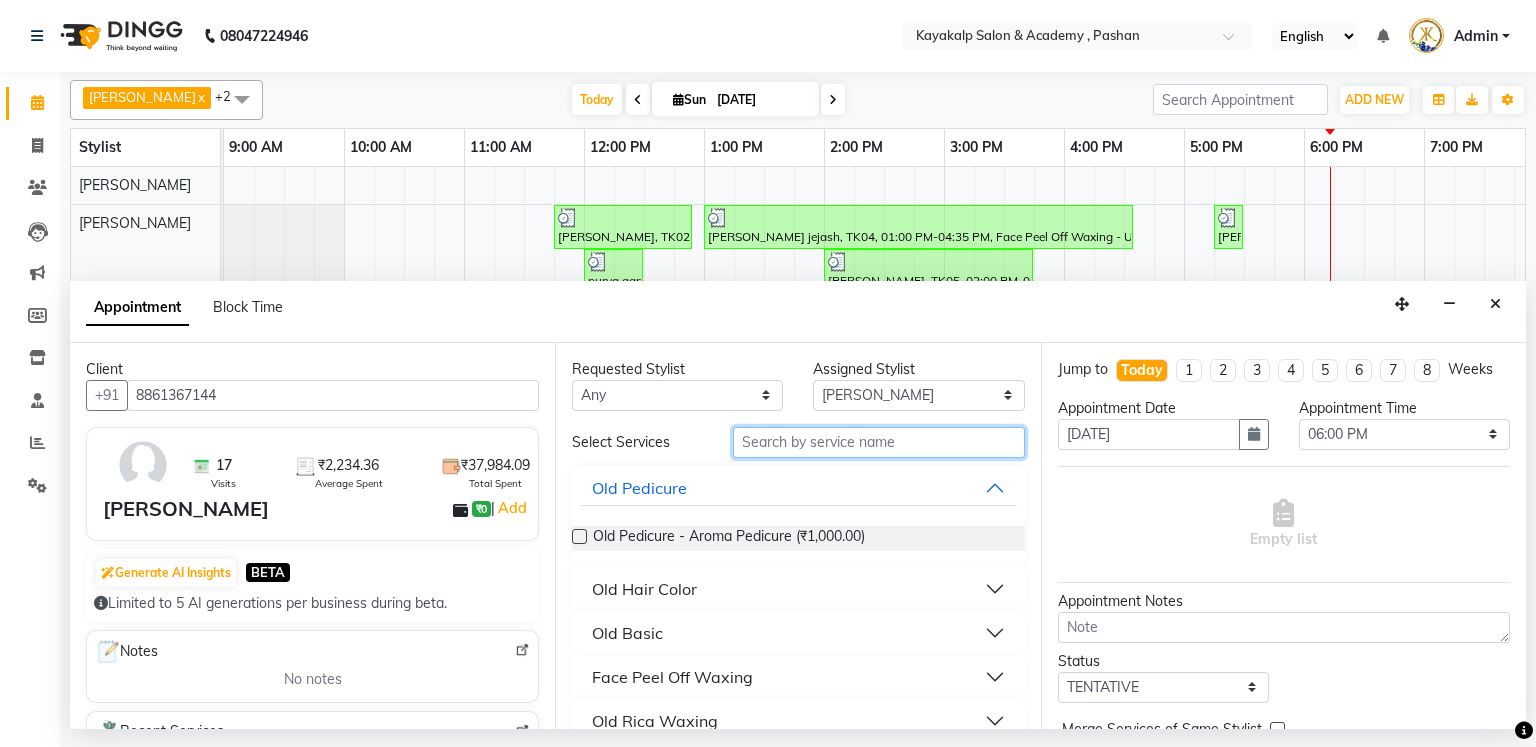 click at bounding box center [879, 442] 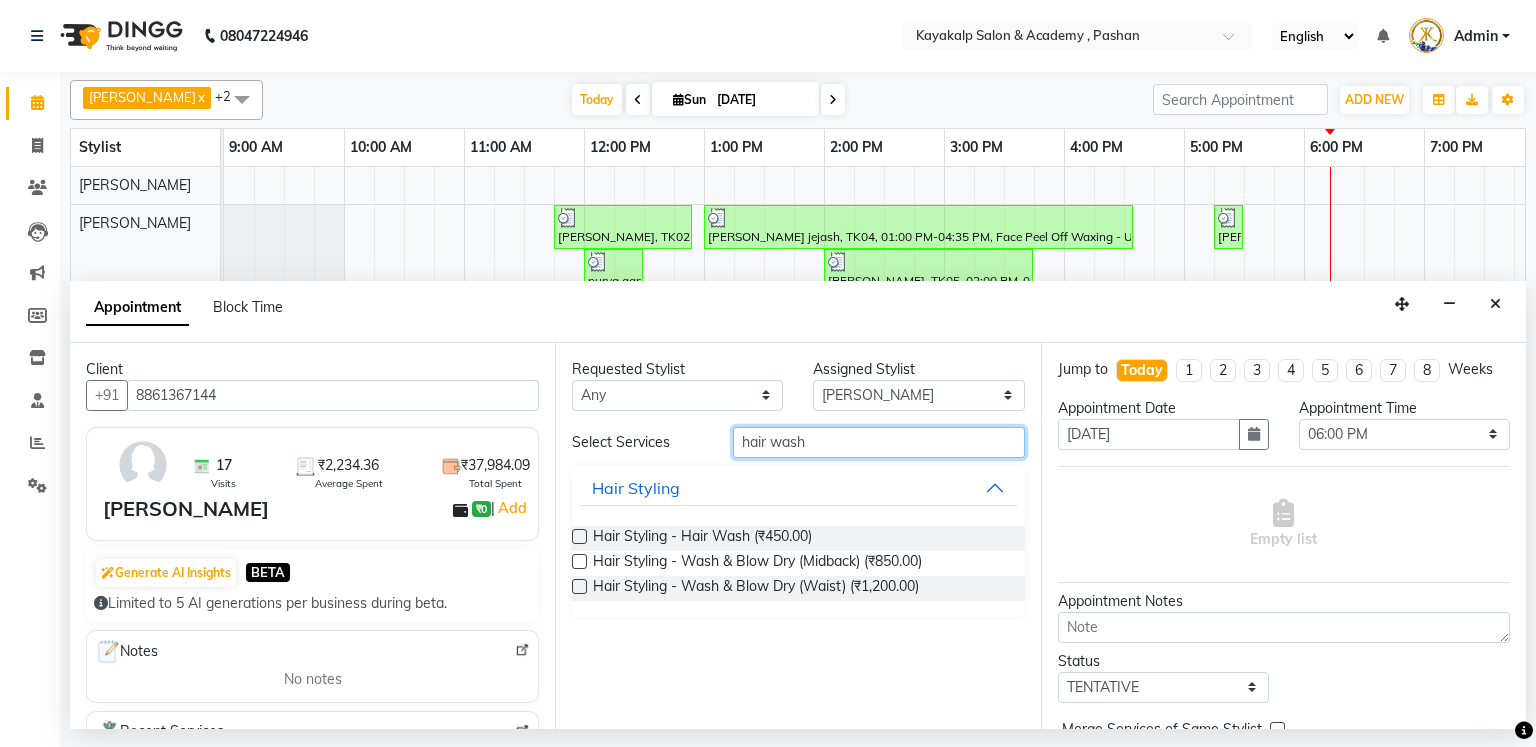 type on "hair wash" 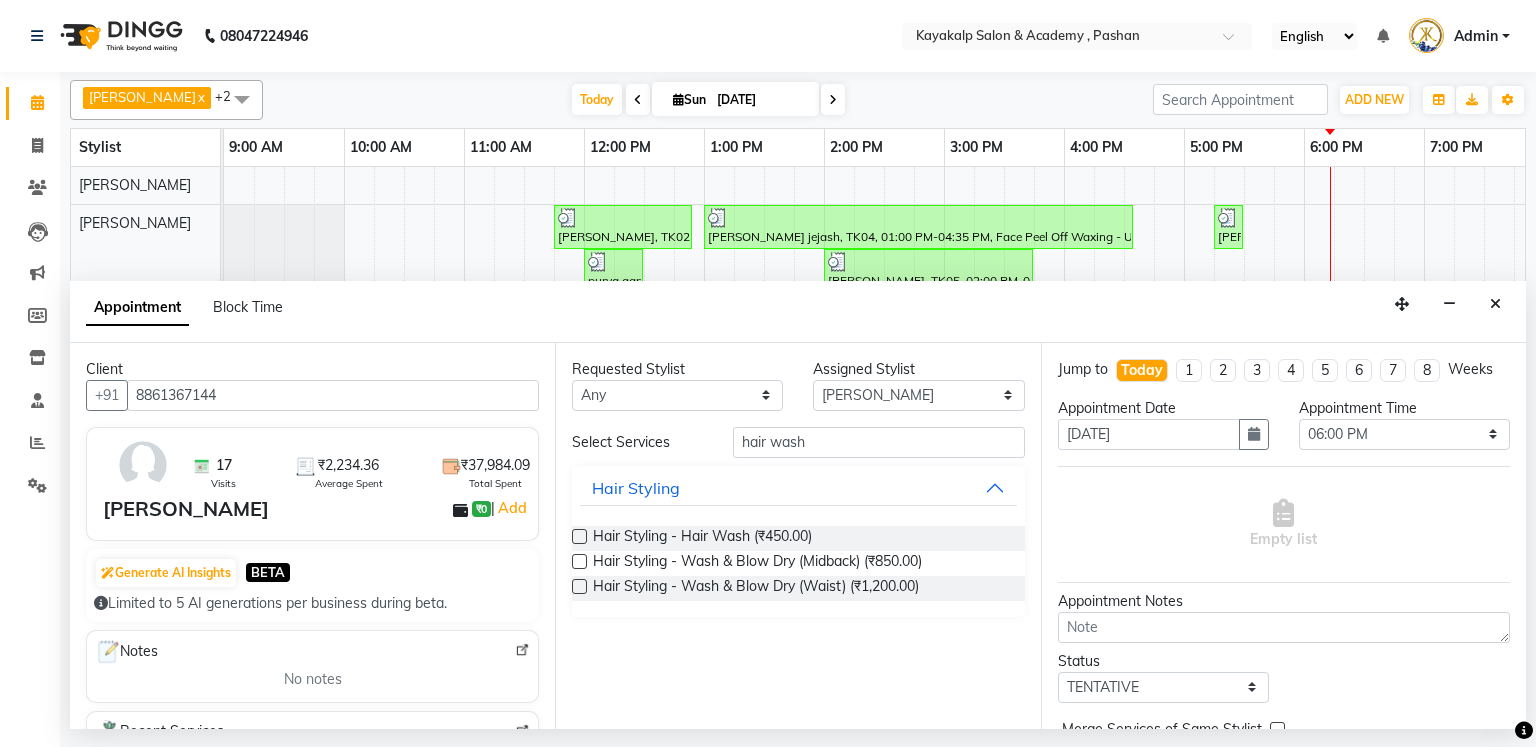 click at bounding box center [579, 561] 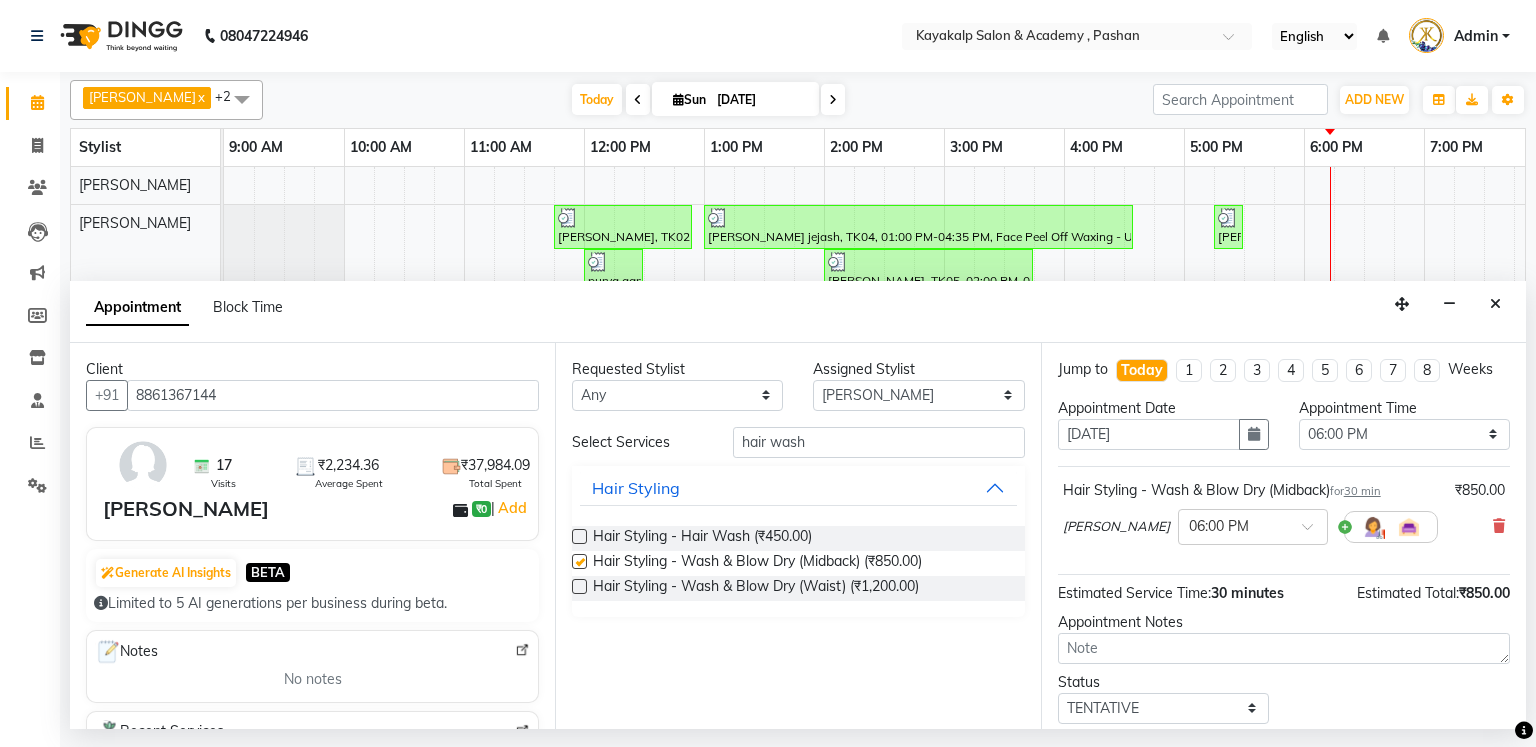checkbox on "false" 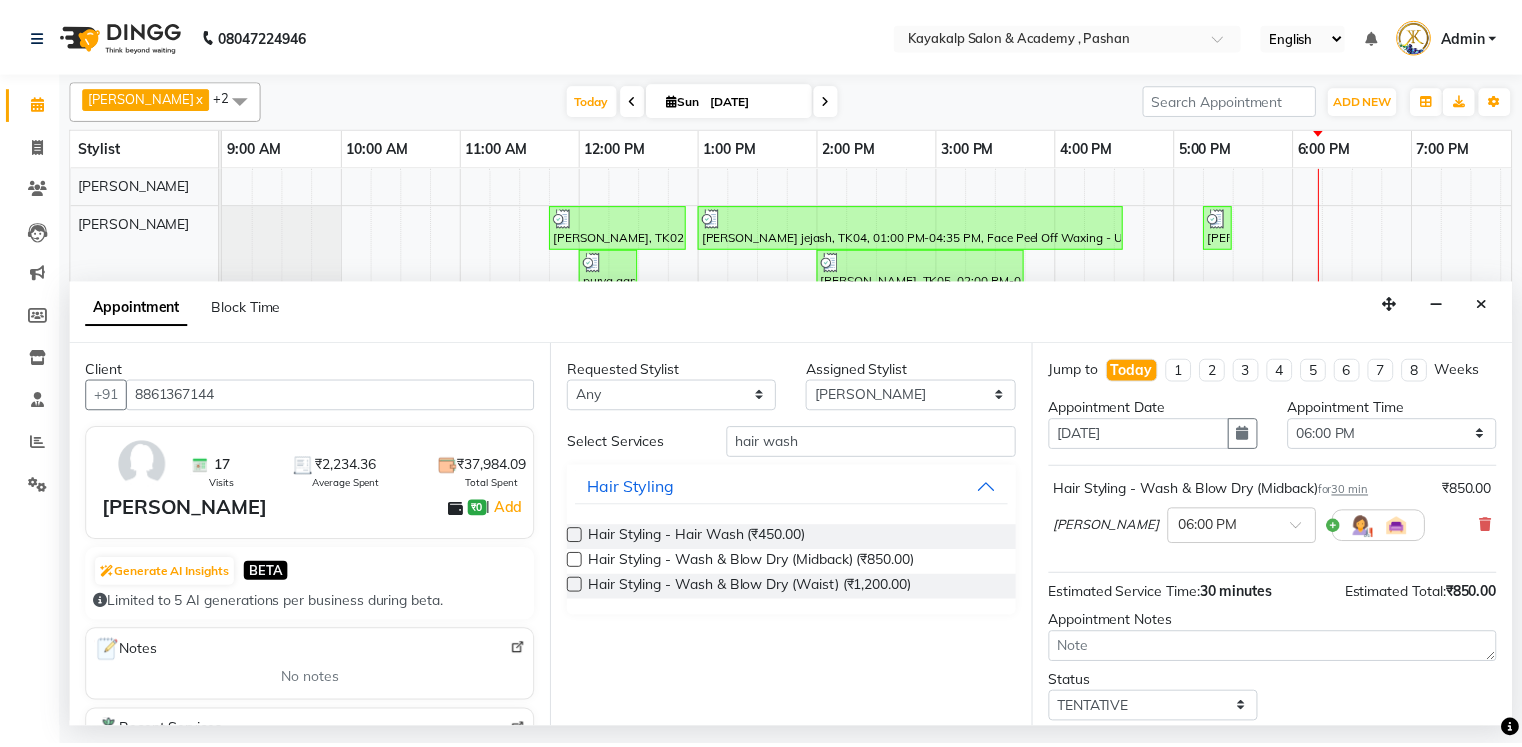scroll, scrollTop: 120, scrollLeft: 0, axis: vertical 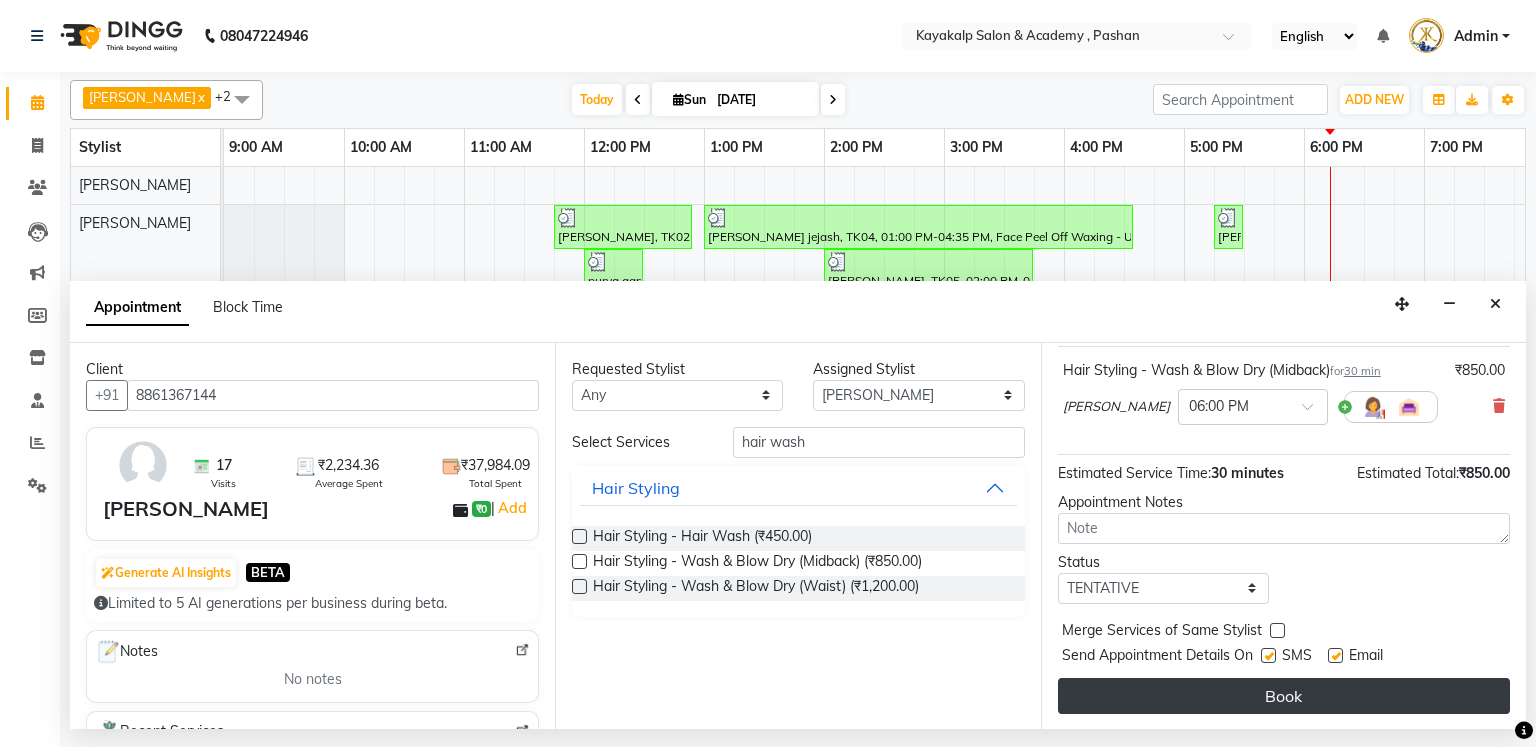 click on "Book" at bounding box center [1284, 696] 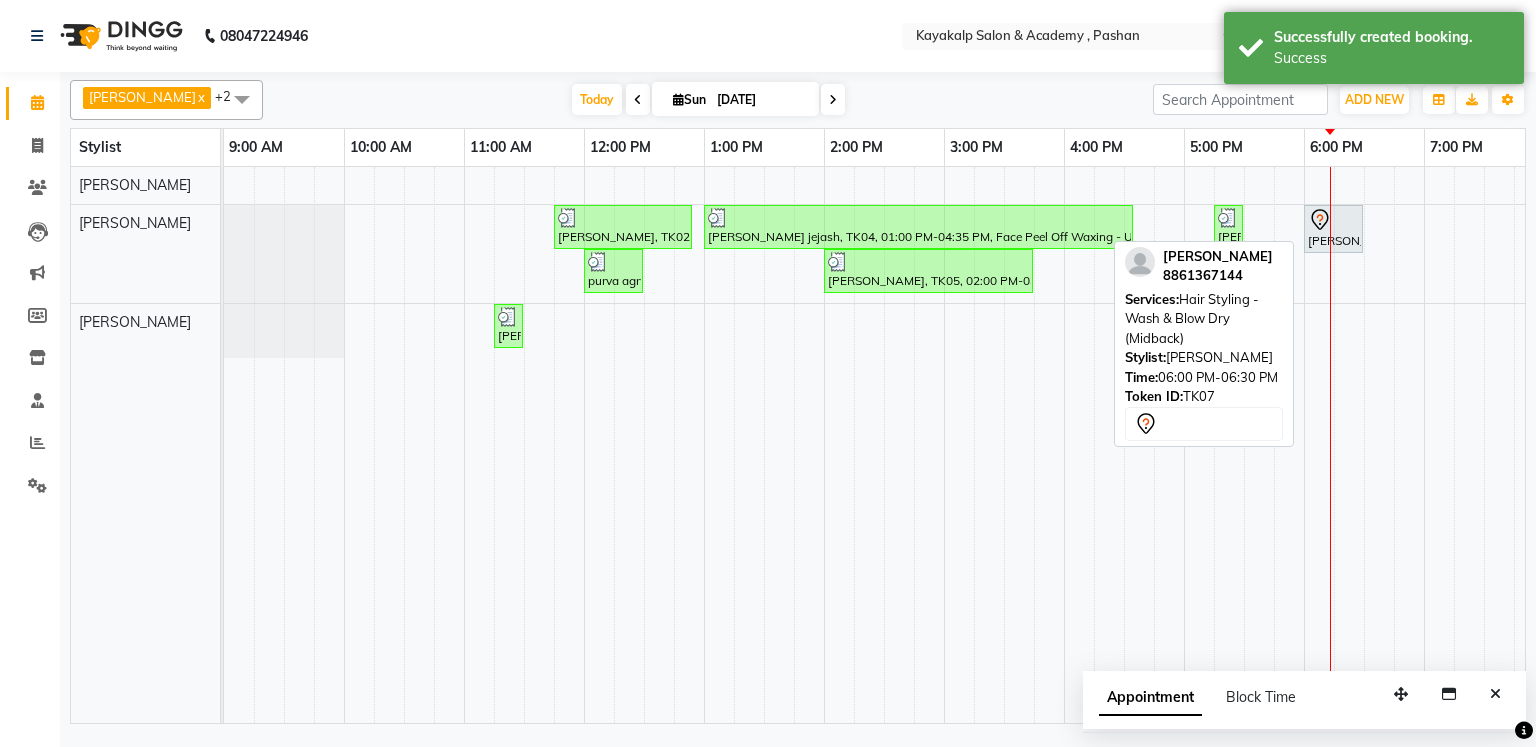click on "[PERSON_NAME], TK07, 06:00 PM-06:30 PM, Hair Styling - Wash & Blow Dry (Midback)" at bounding box center (1333, 229) 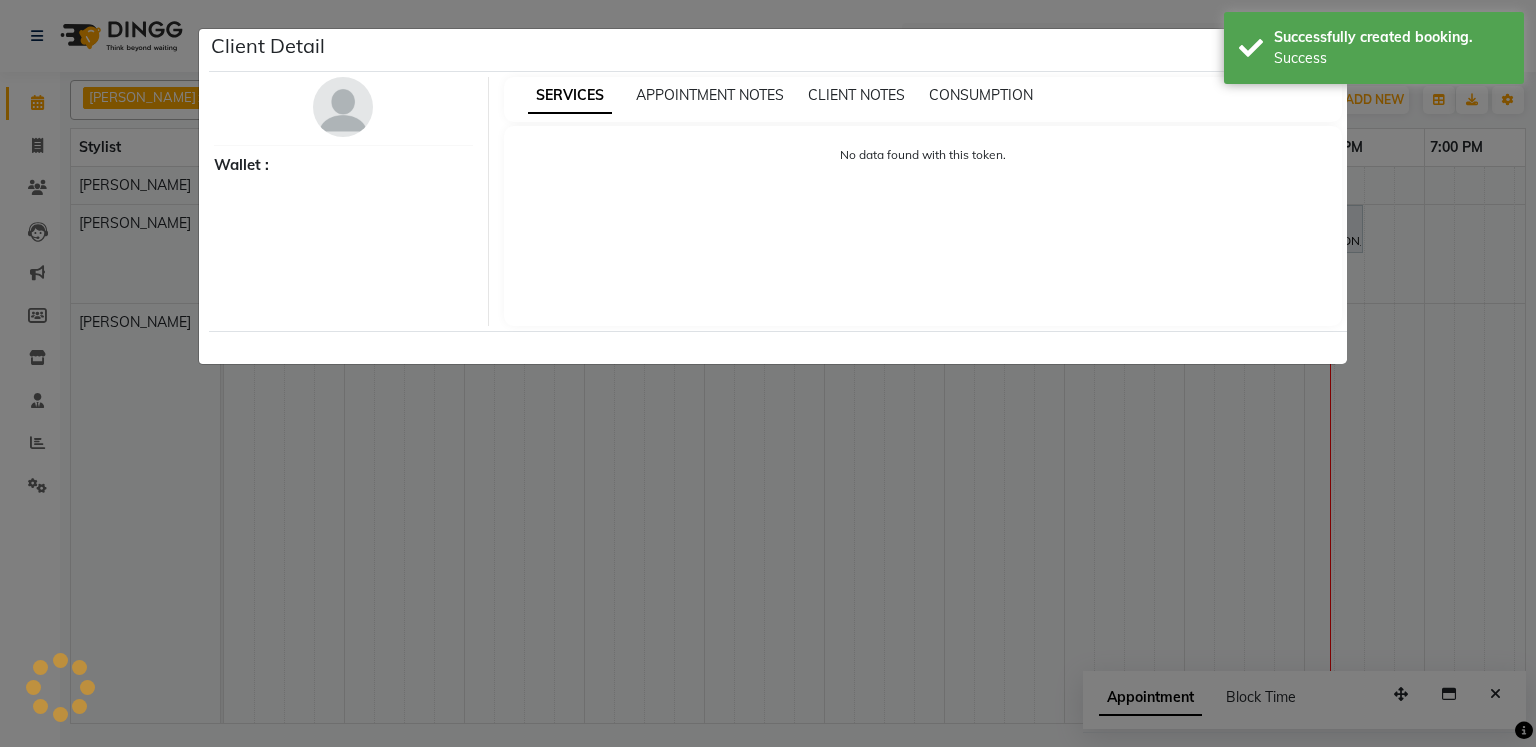 select on "7" 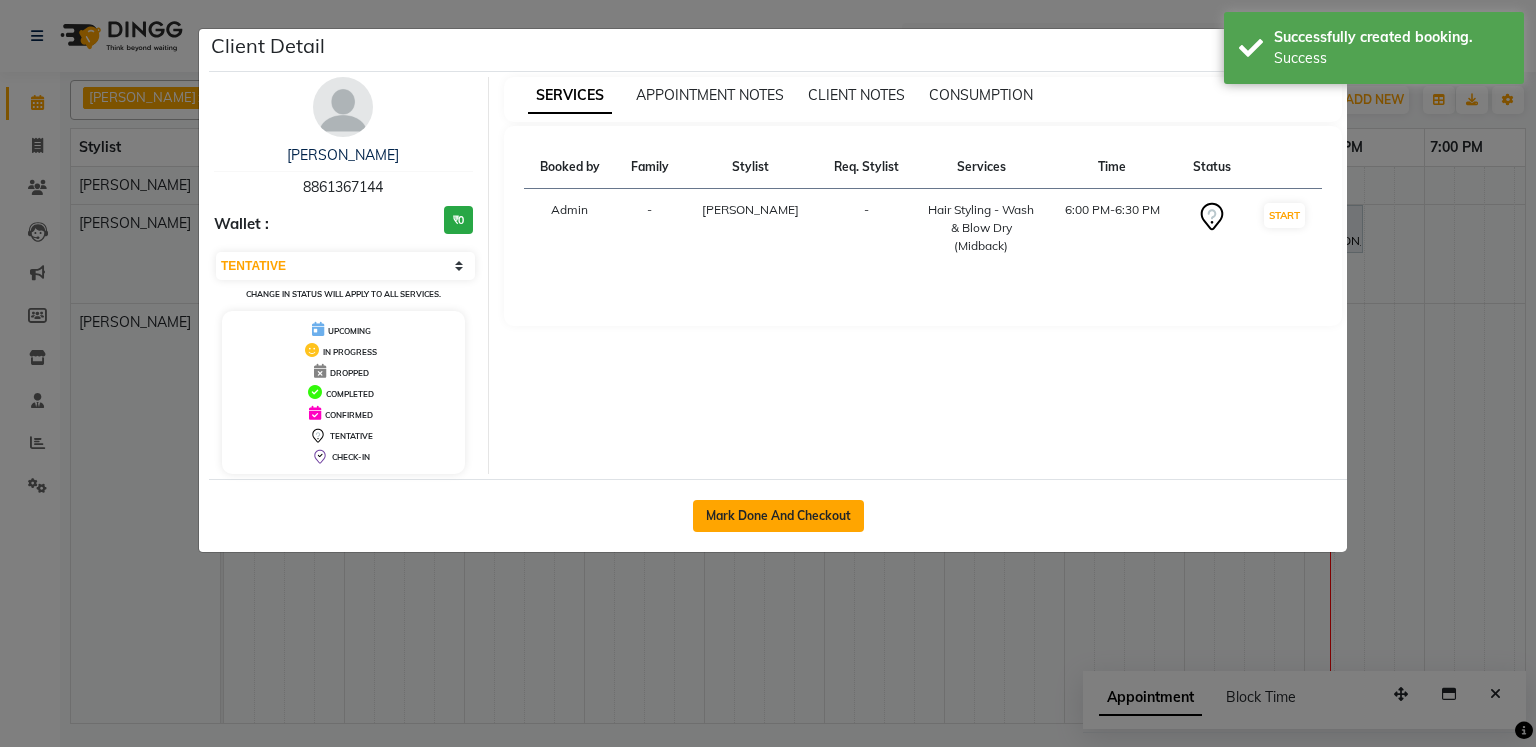 click on "Mark Done And Checkout" 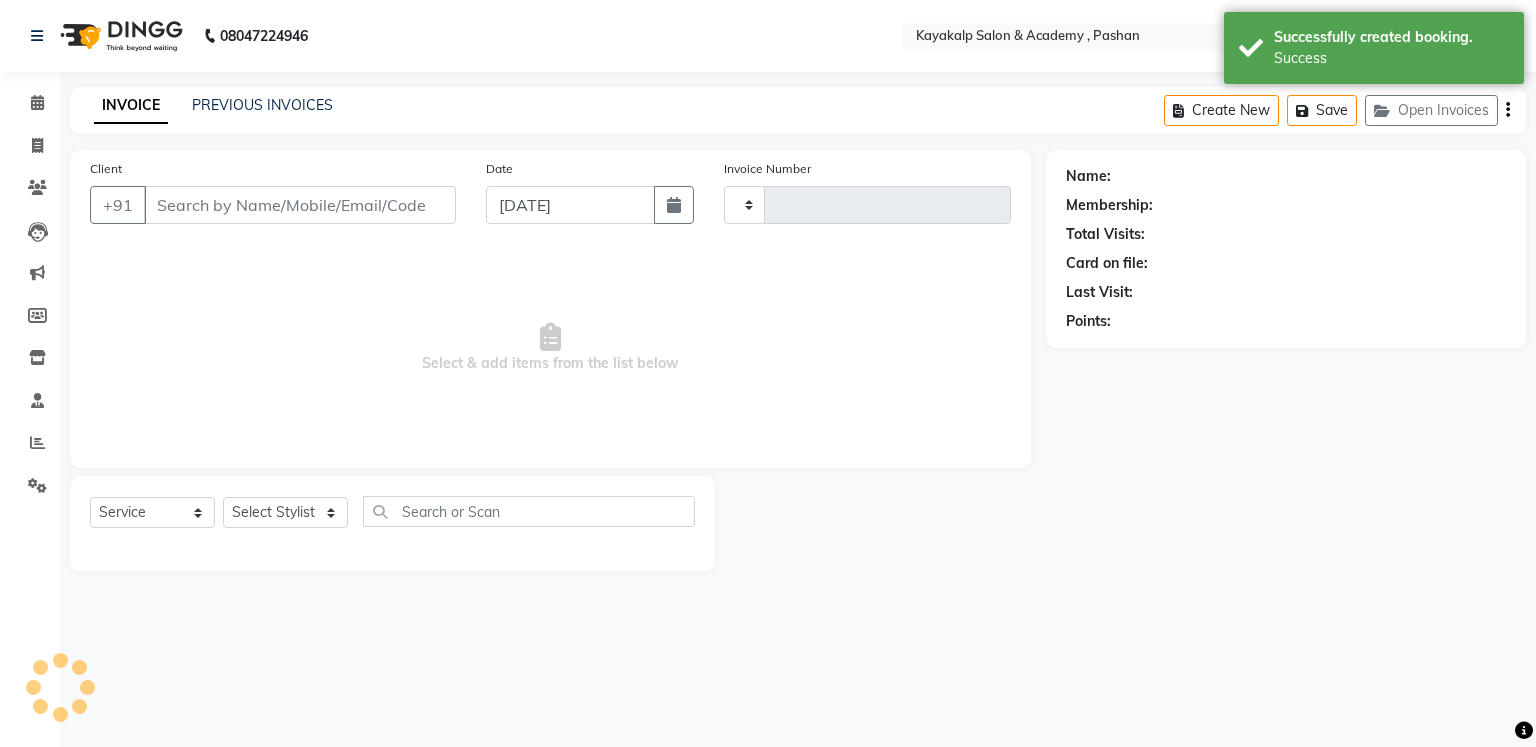type on "0442" 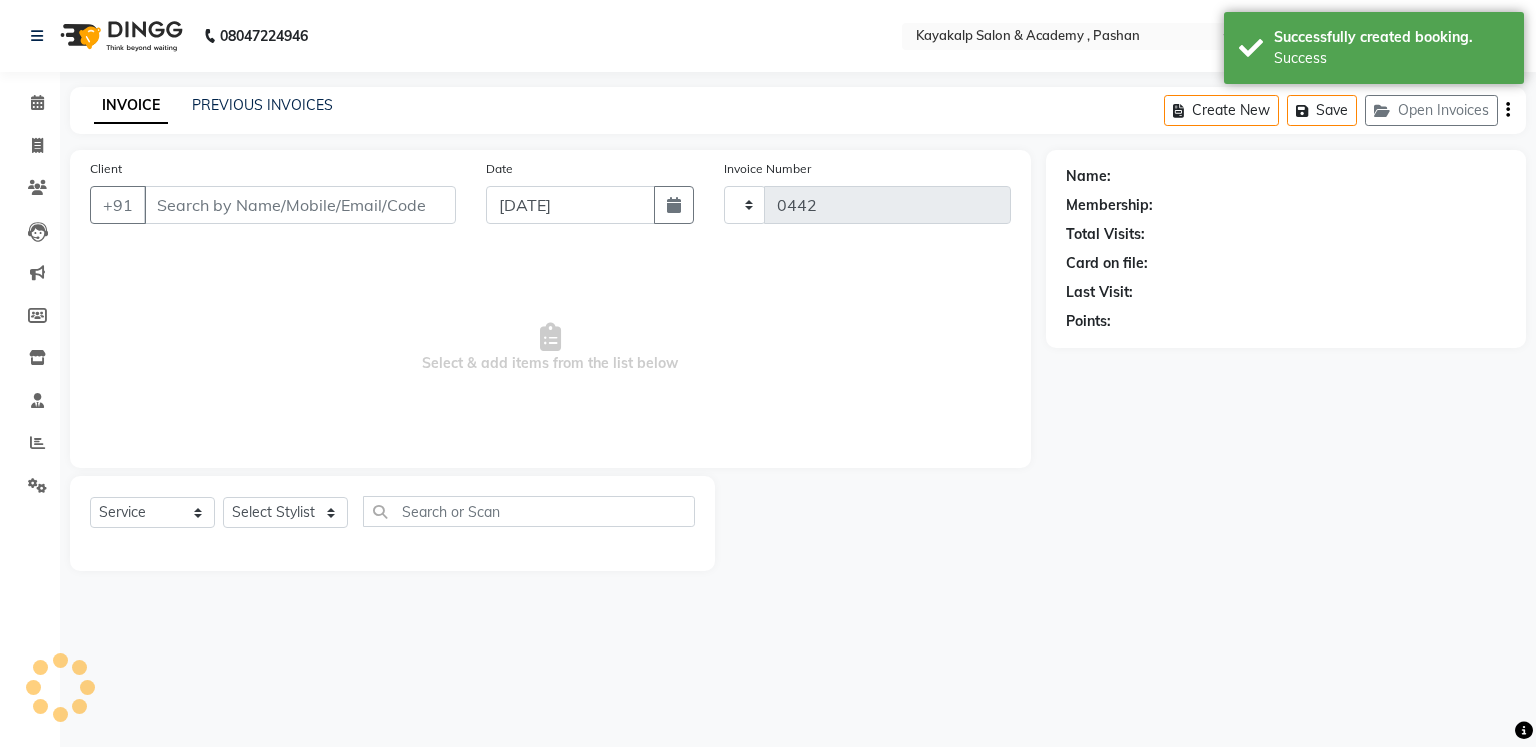 select on "4804" 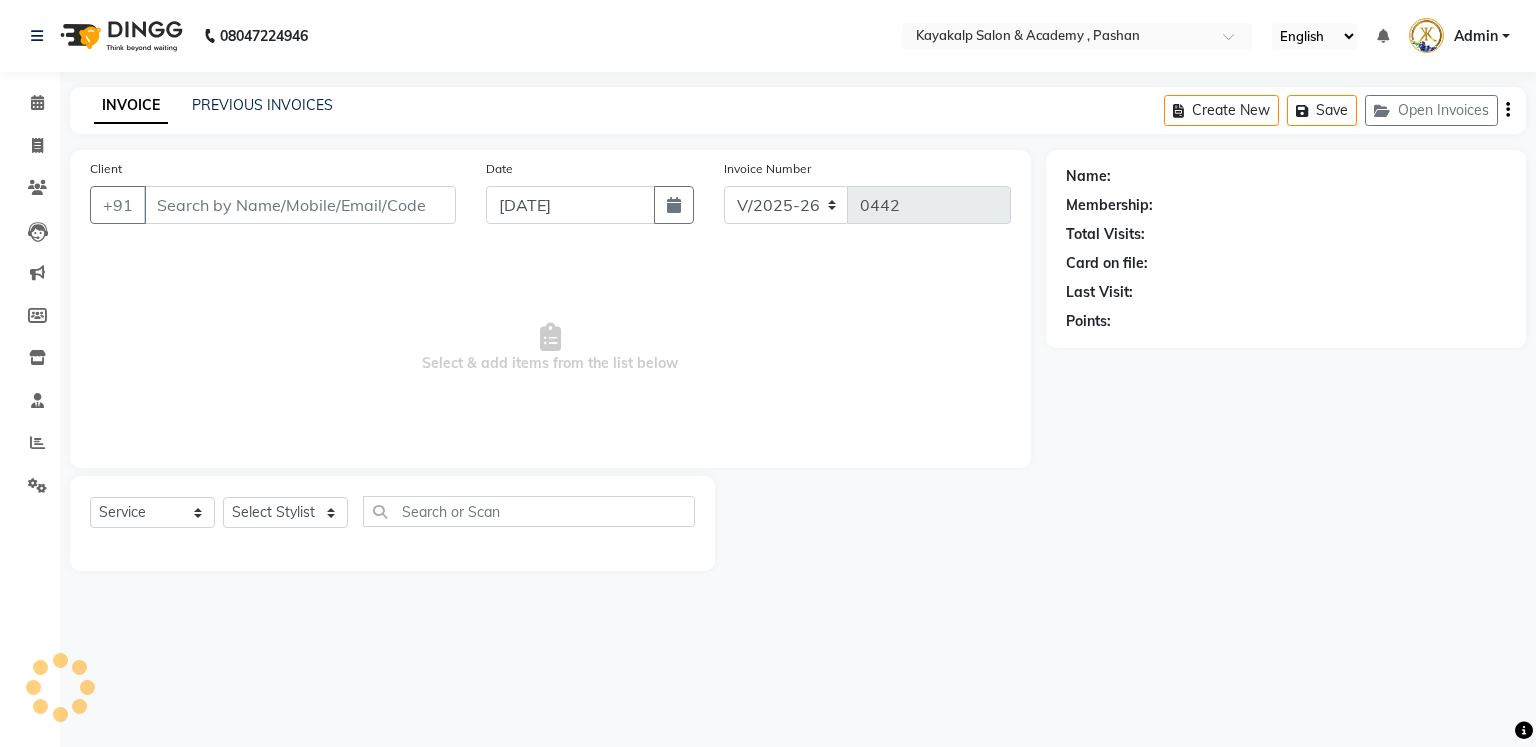 type on "8861367144" 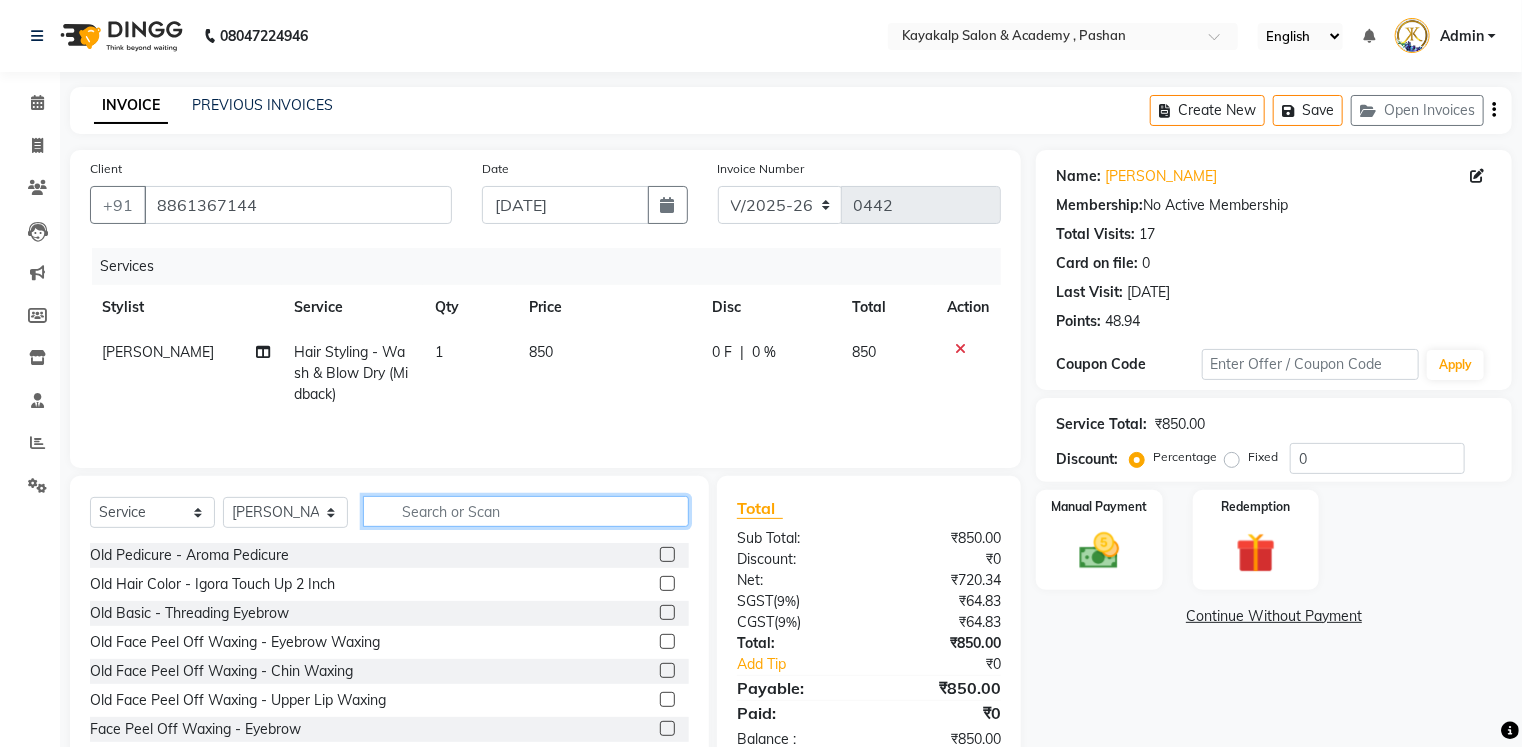 drag, startPoint x: 576, startPoint y: 512, endPoint x: 562, endPoint y: 516, distance: 14.56022 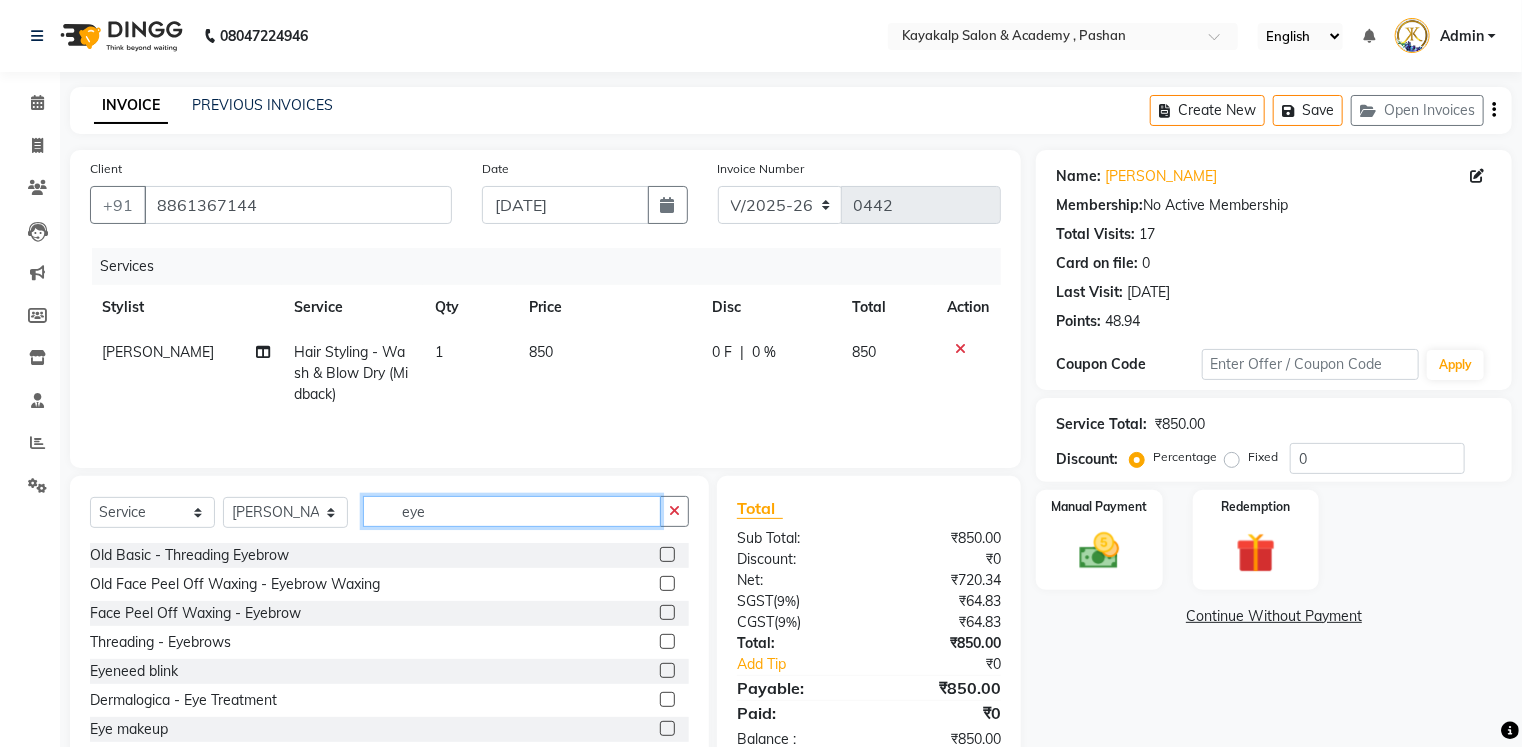 type on "eye" 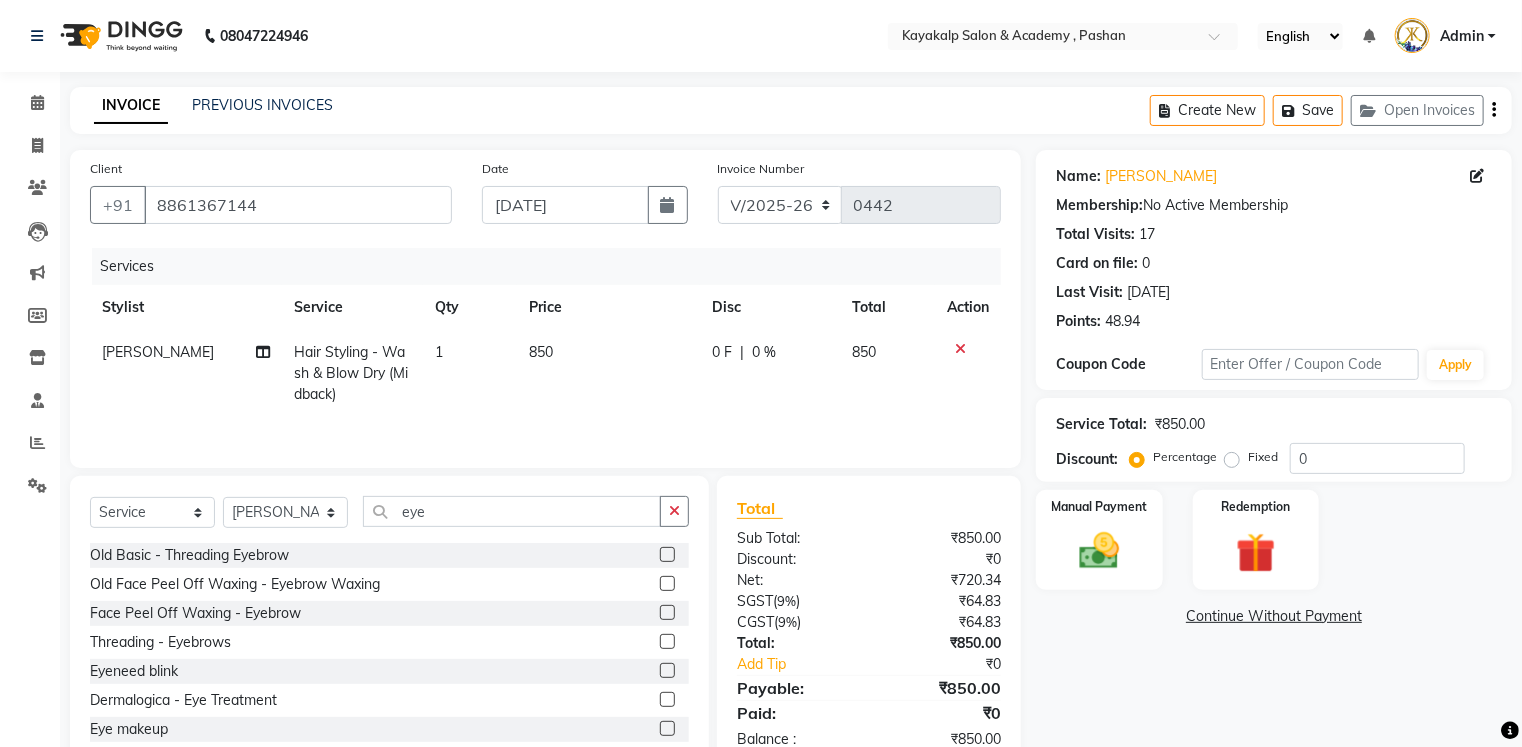 click 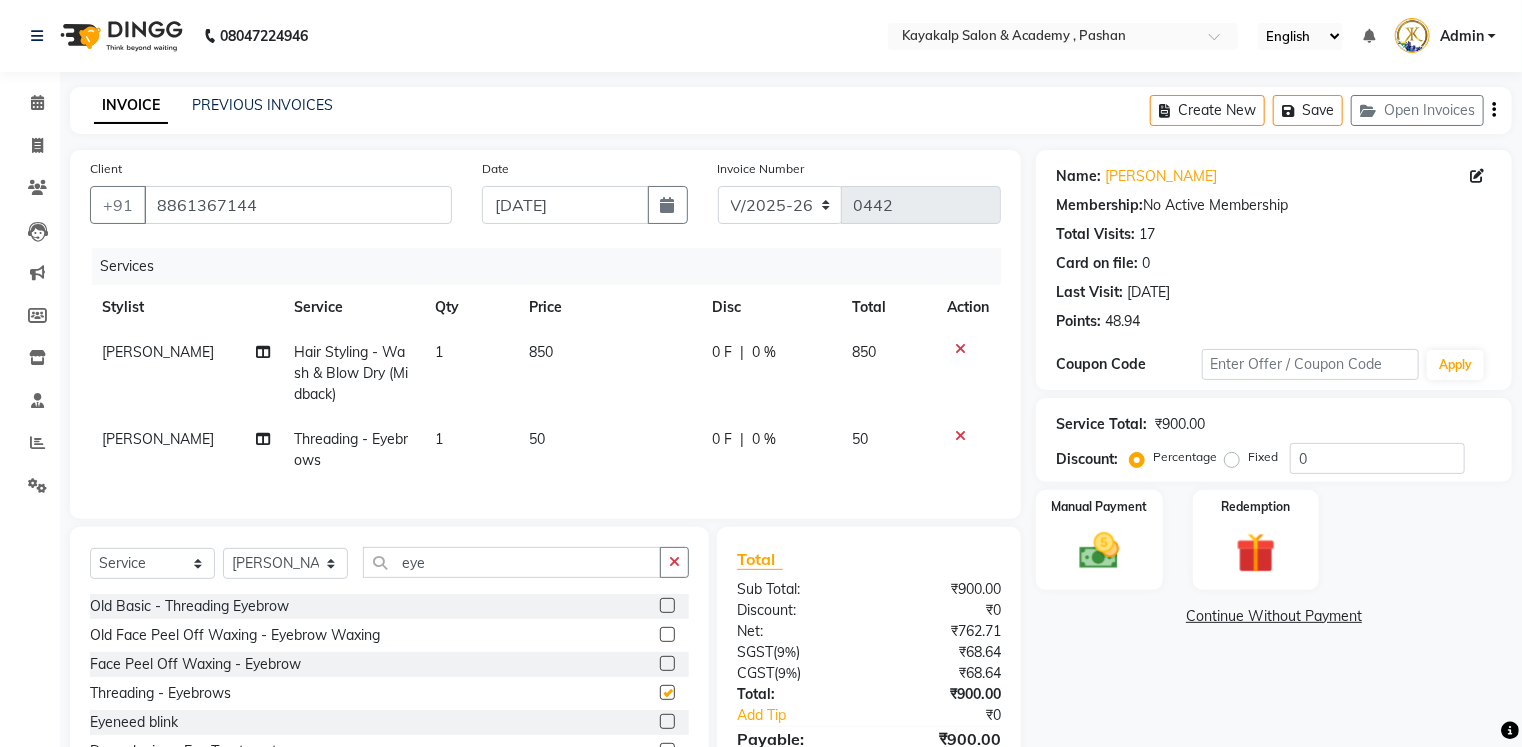 checkbox on "false" 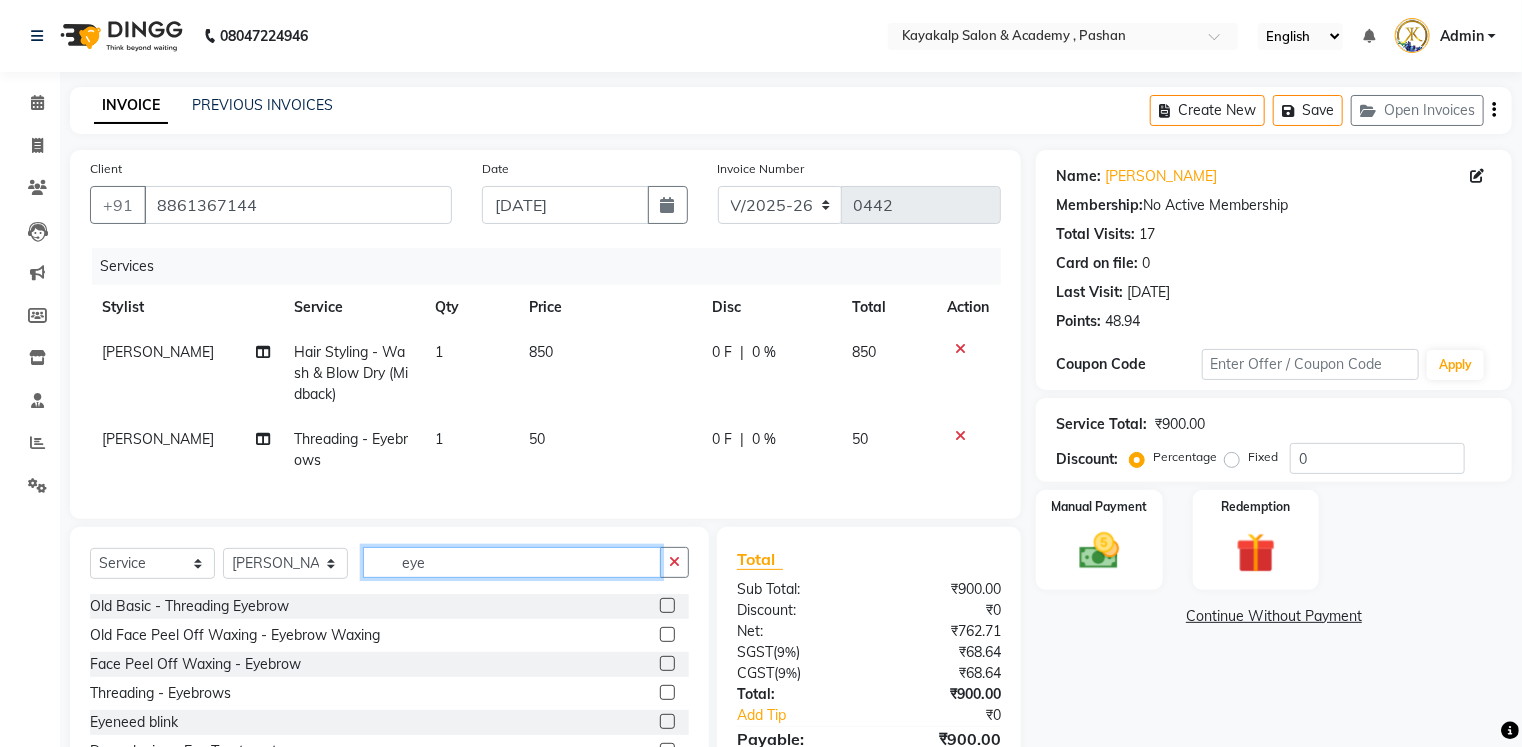 click on "eye" 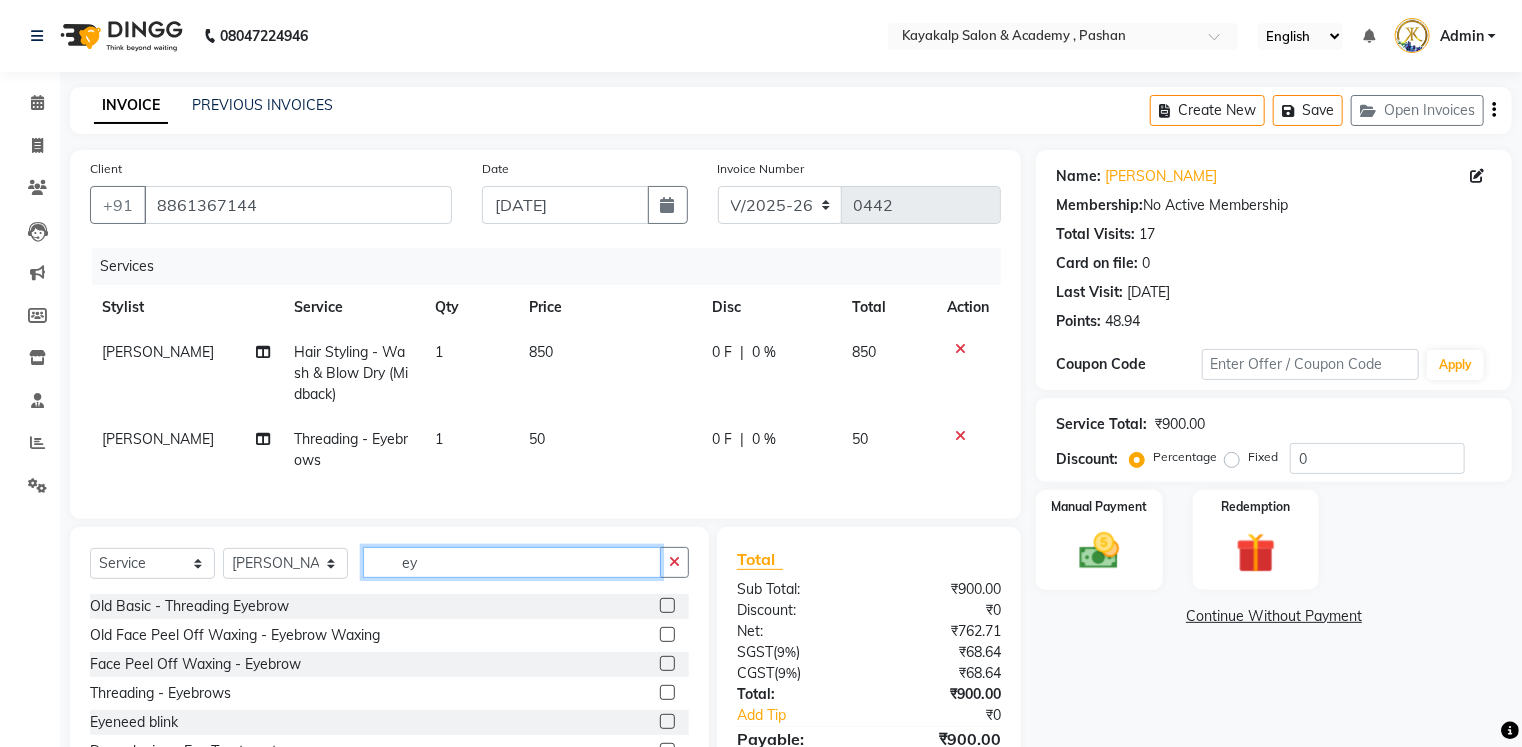 type on "e" 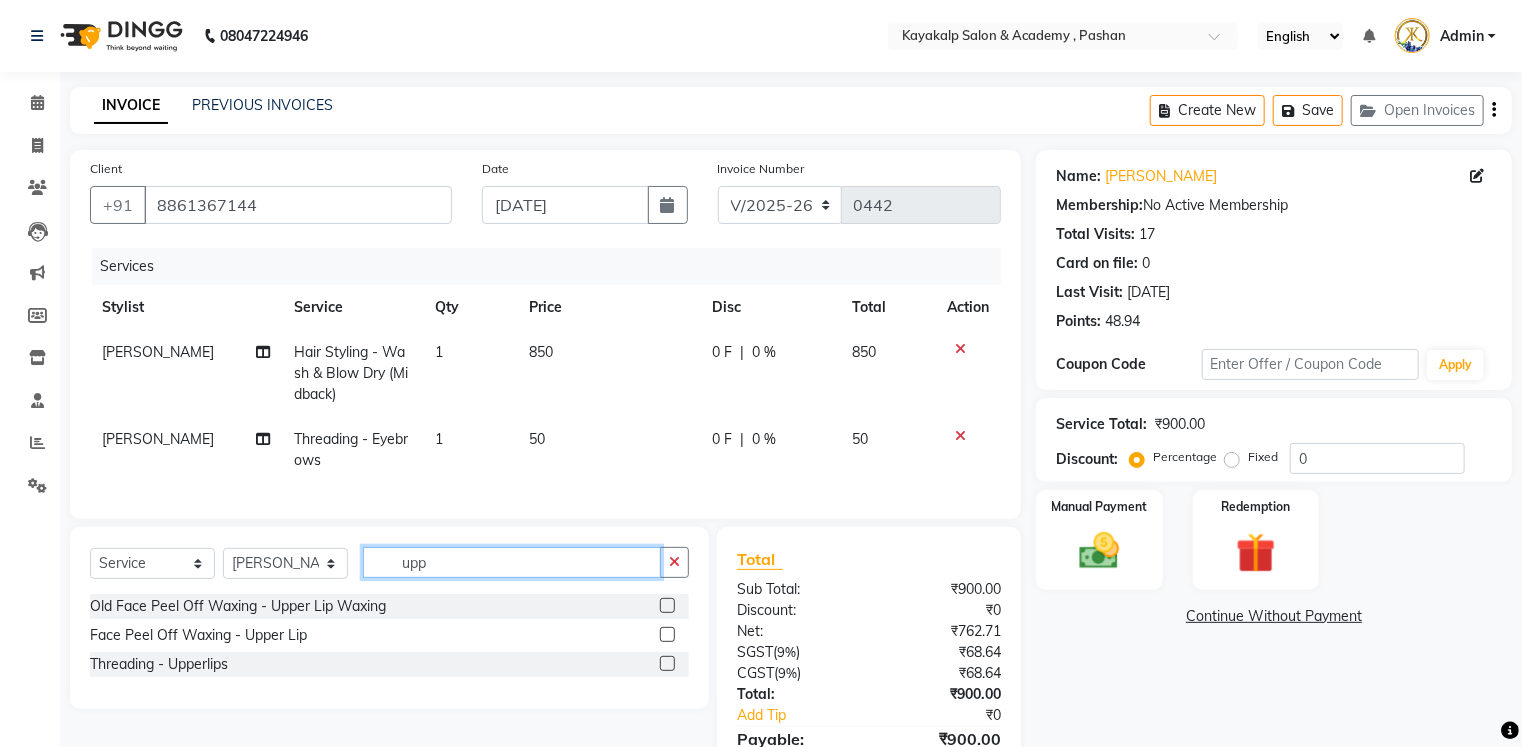 type on "upp" 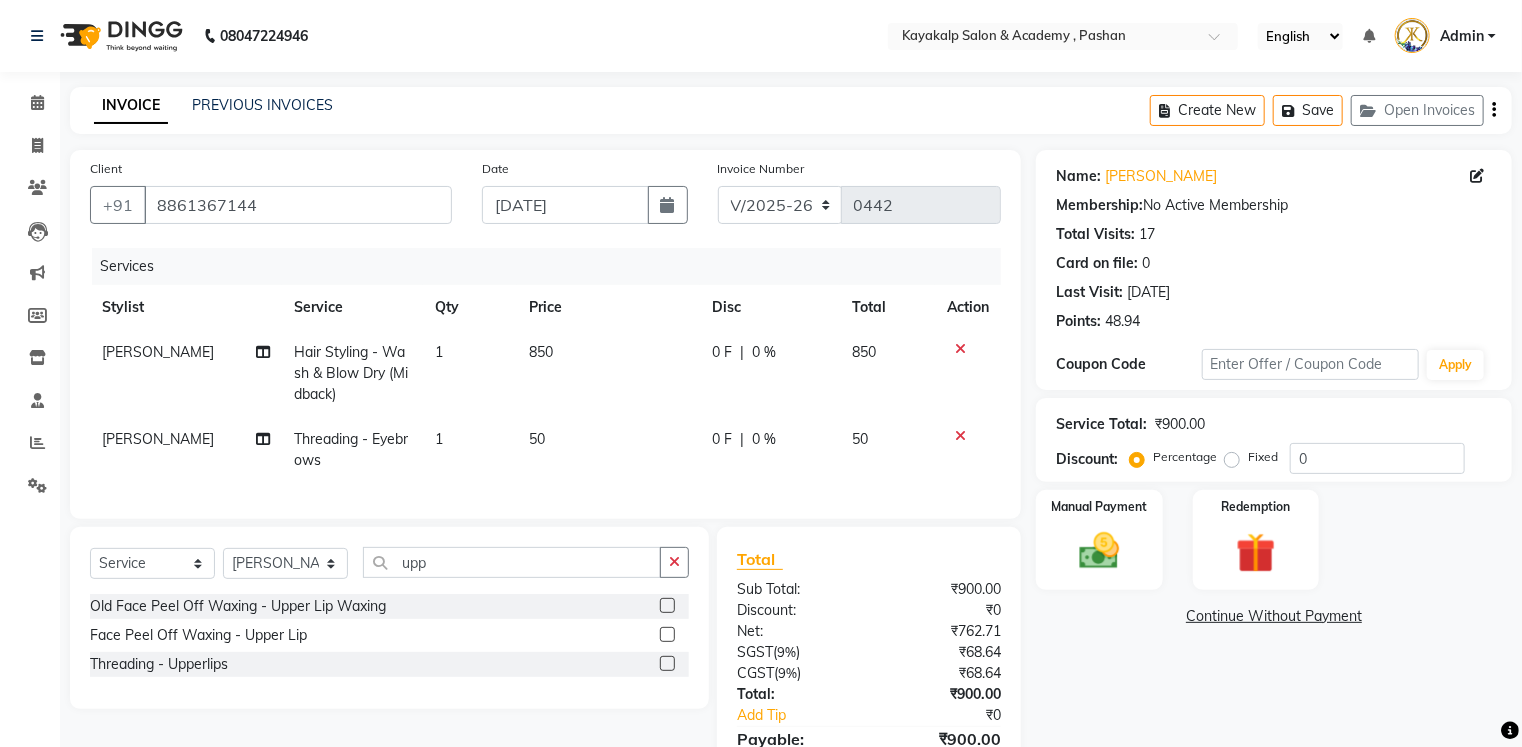 click 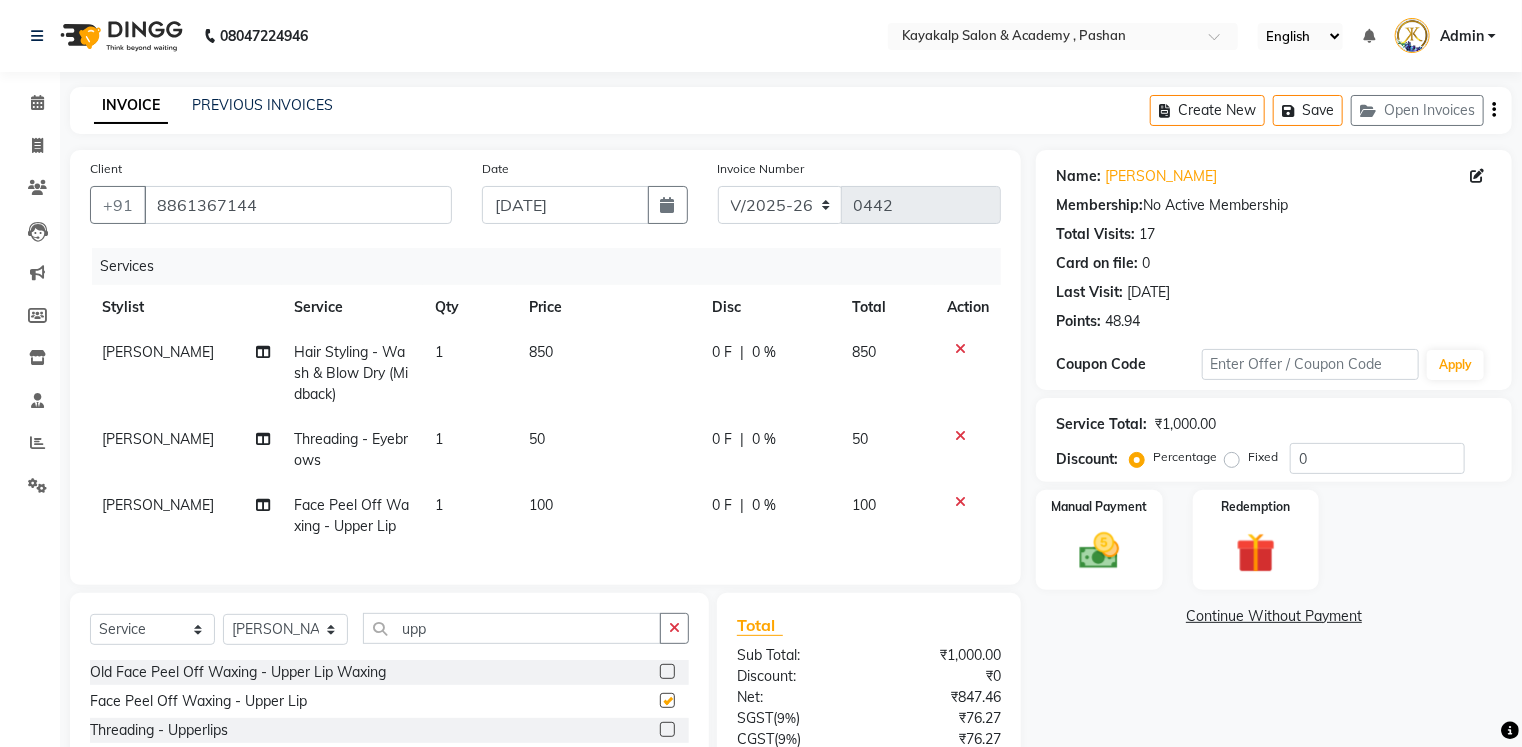 checkbox on "false" 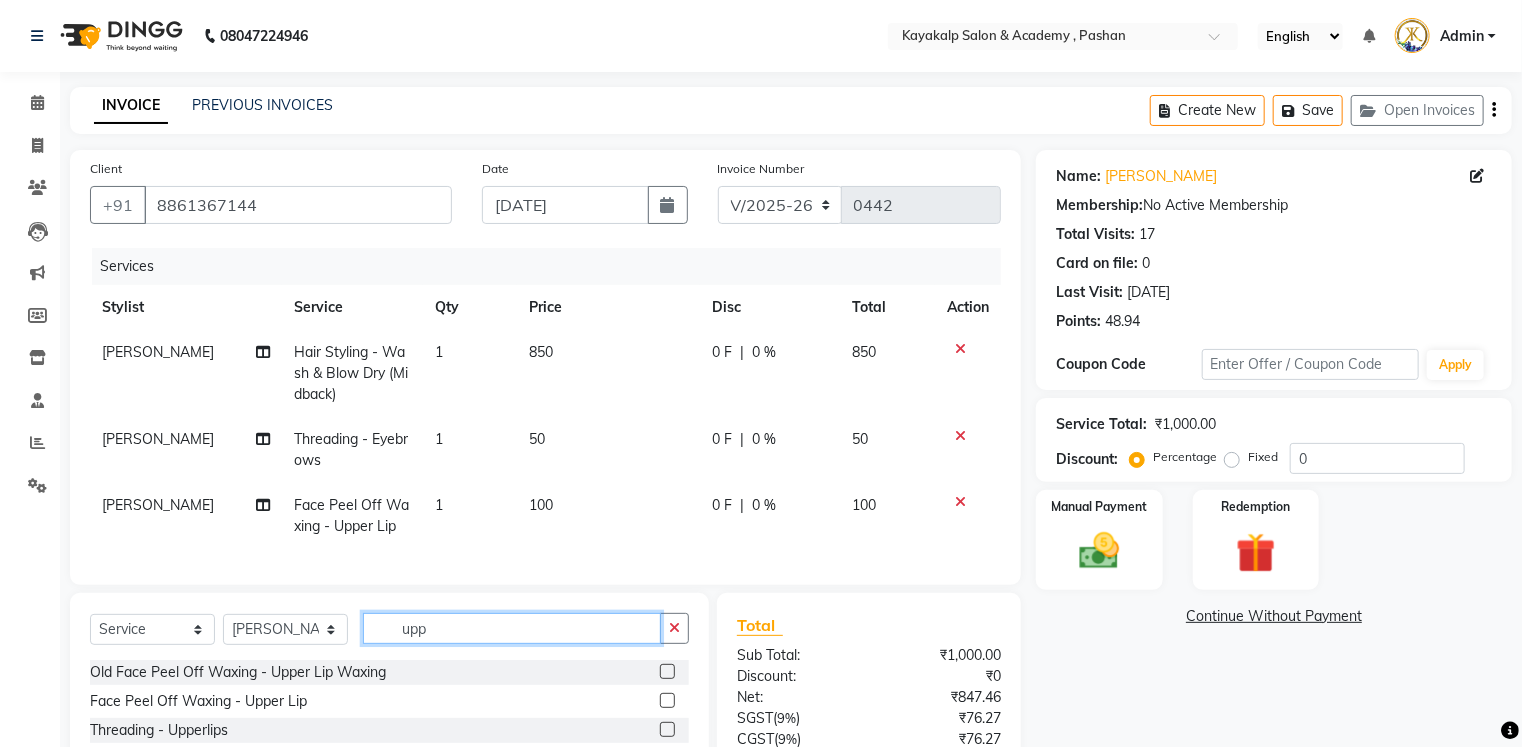 click on "upp" 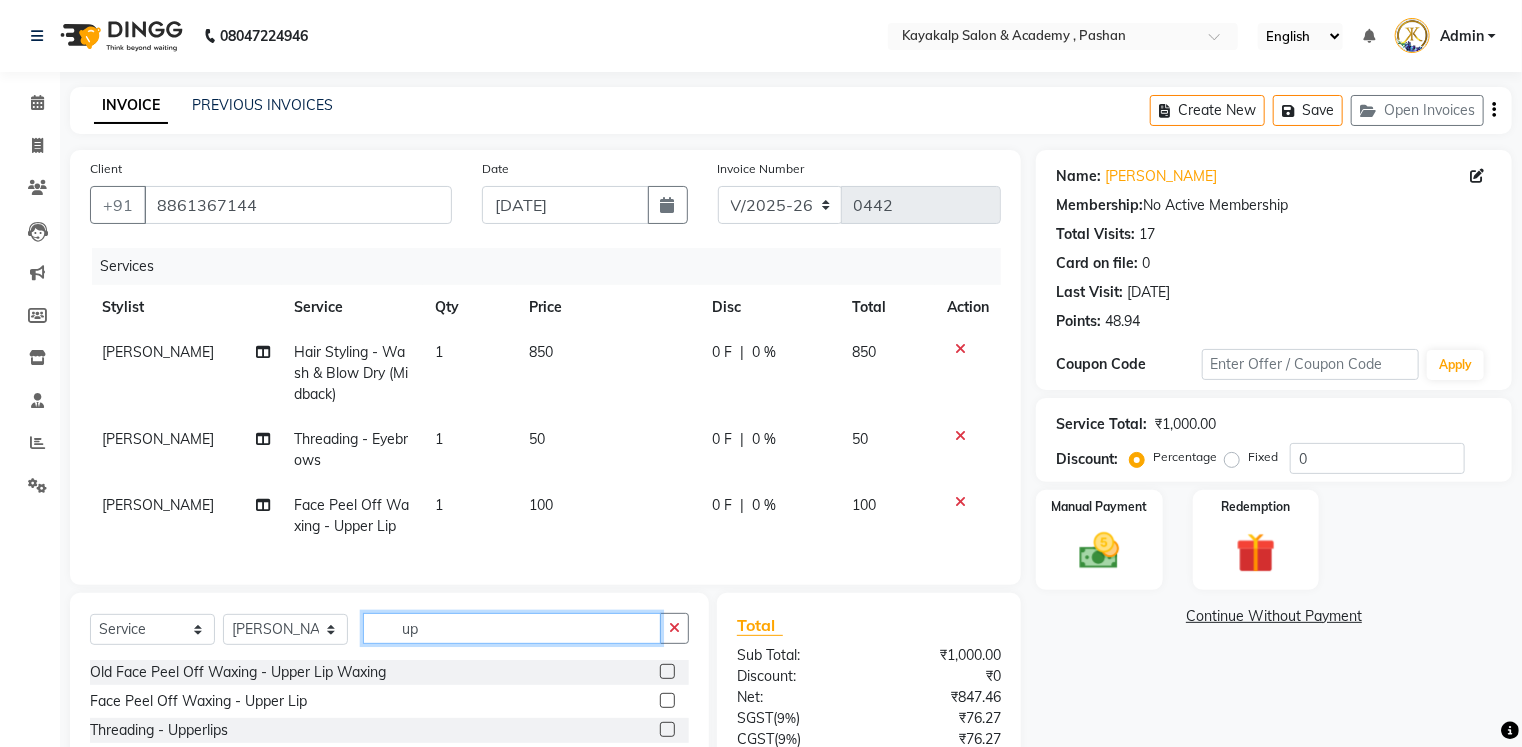 type on "u" 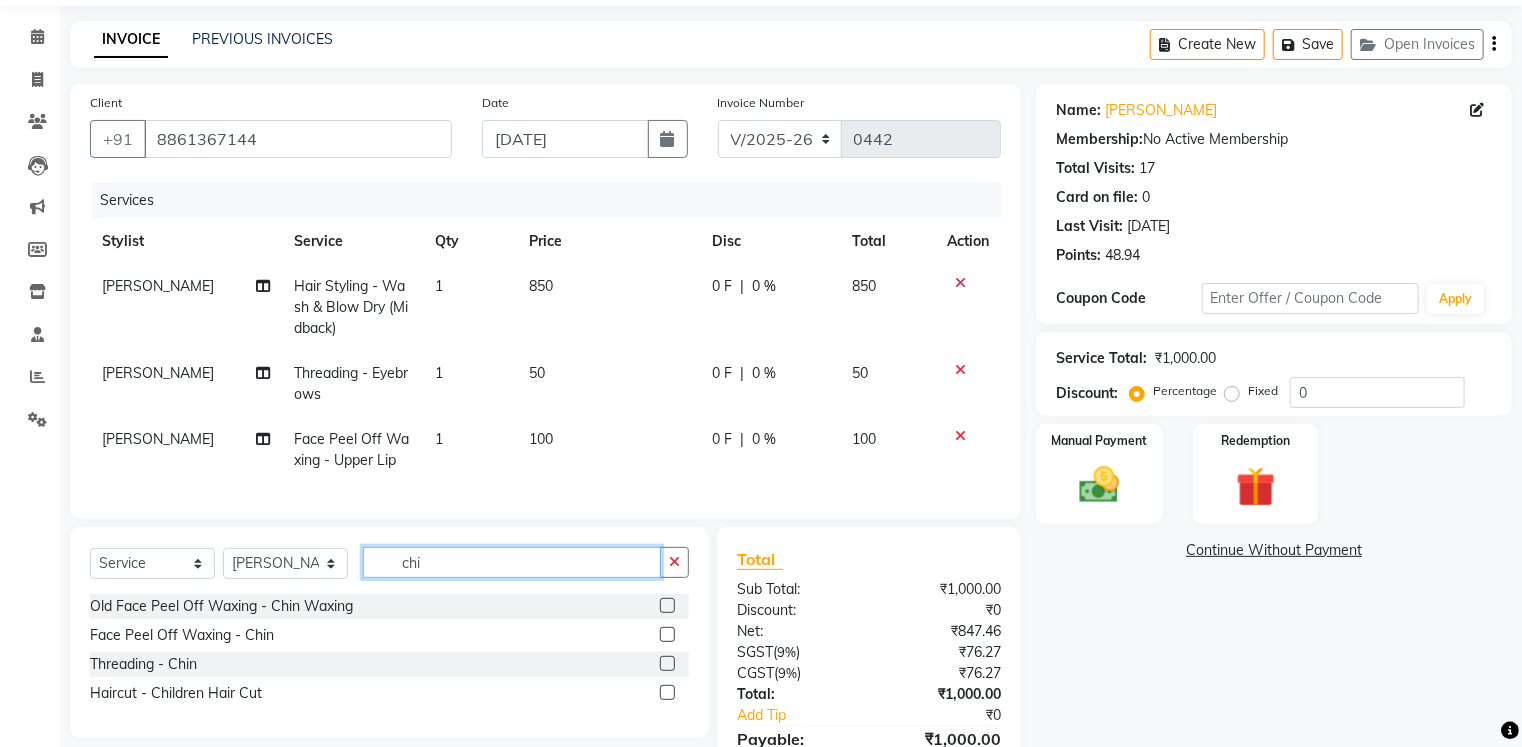 scroll, scrollTop: 160, scrollLeft: 0, axis: vertical 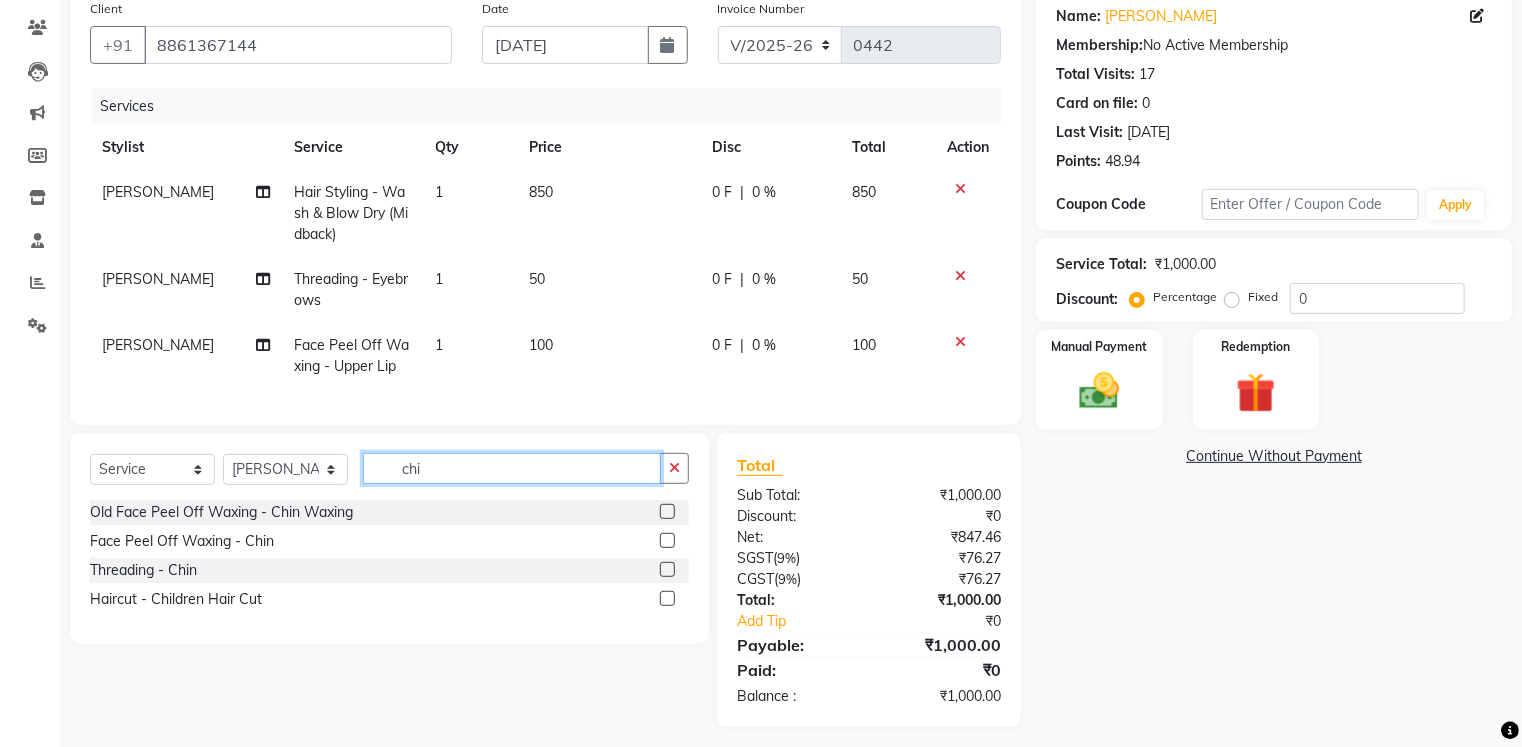 type on "chi" 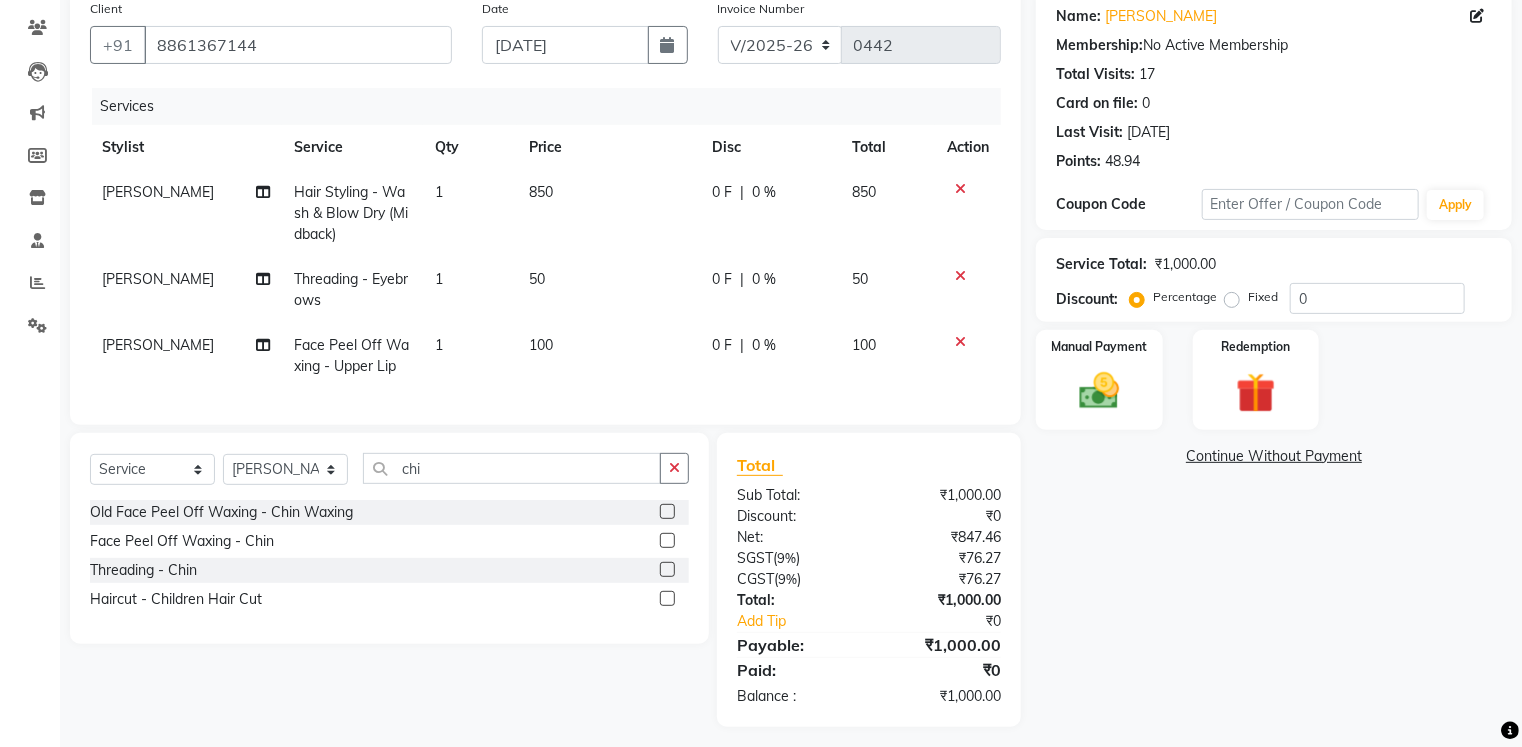 click 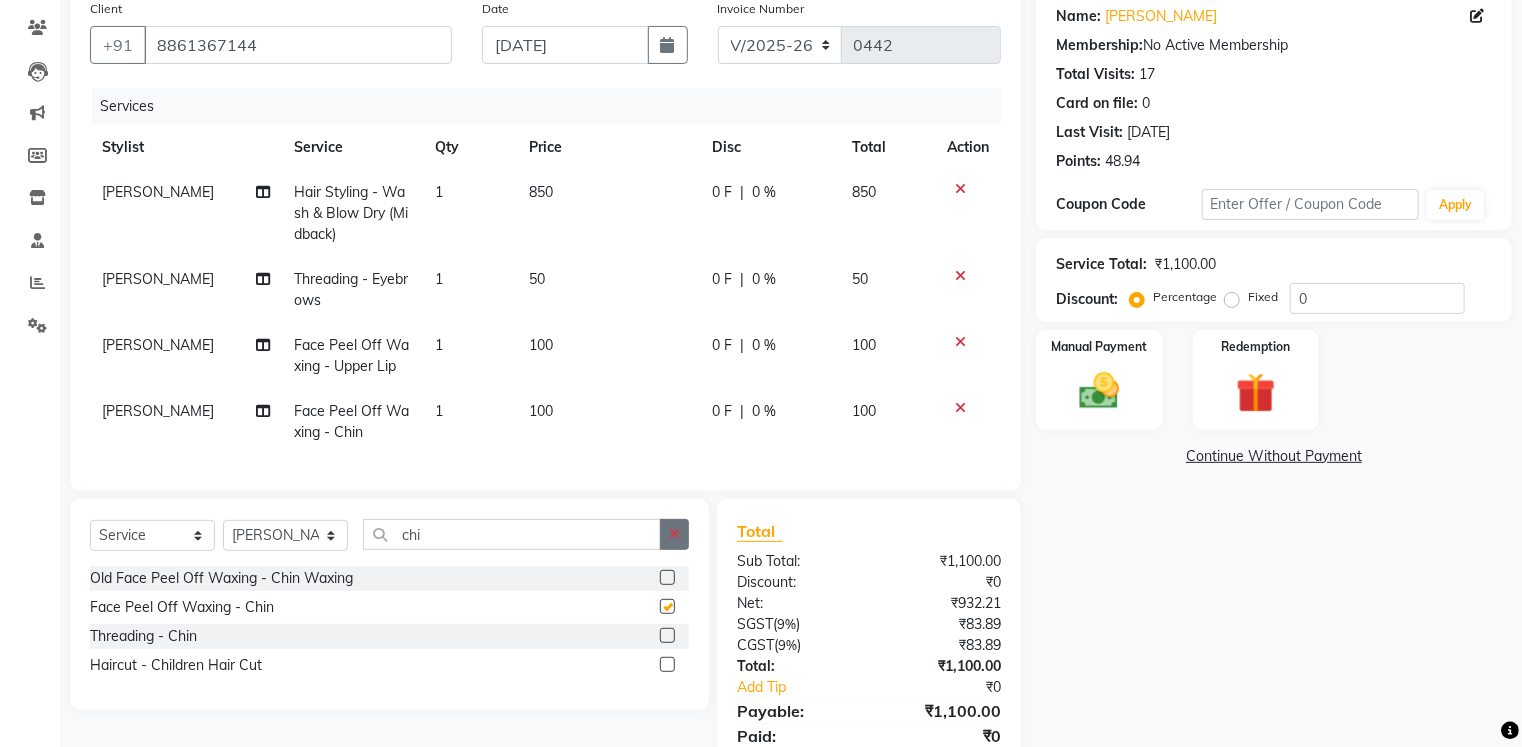checkbox on "false" 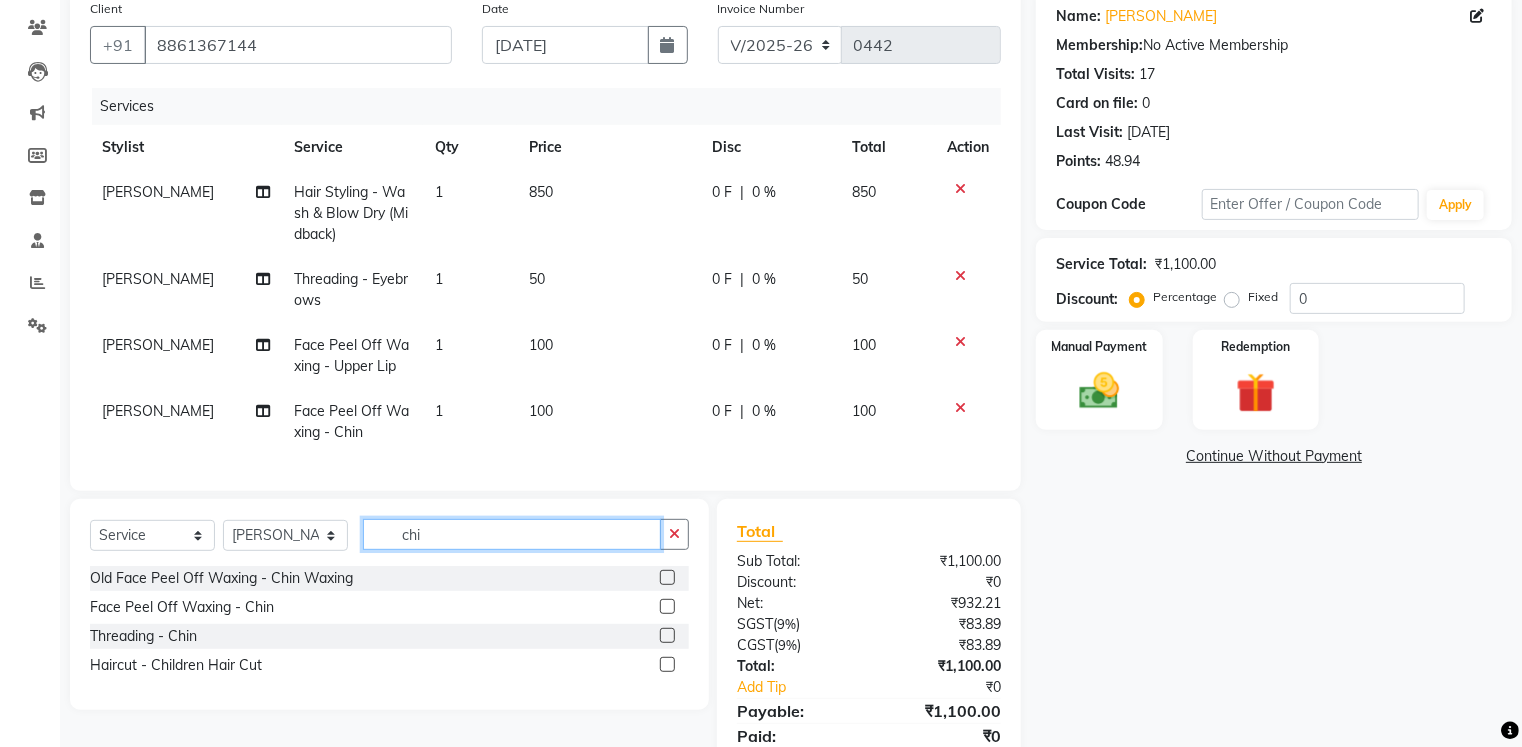 click on "chi" 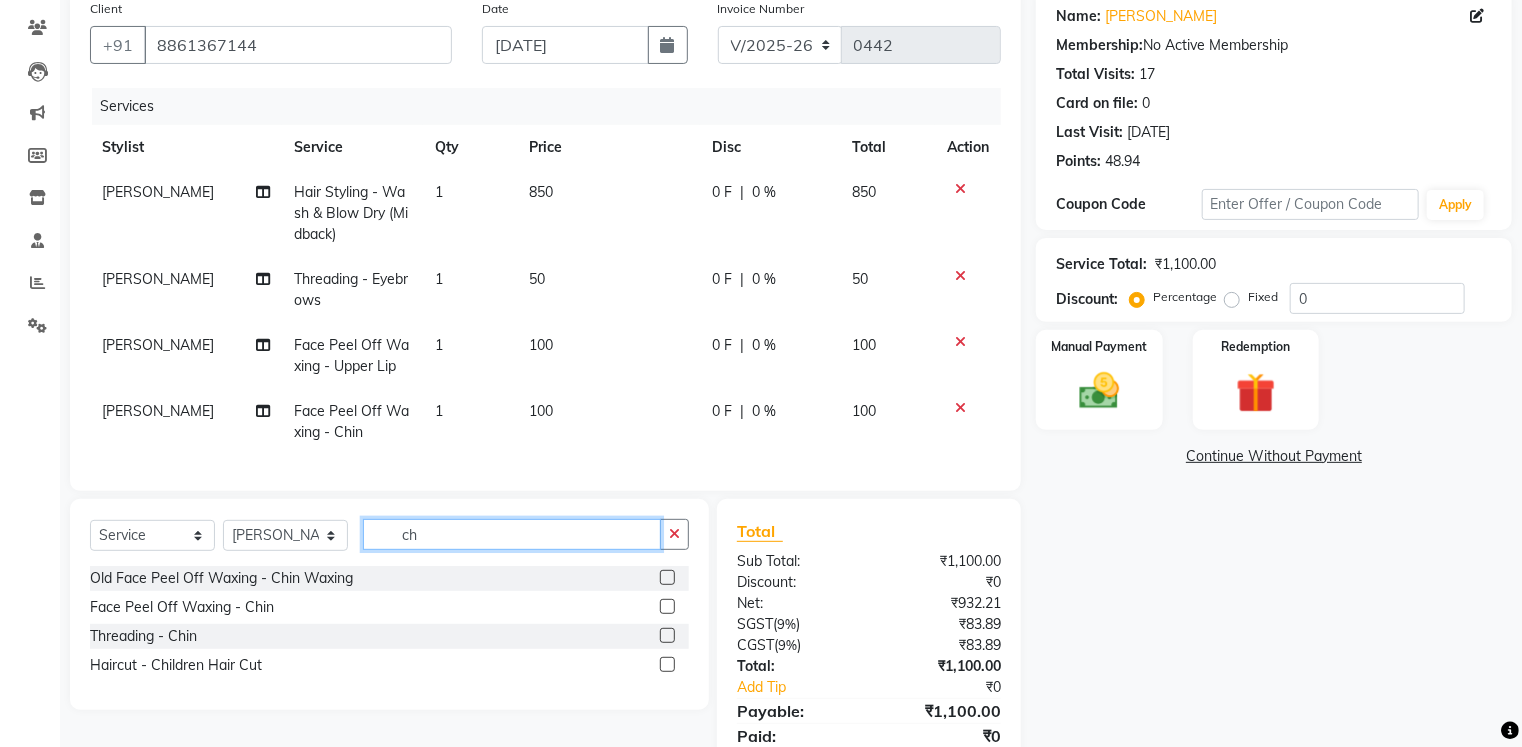type on "c" 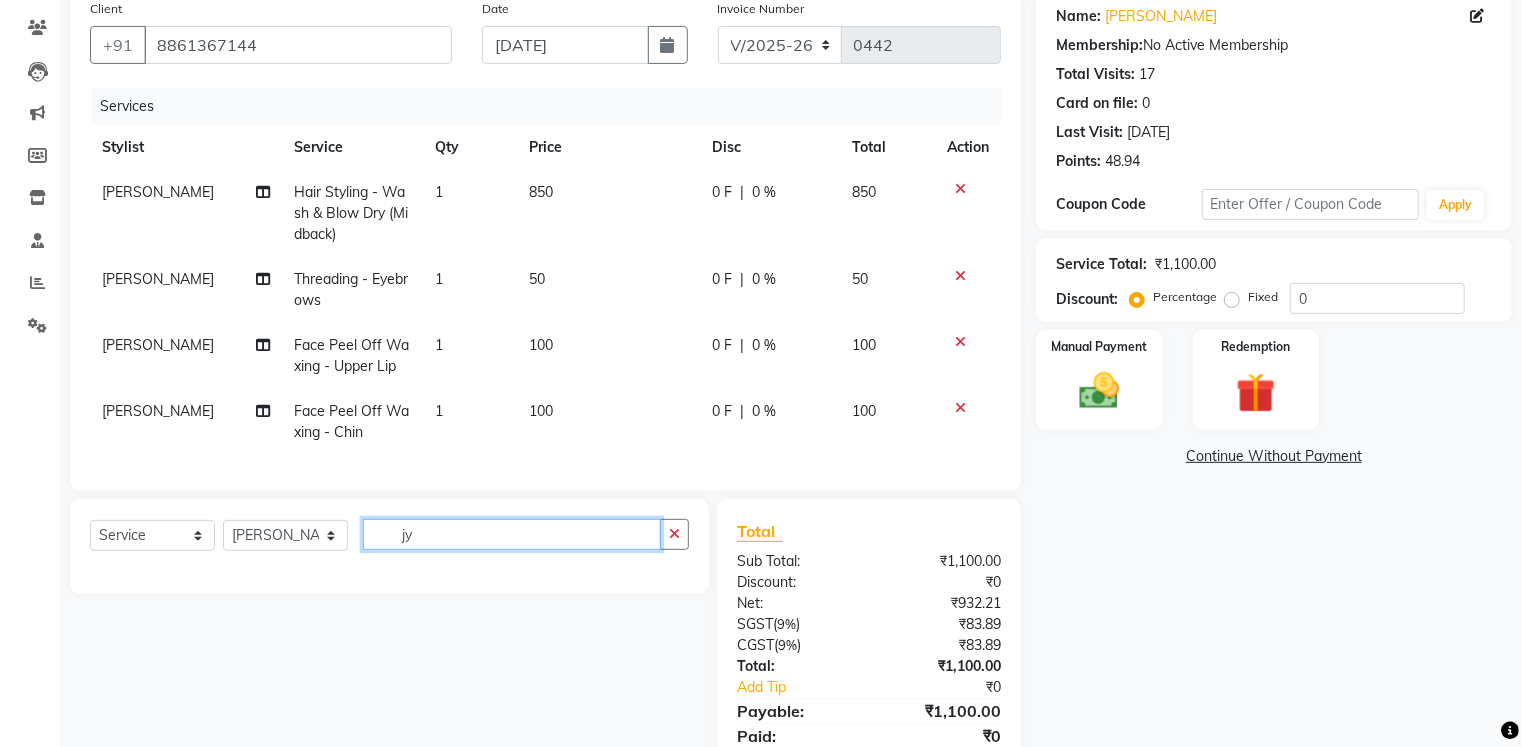 type on "j" 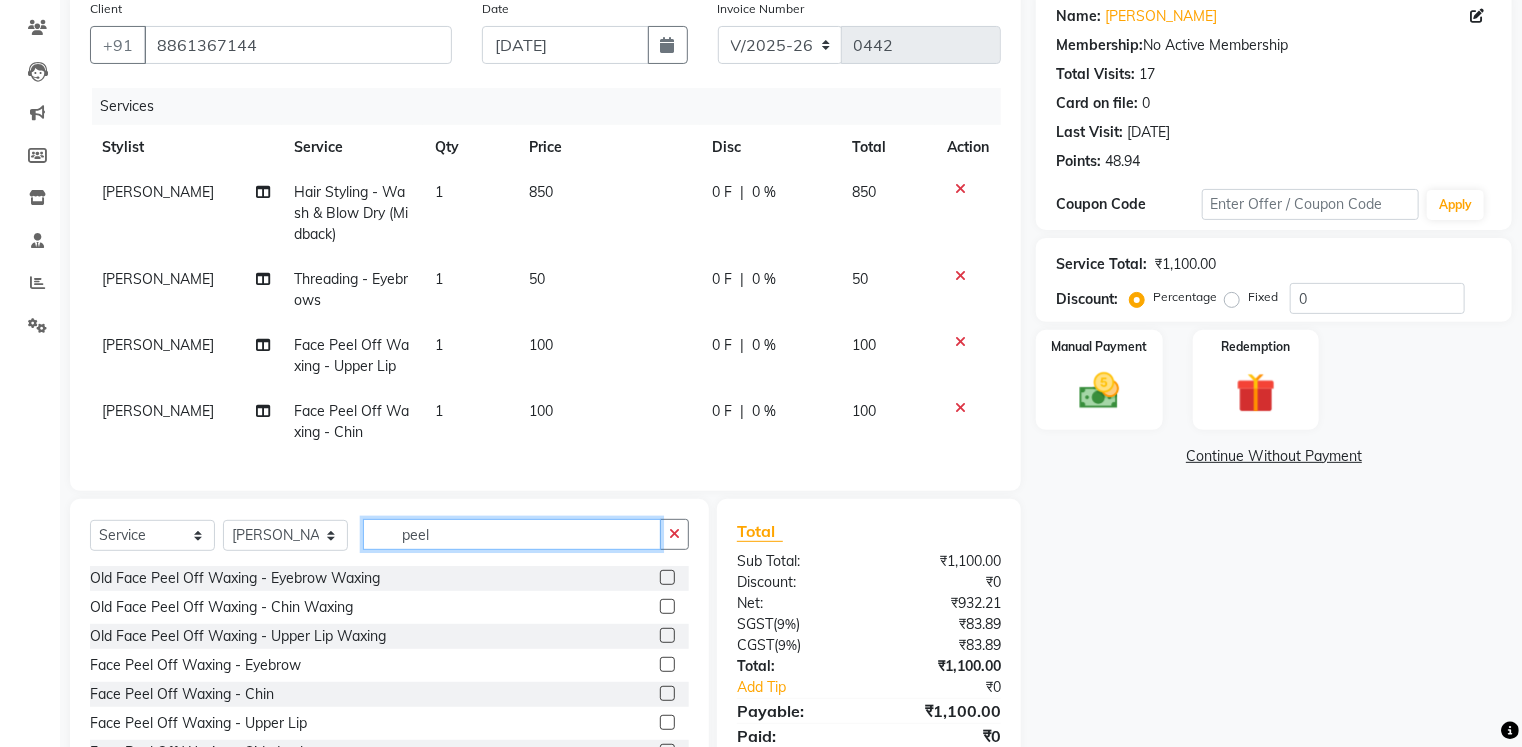 scroll, scrollTop: 80, scrollLeft: 0, axis: vertical 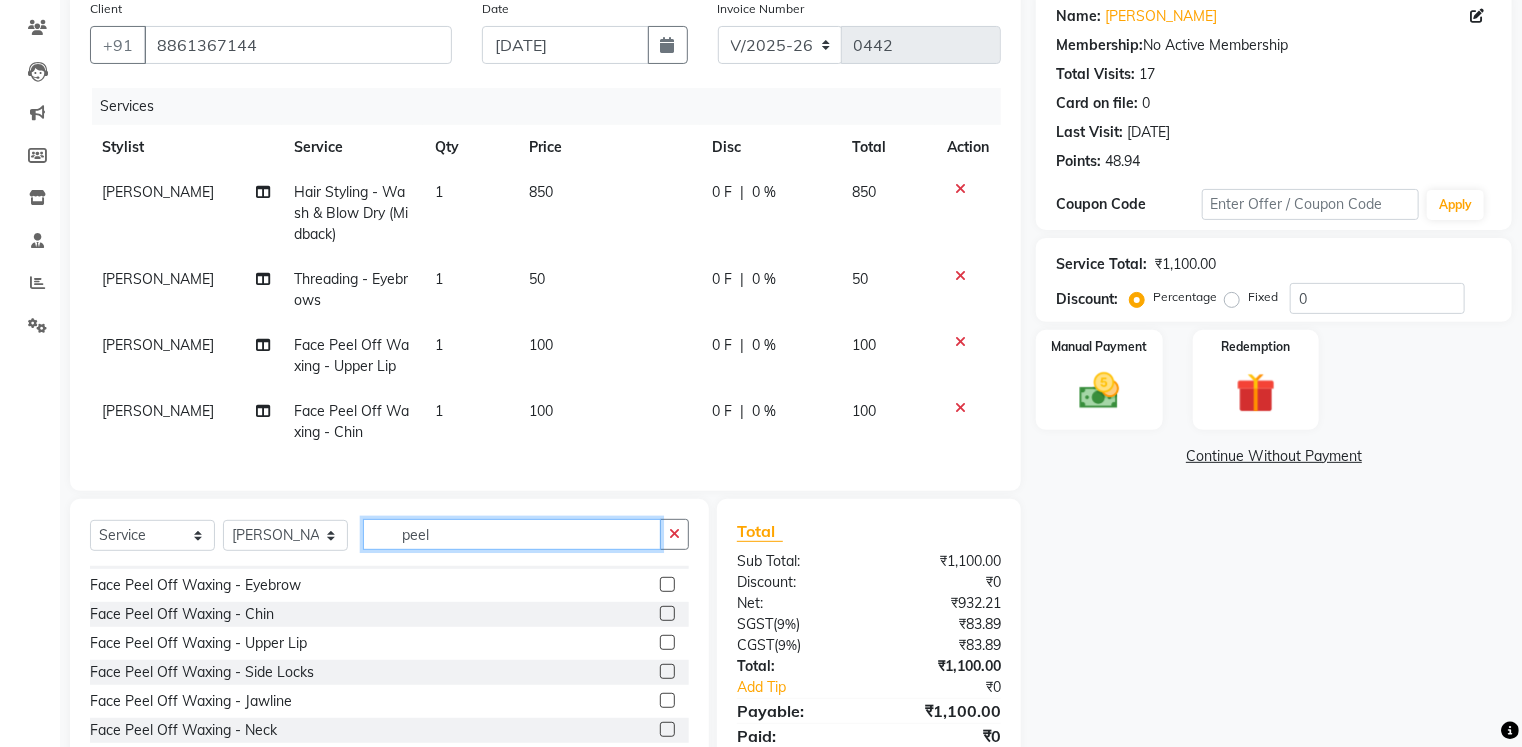type on "peel" 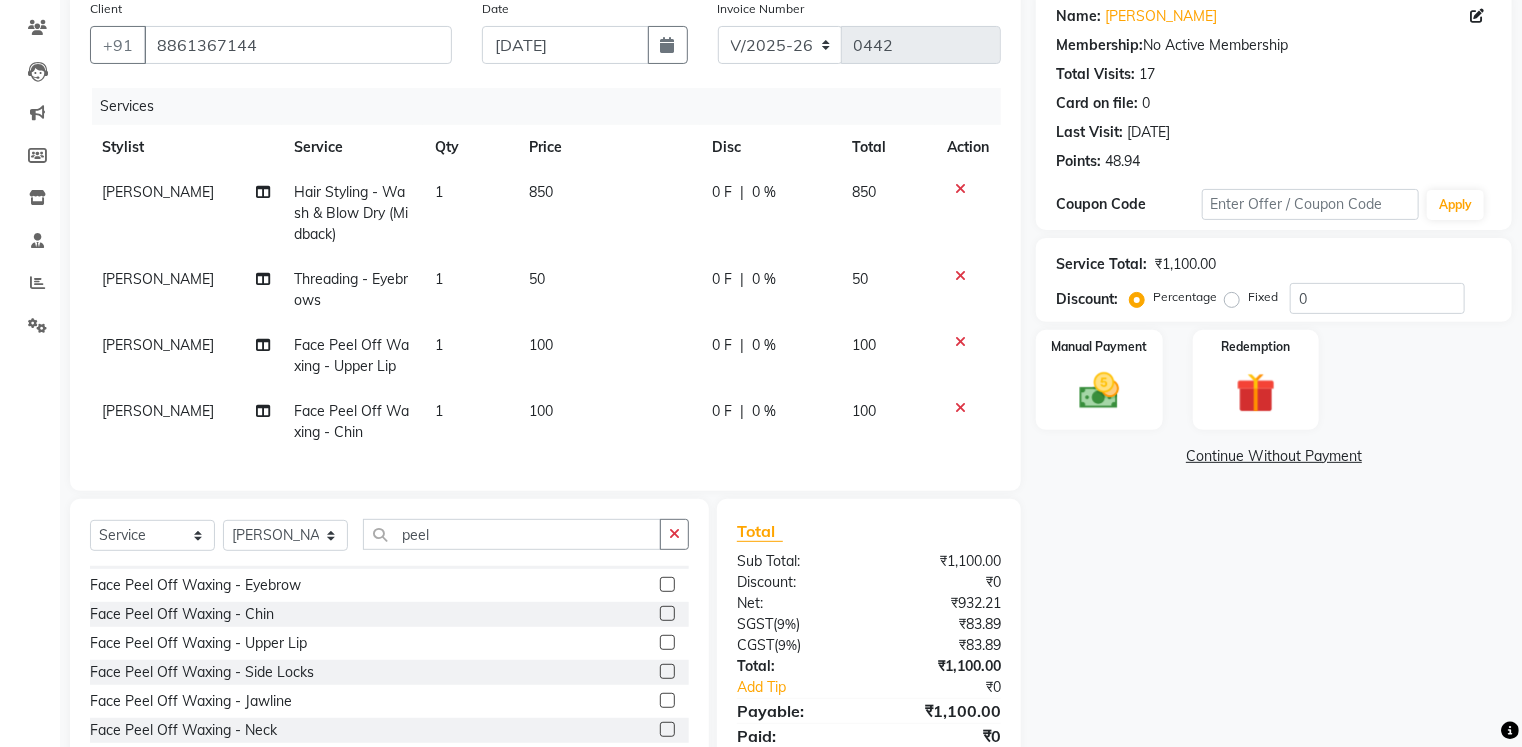 click 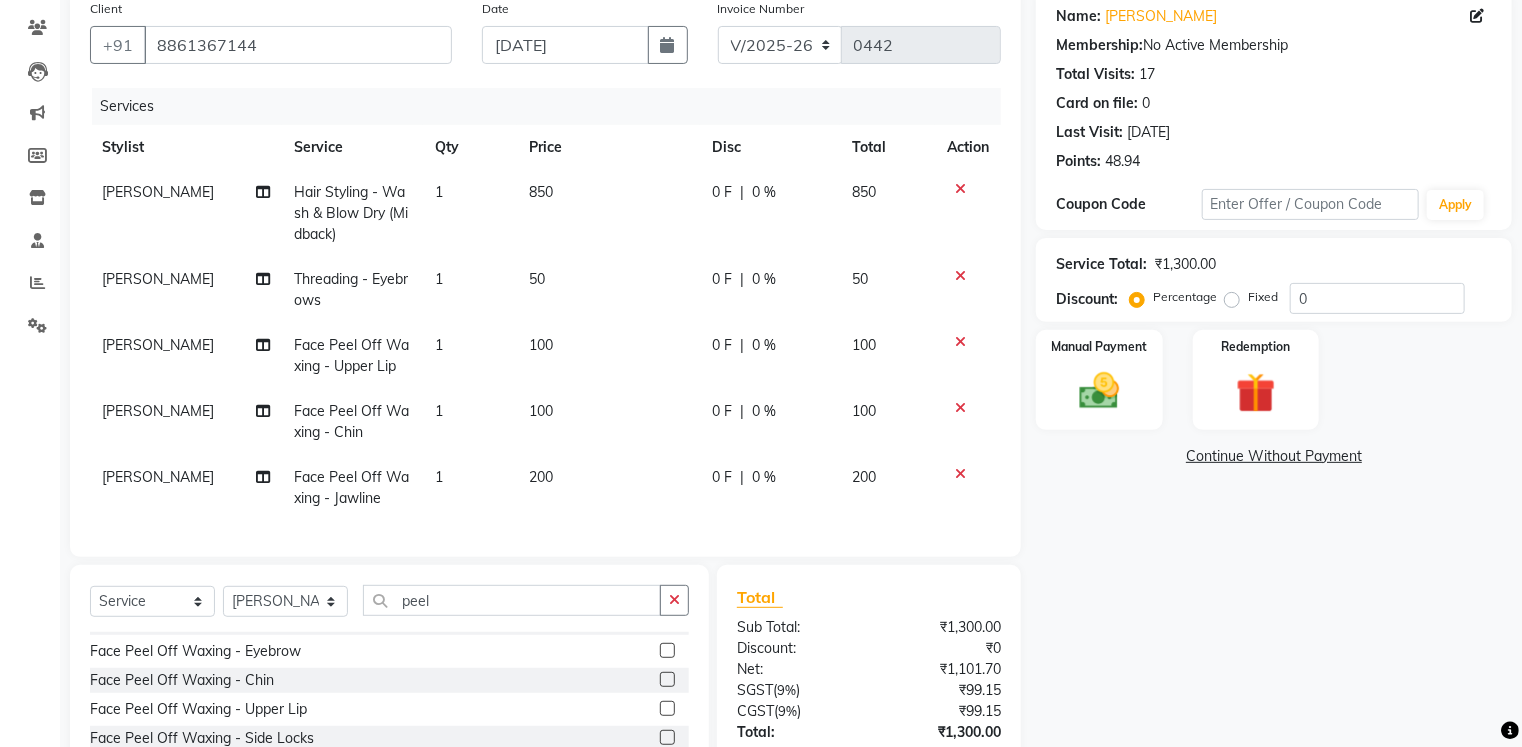 checkbox on "false" 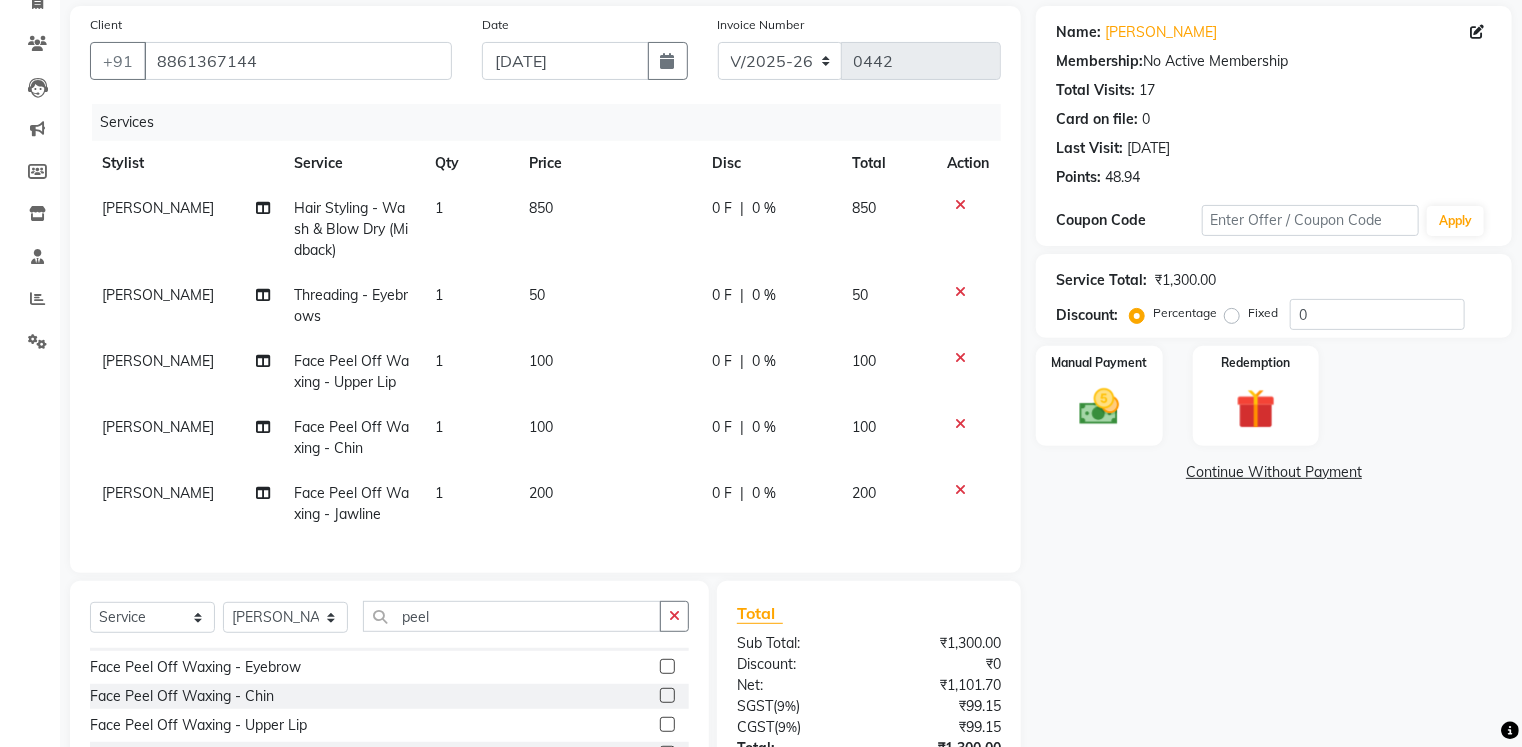 scroll, scrollTop: 237, scrollLeft: 0, axis: vertical 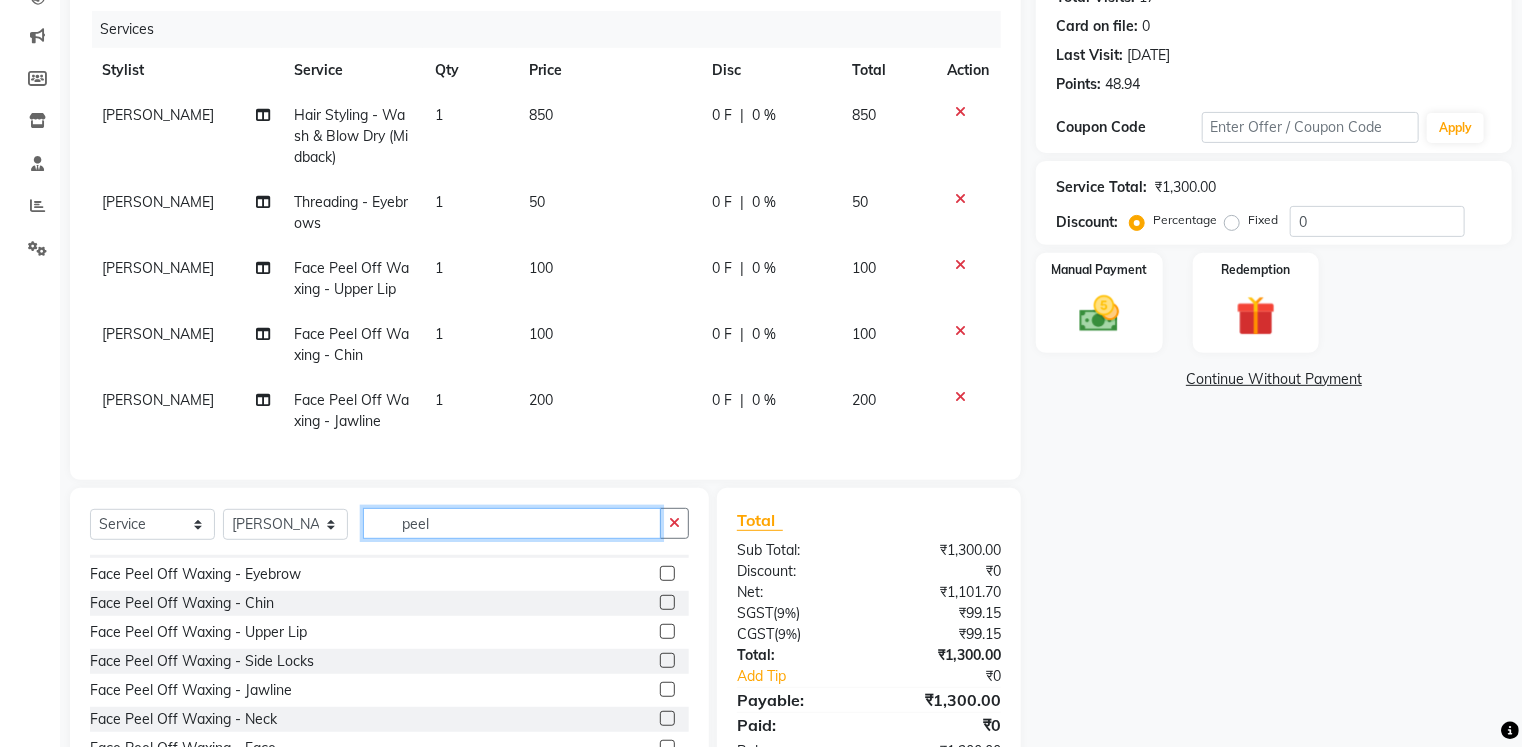 click on "peel" 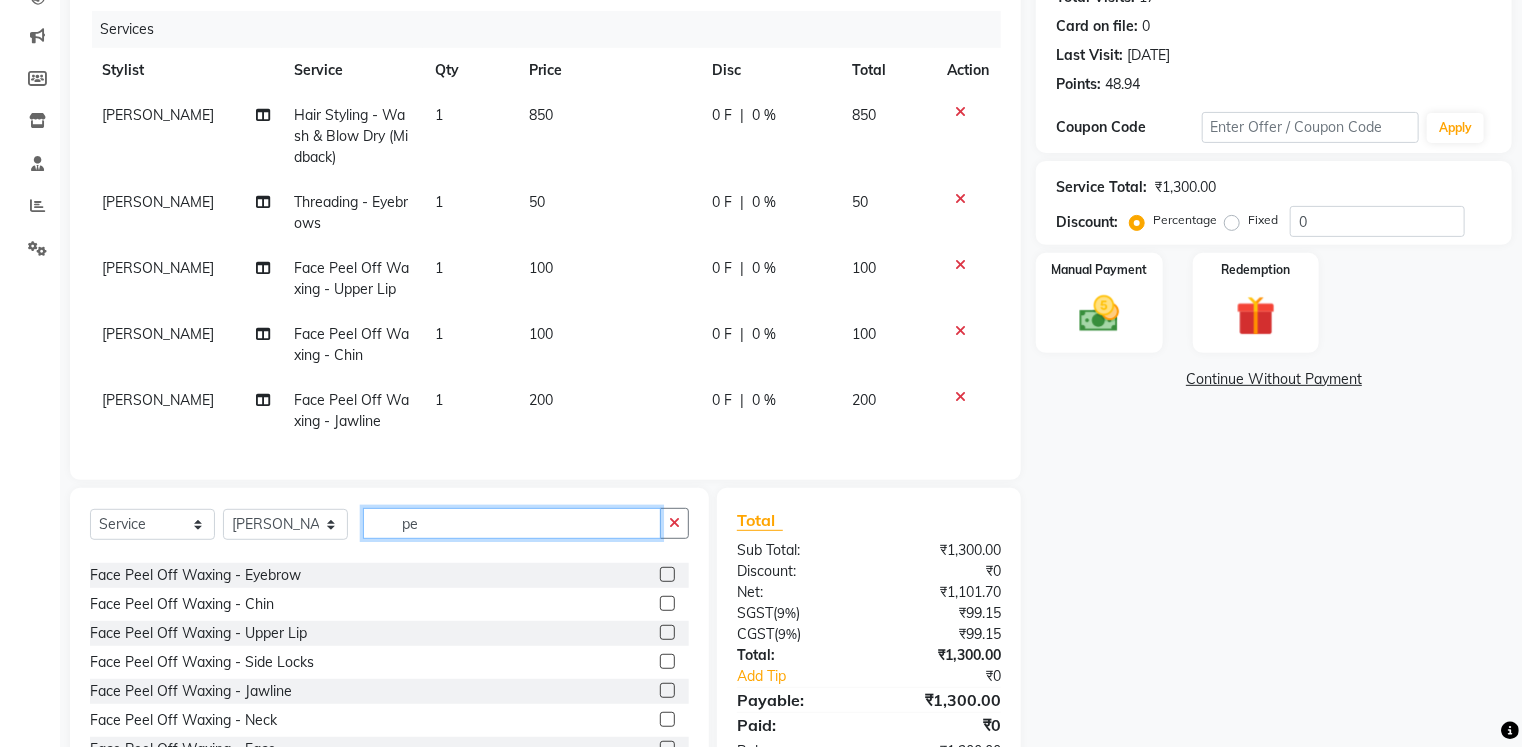 type on "p" 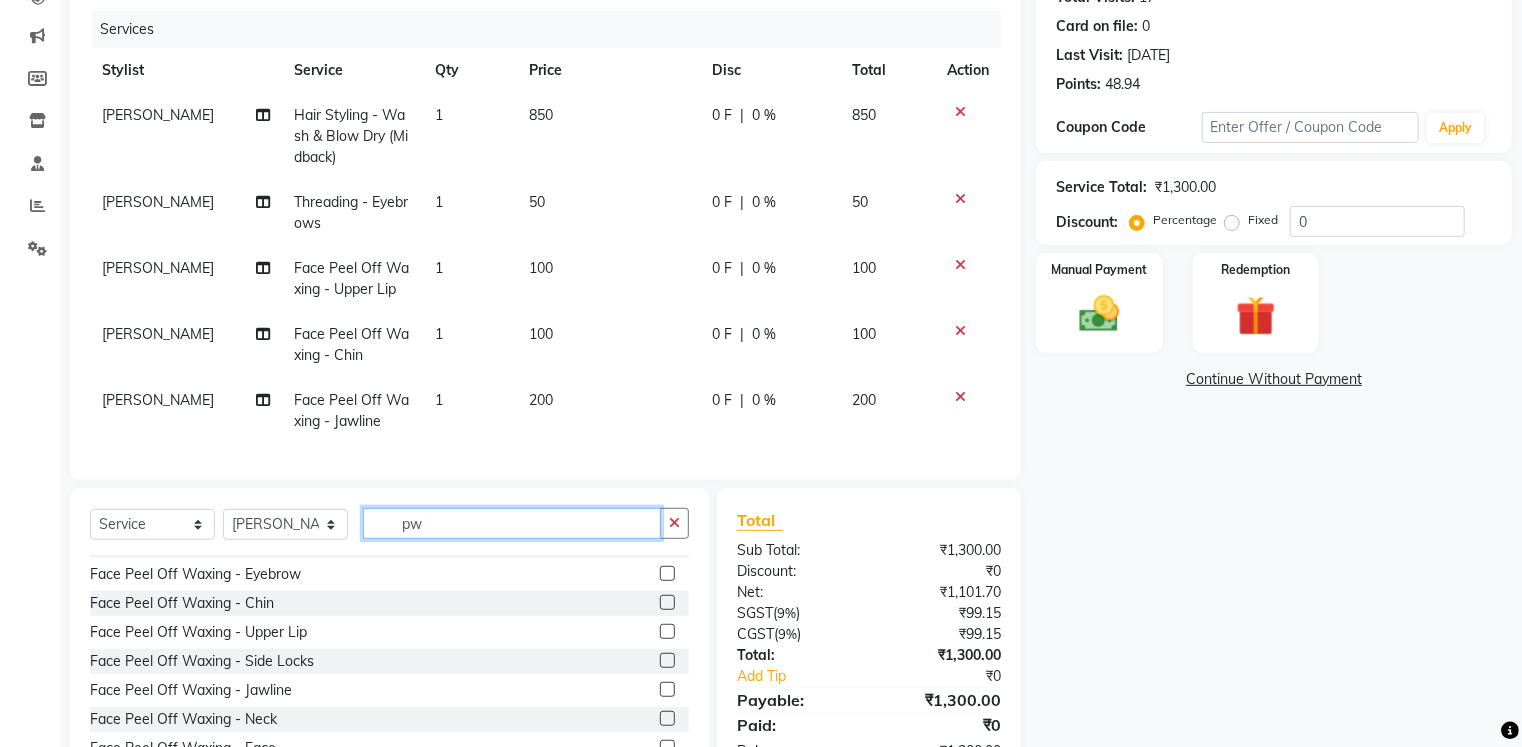 scroll, scrollTop: 0, scrollLeft: 0, axis: both 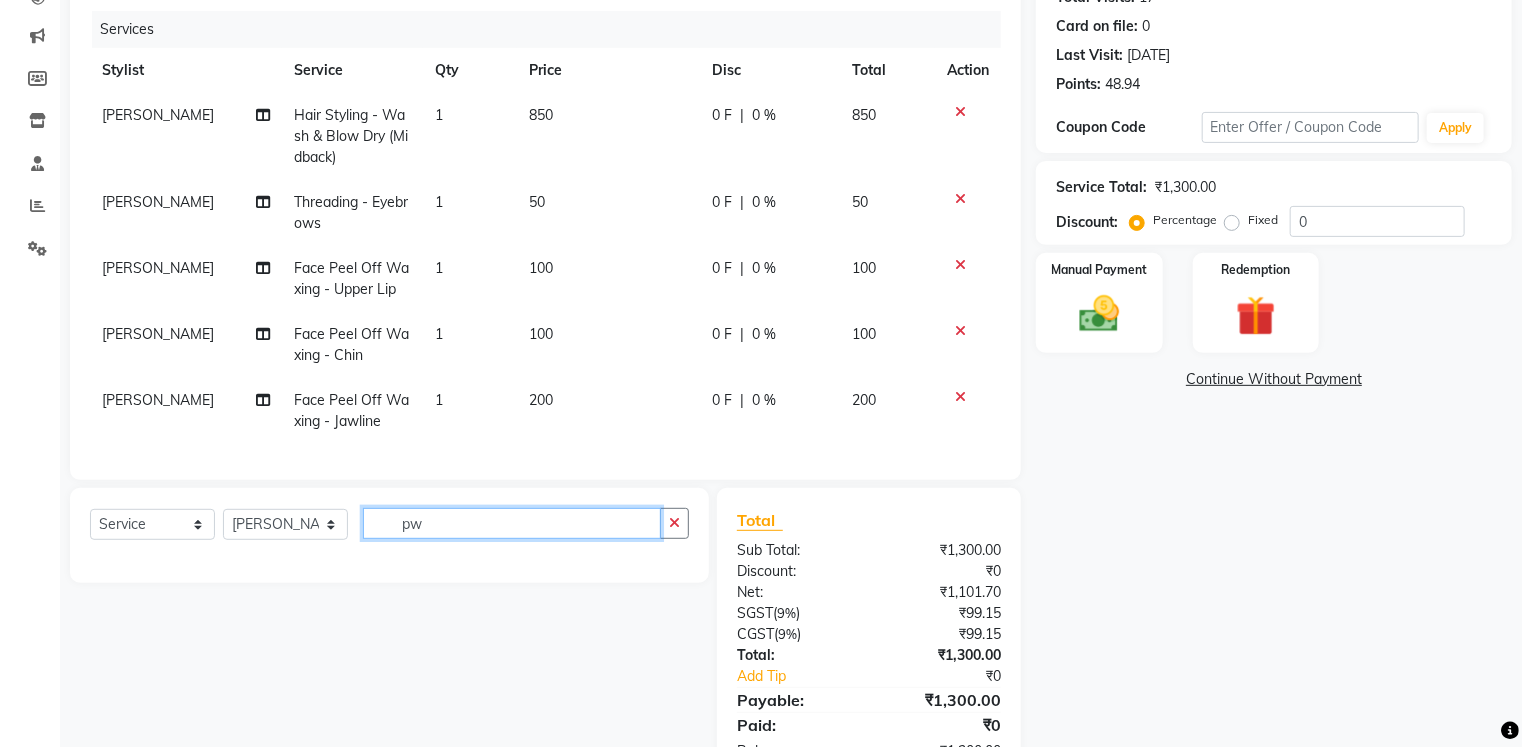 type on "p" 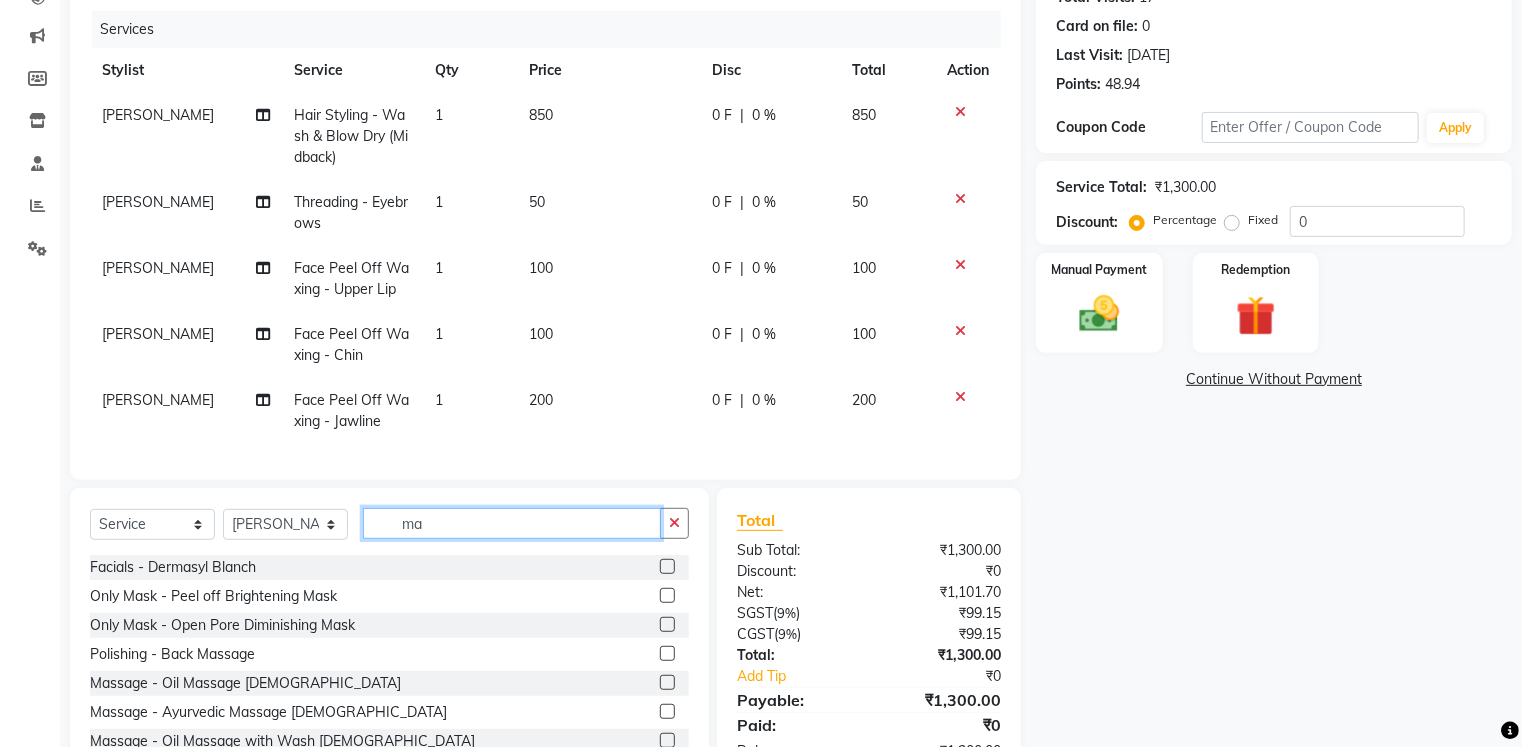 type on "m" 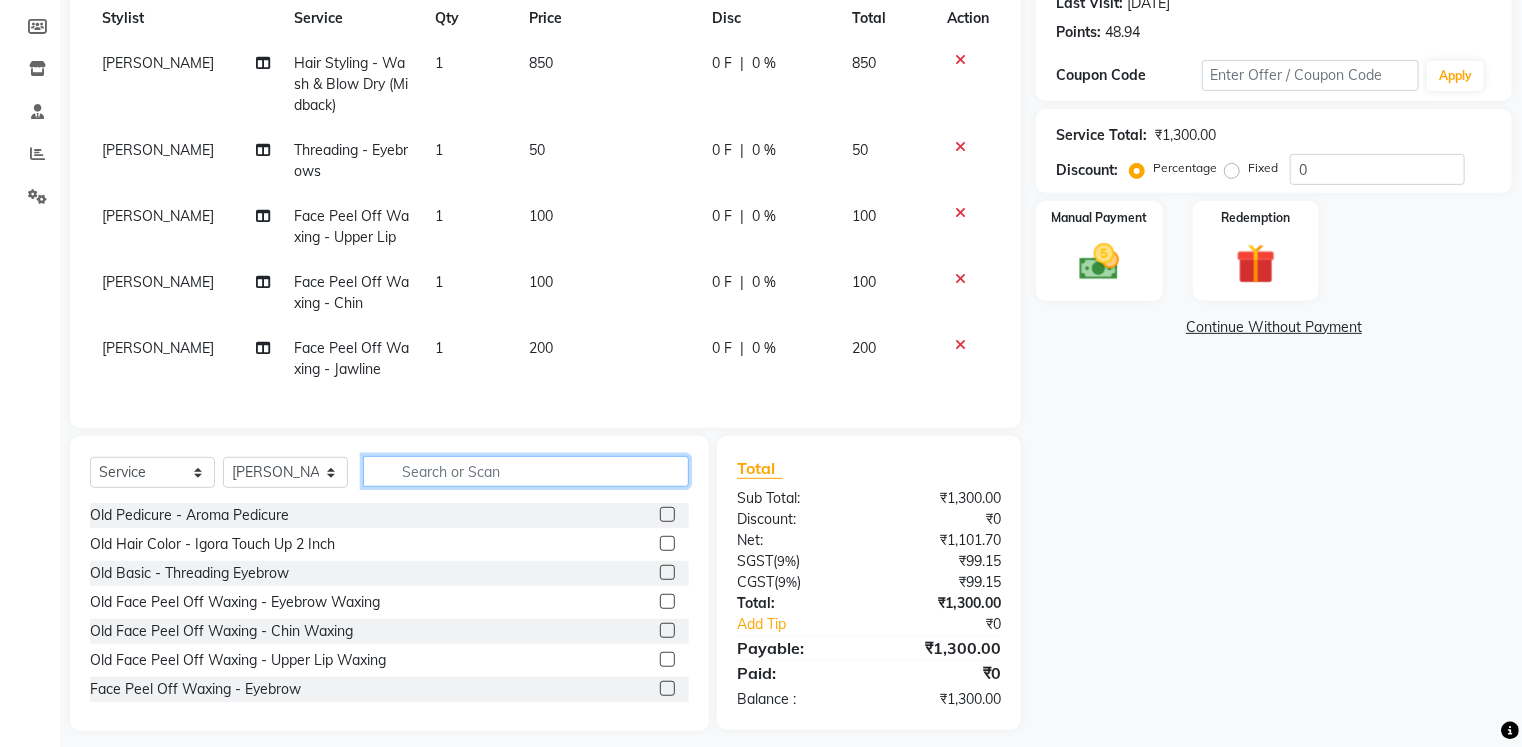 scroll, scrollTop: 317, scrollLeft: 0, axis: vertical 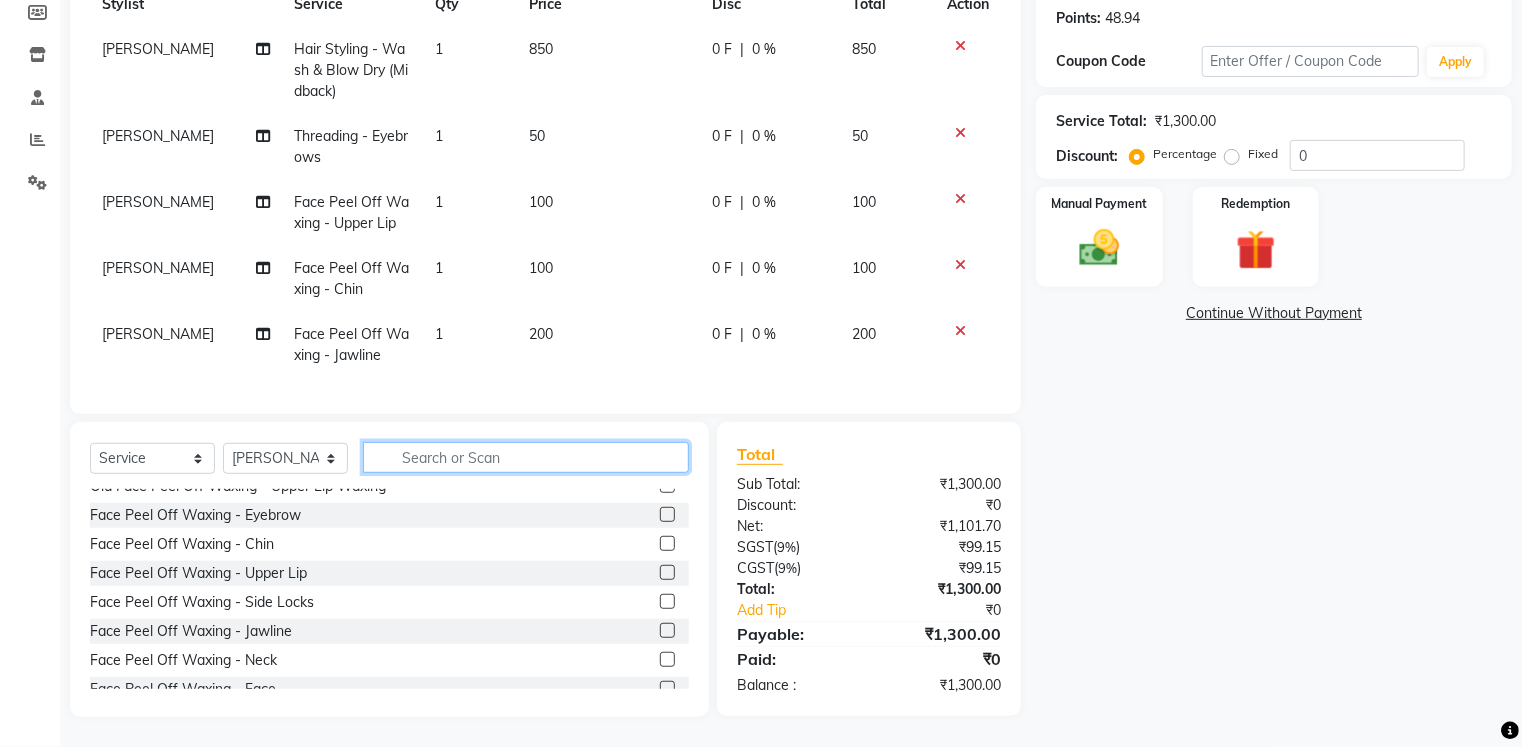 click 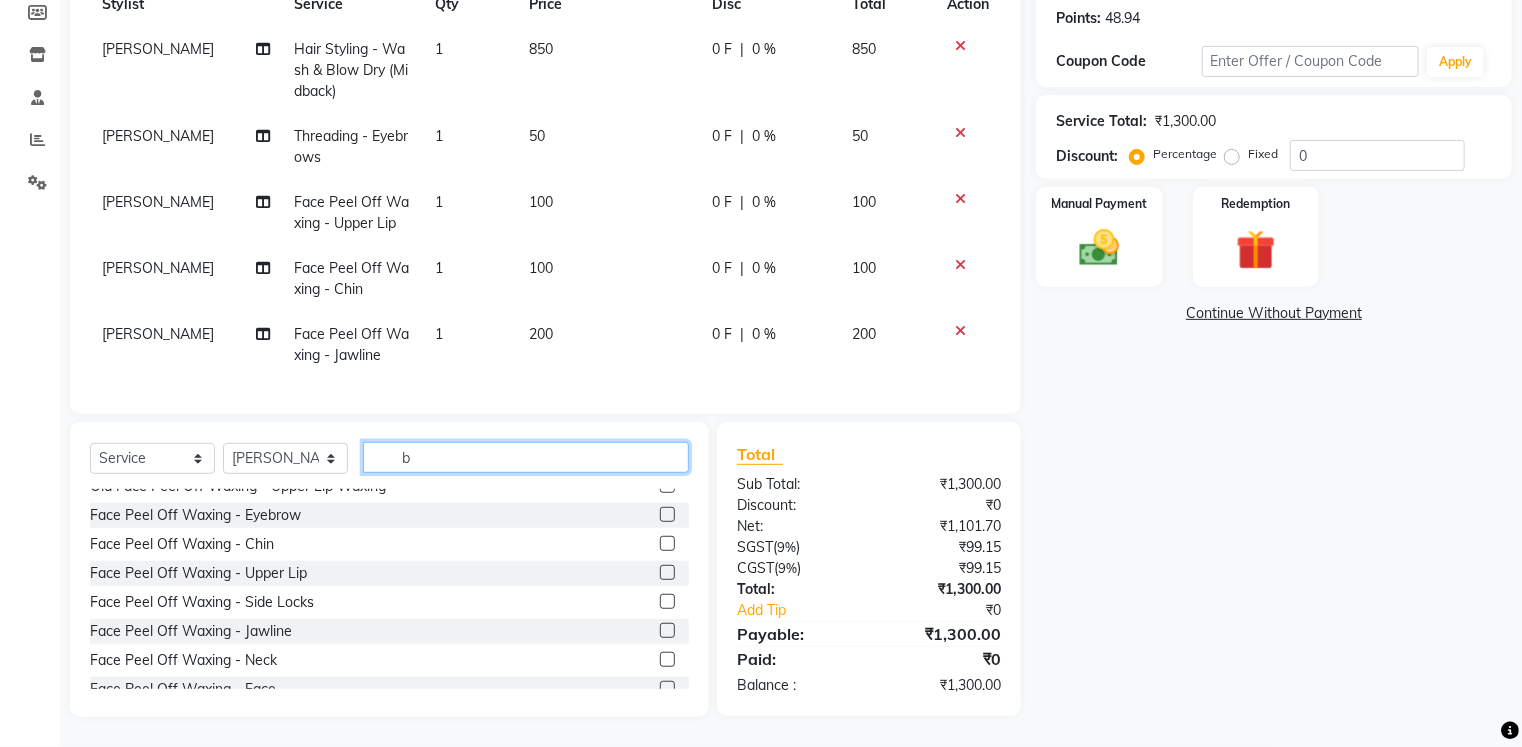scroll, scrollTop: 44, scrollLeft: 0, axis: vertical 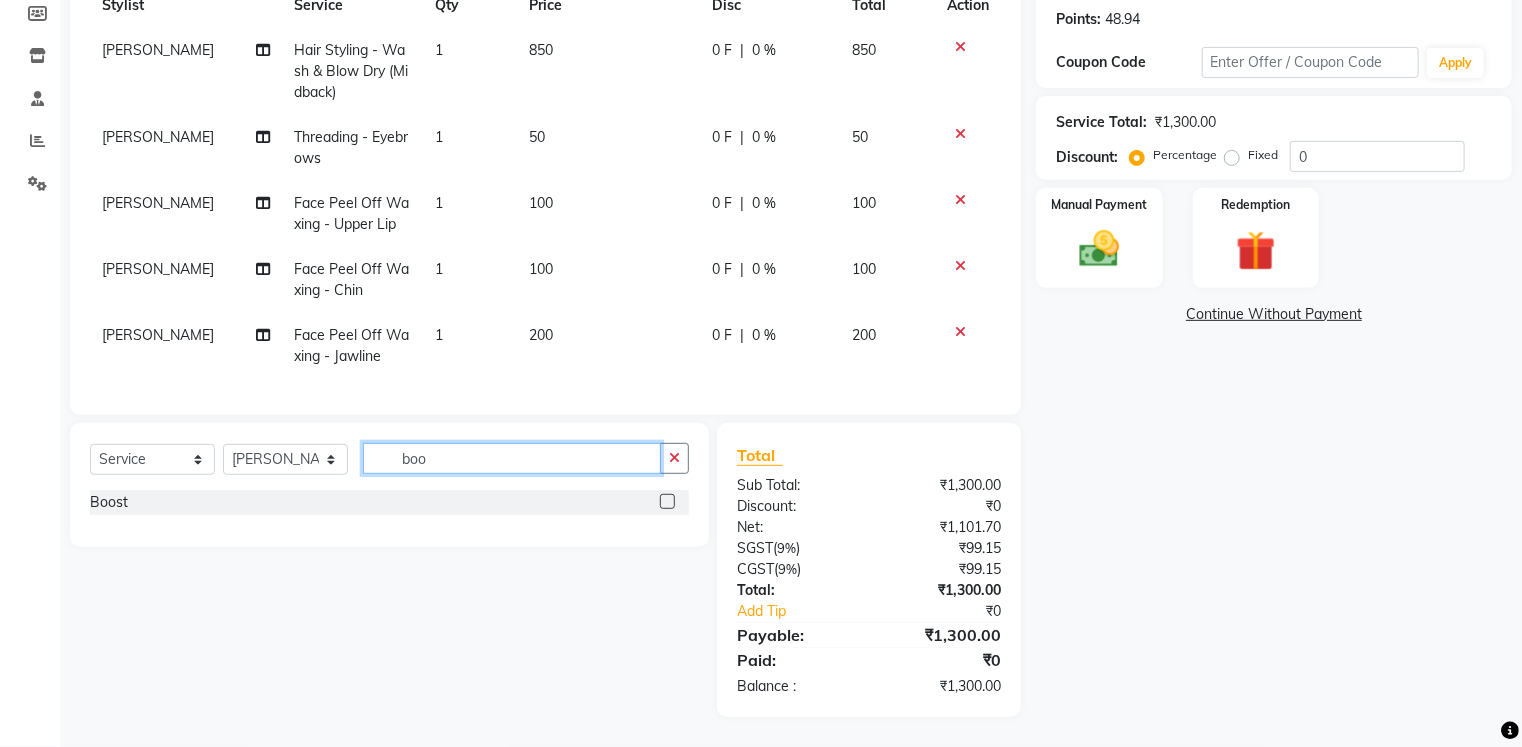 type on "boo" 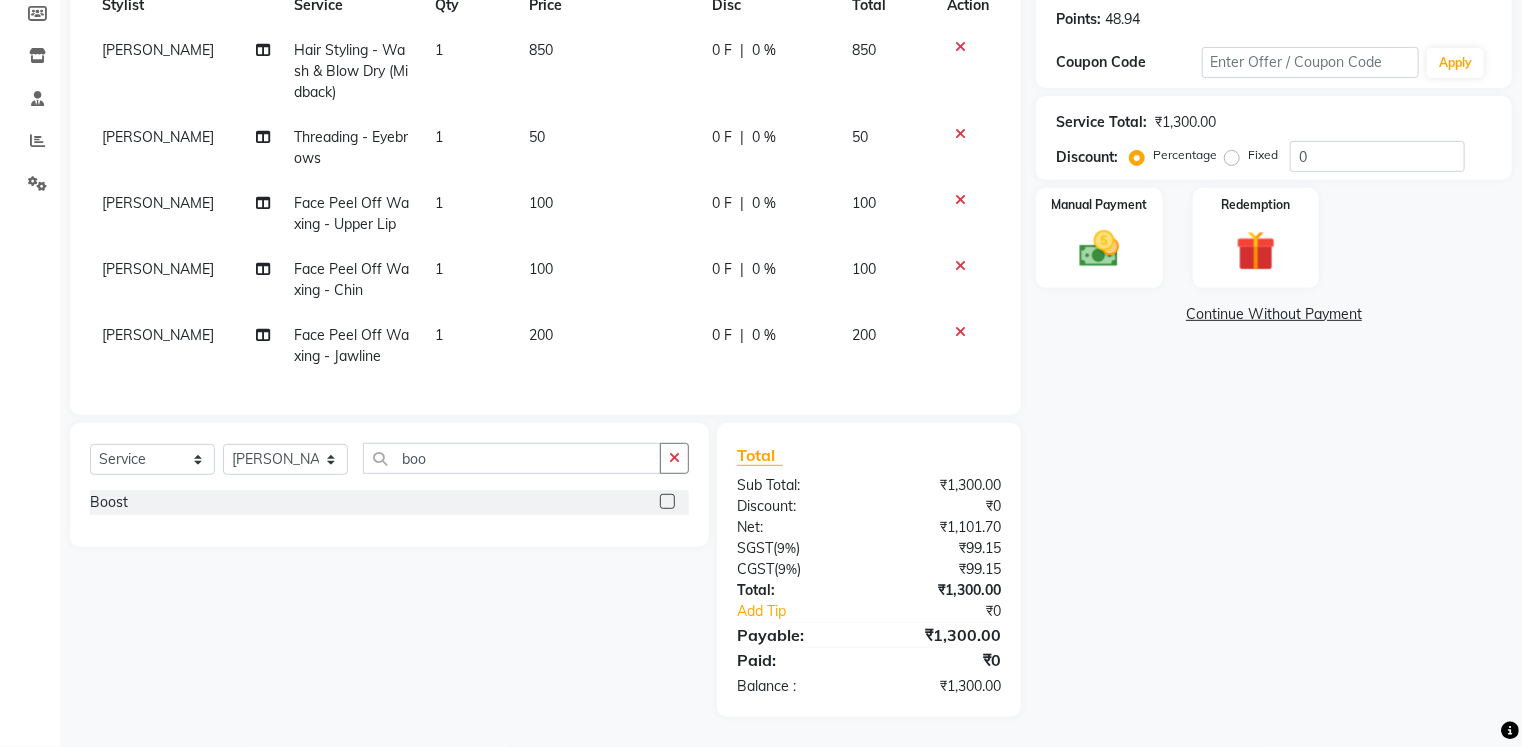 click 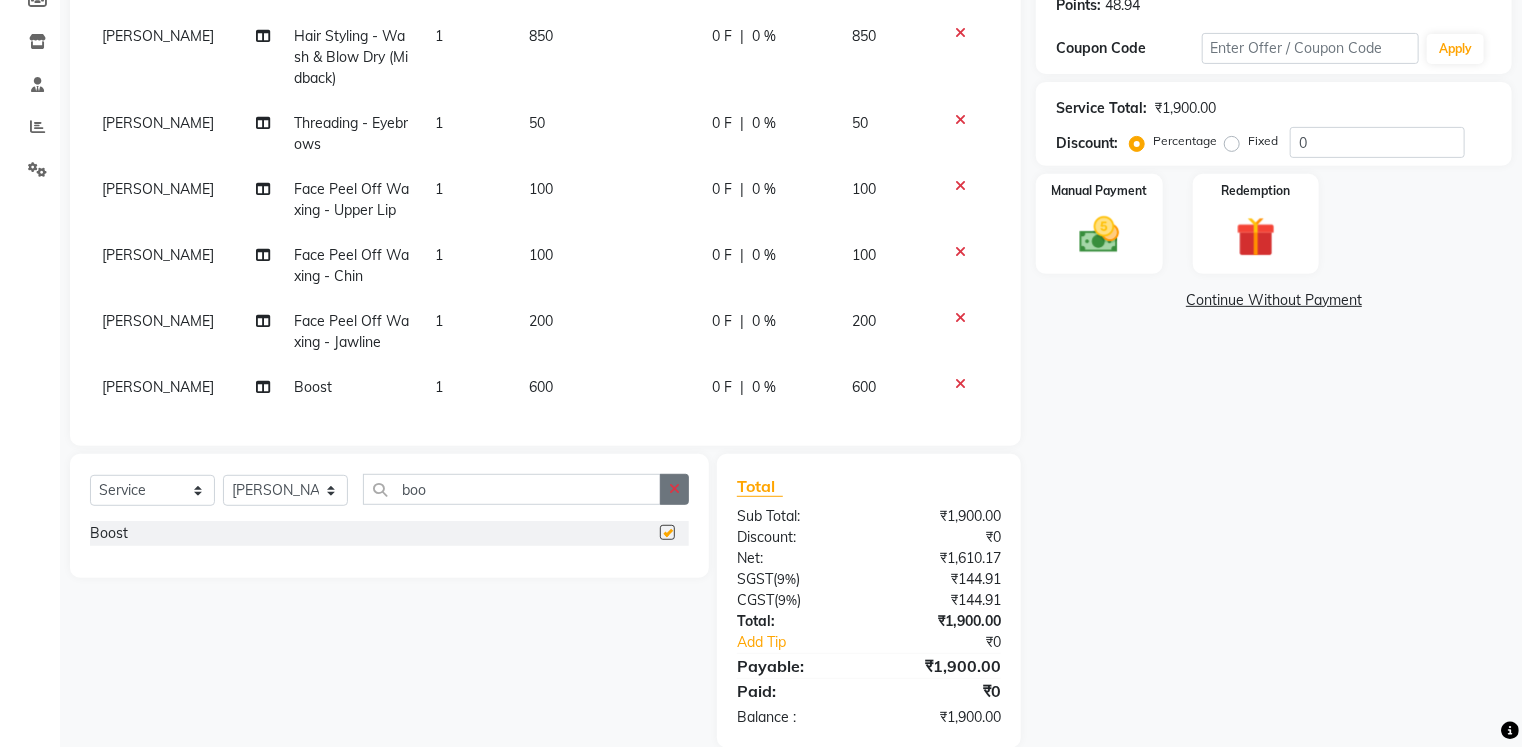 checkbox on "false" 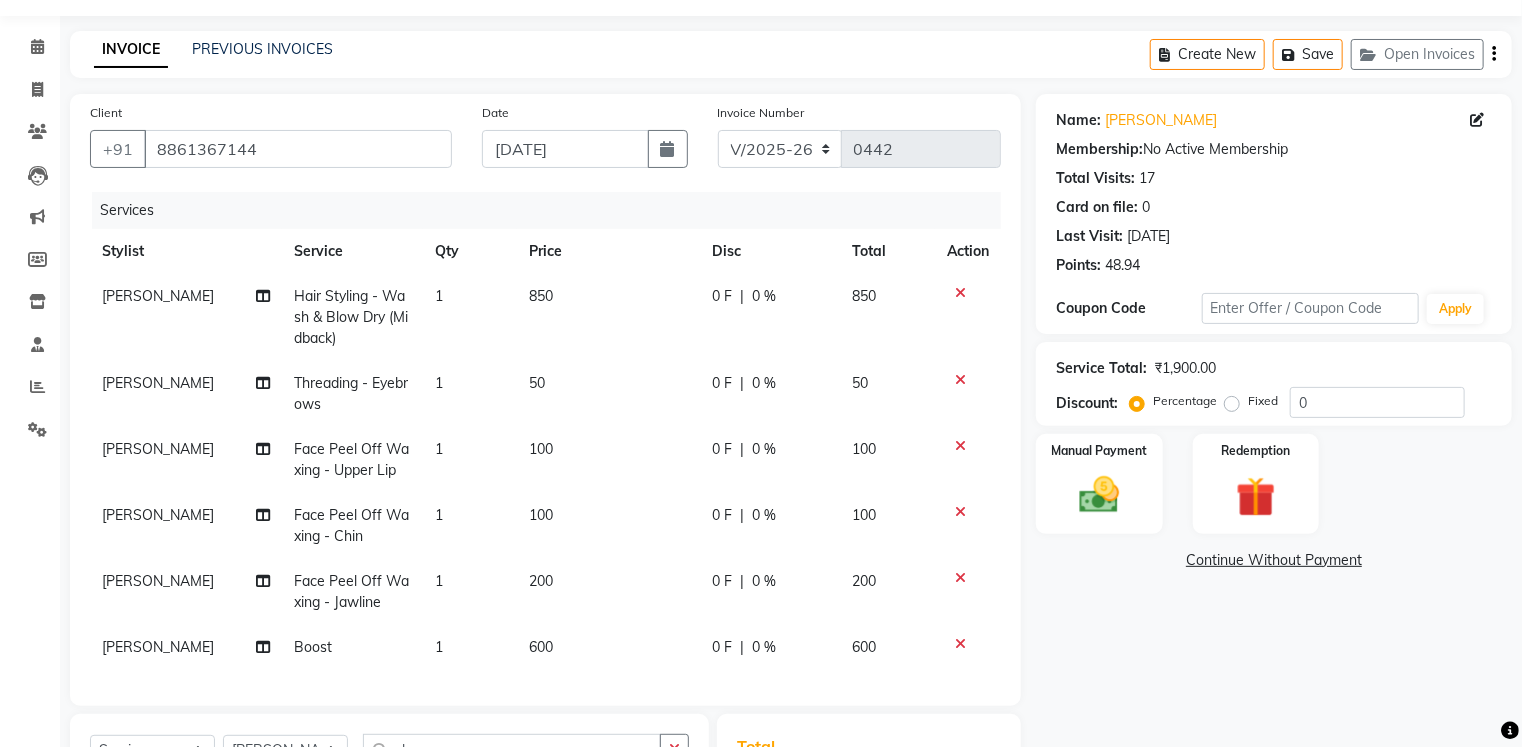 scroll, scrollTop: 0, scrollLeft: 0, axis: both 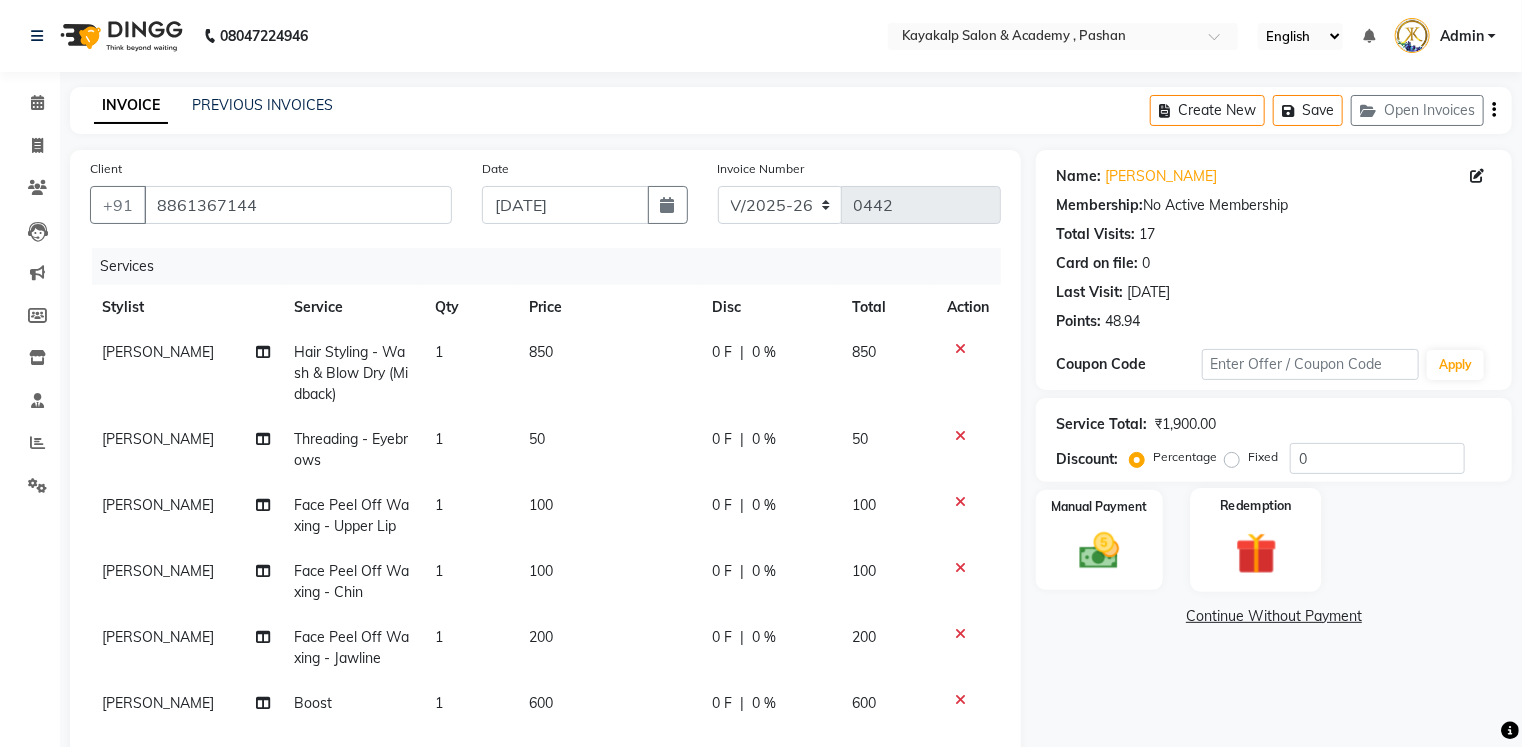 click 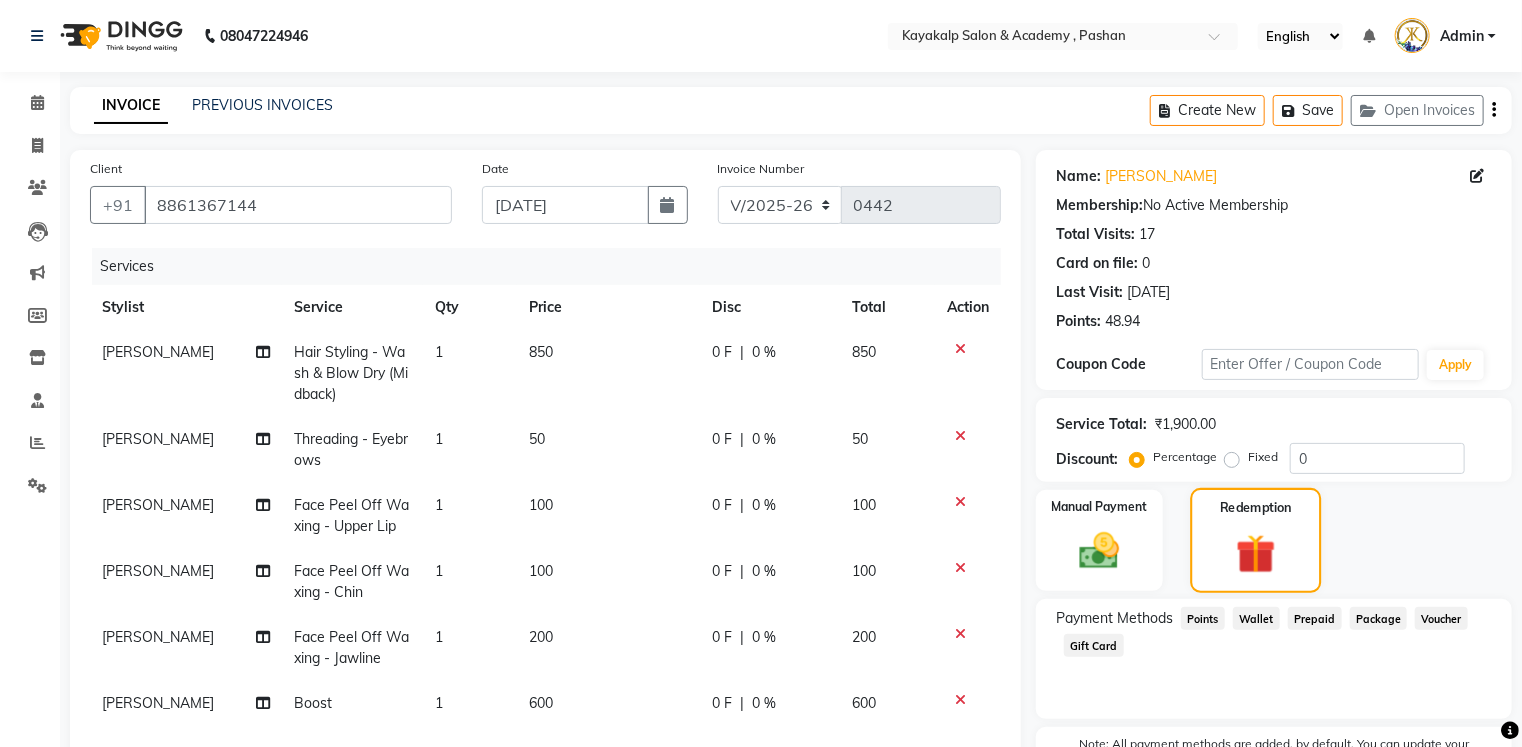 scroll, scrollTop: 240, scrollLeft: 0, axis: vertical 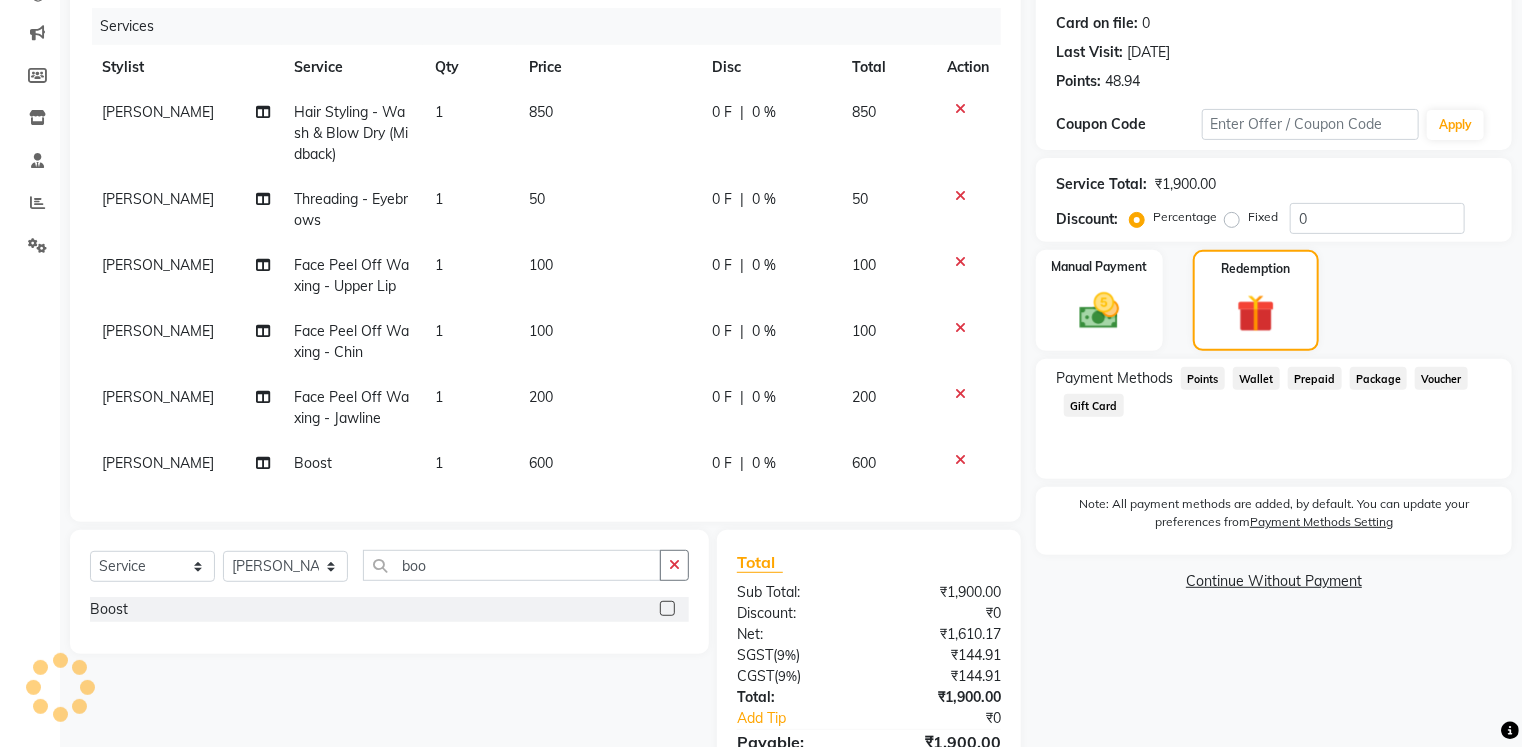 click on "Continue Without Payment" 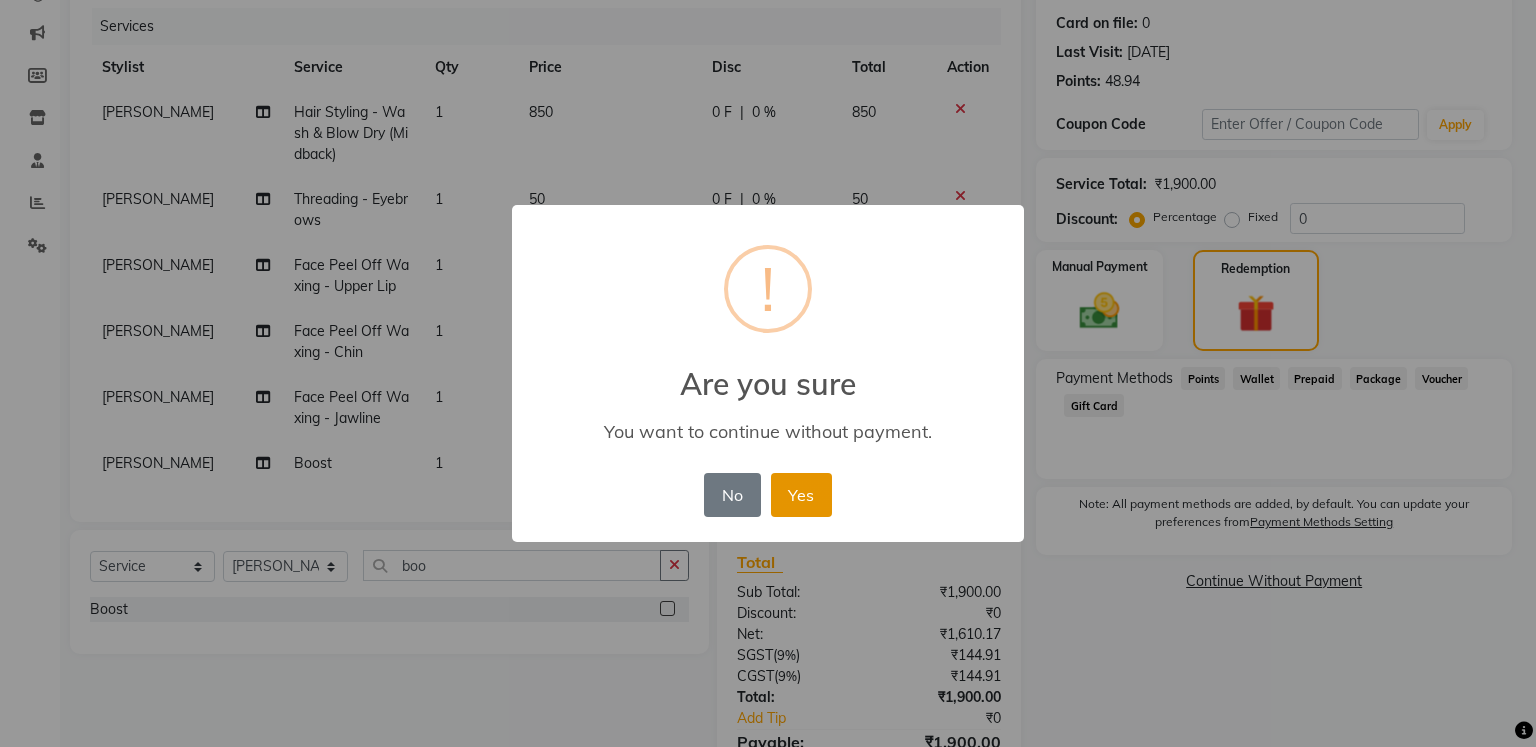 click on "Yes" at bounding box center (801, 495) 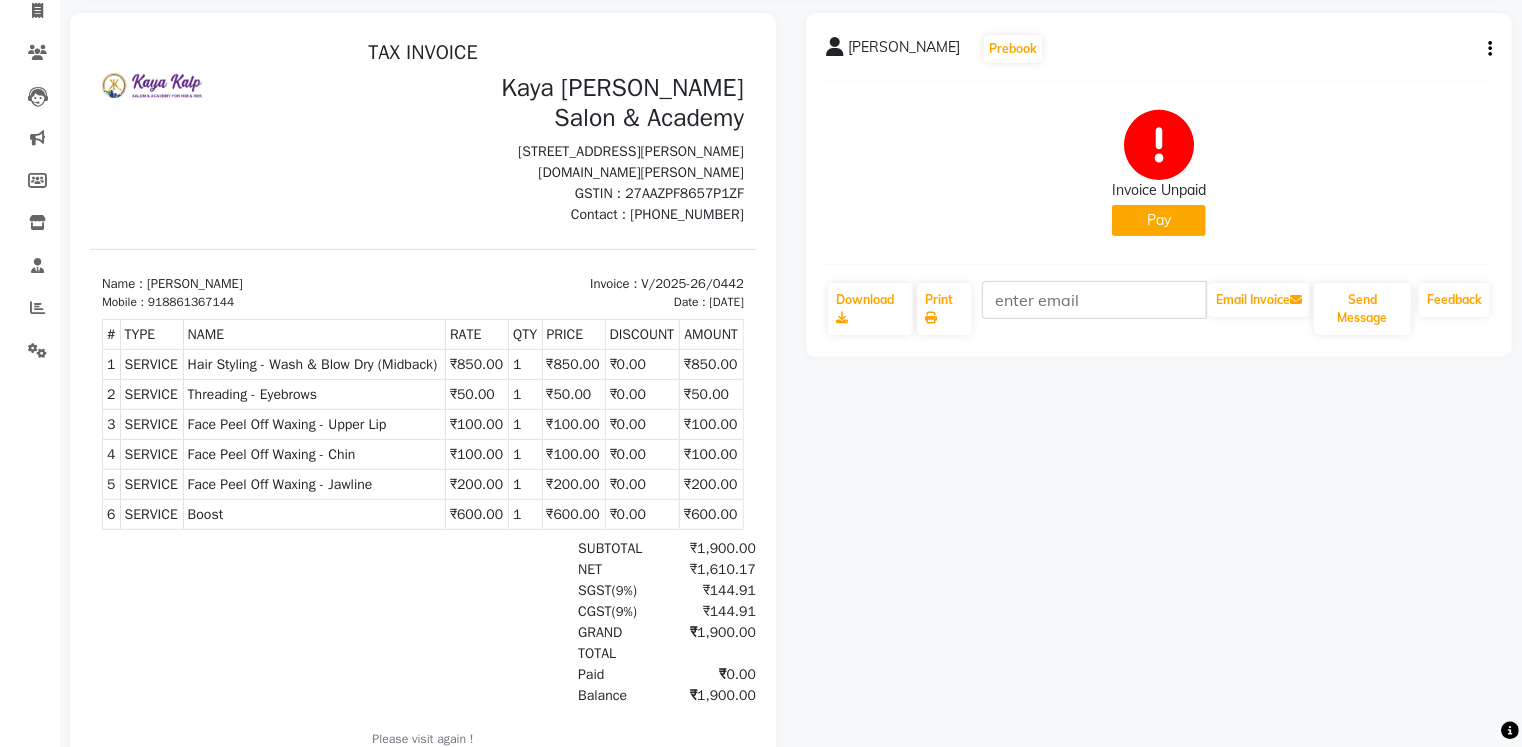 scroll, scrollTop: 2, scrollLeft: 0, axis: vertical 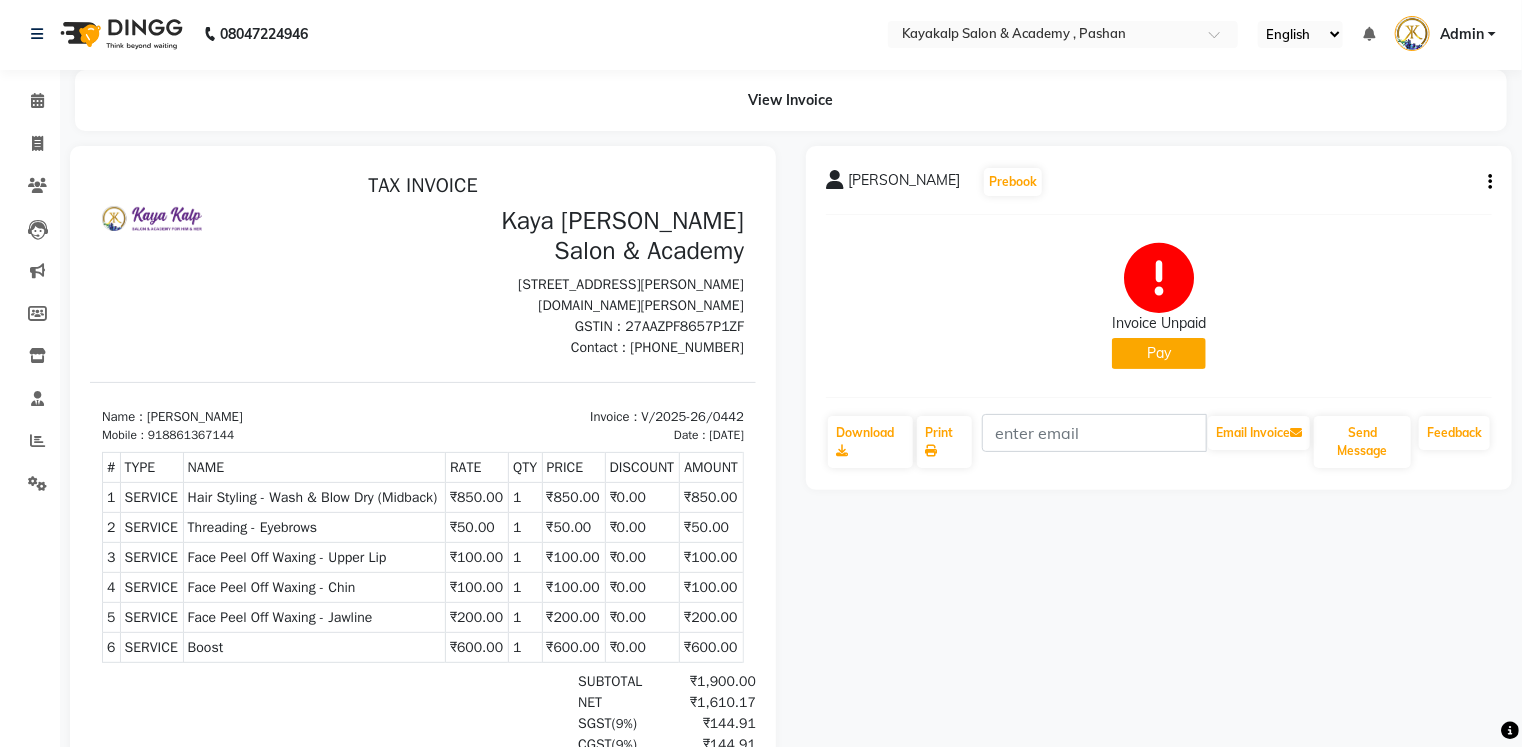 click 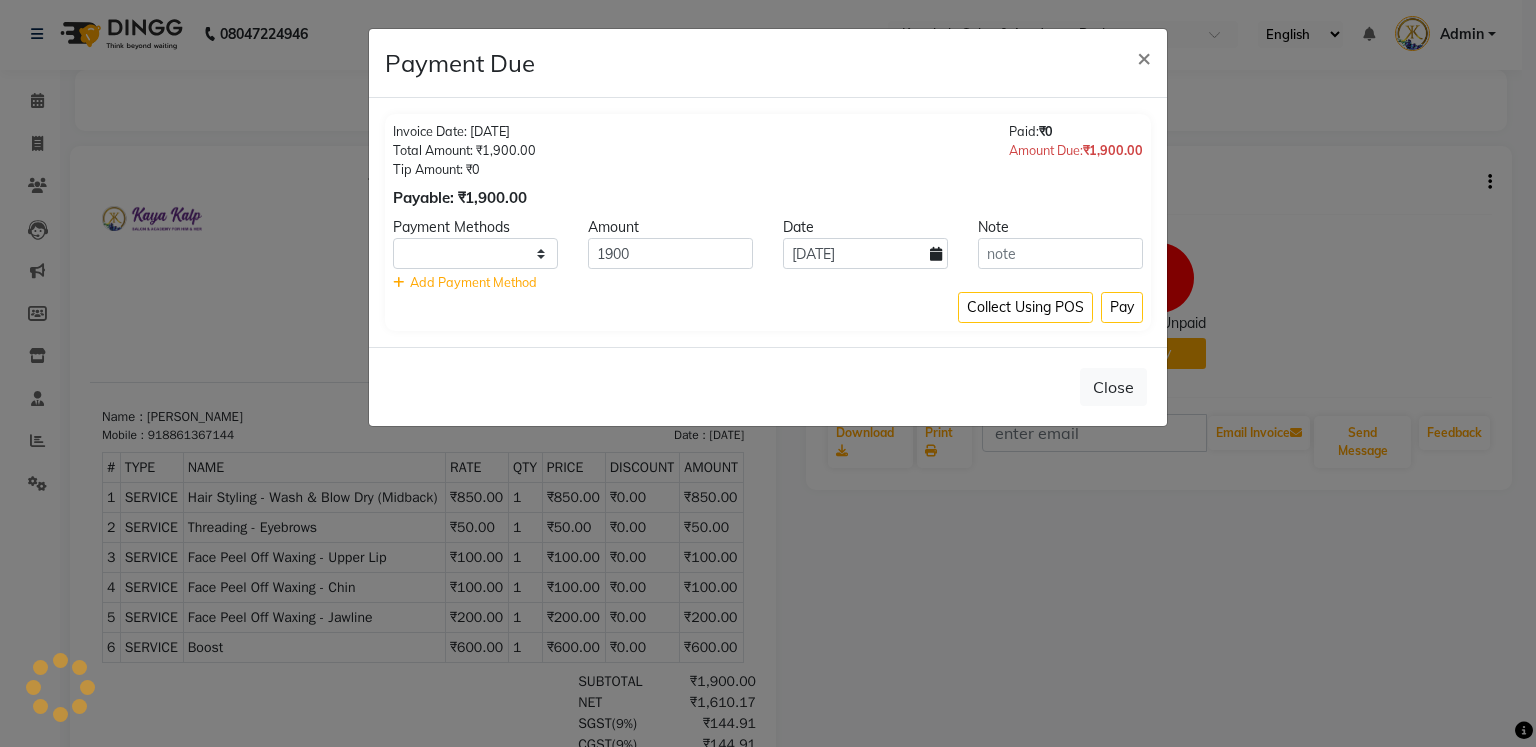 select on "1" 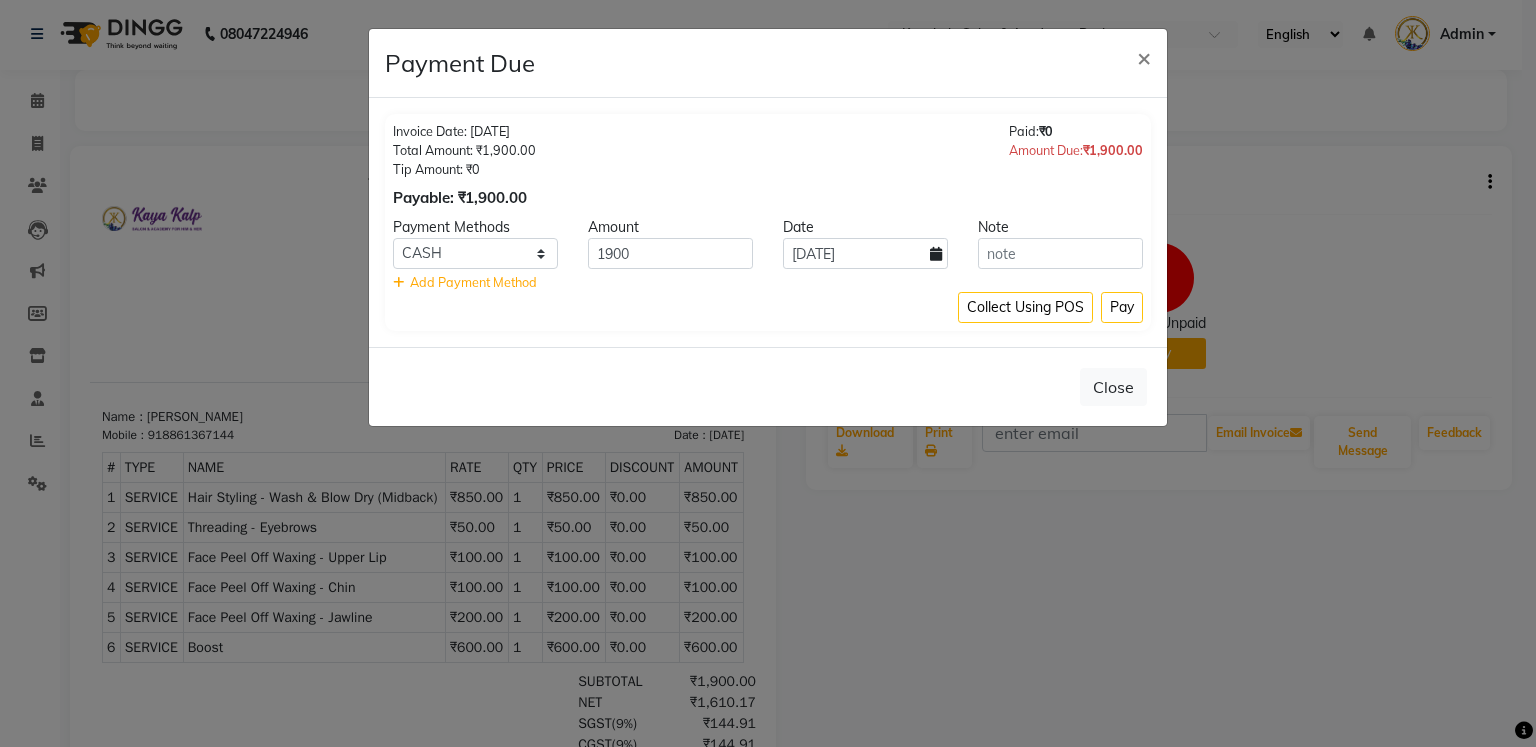 click on "Add Payment Method" 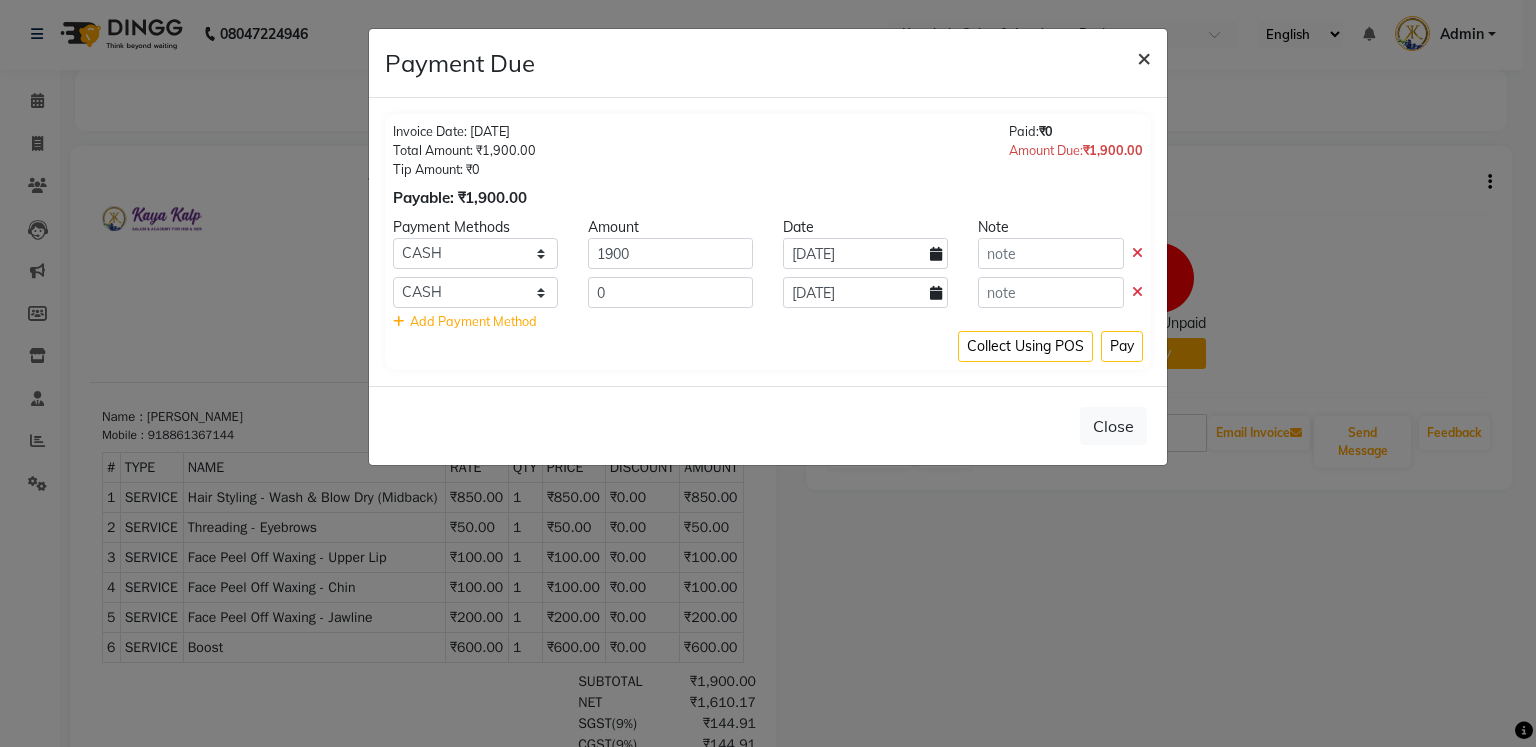 click on "×" 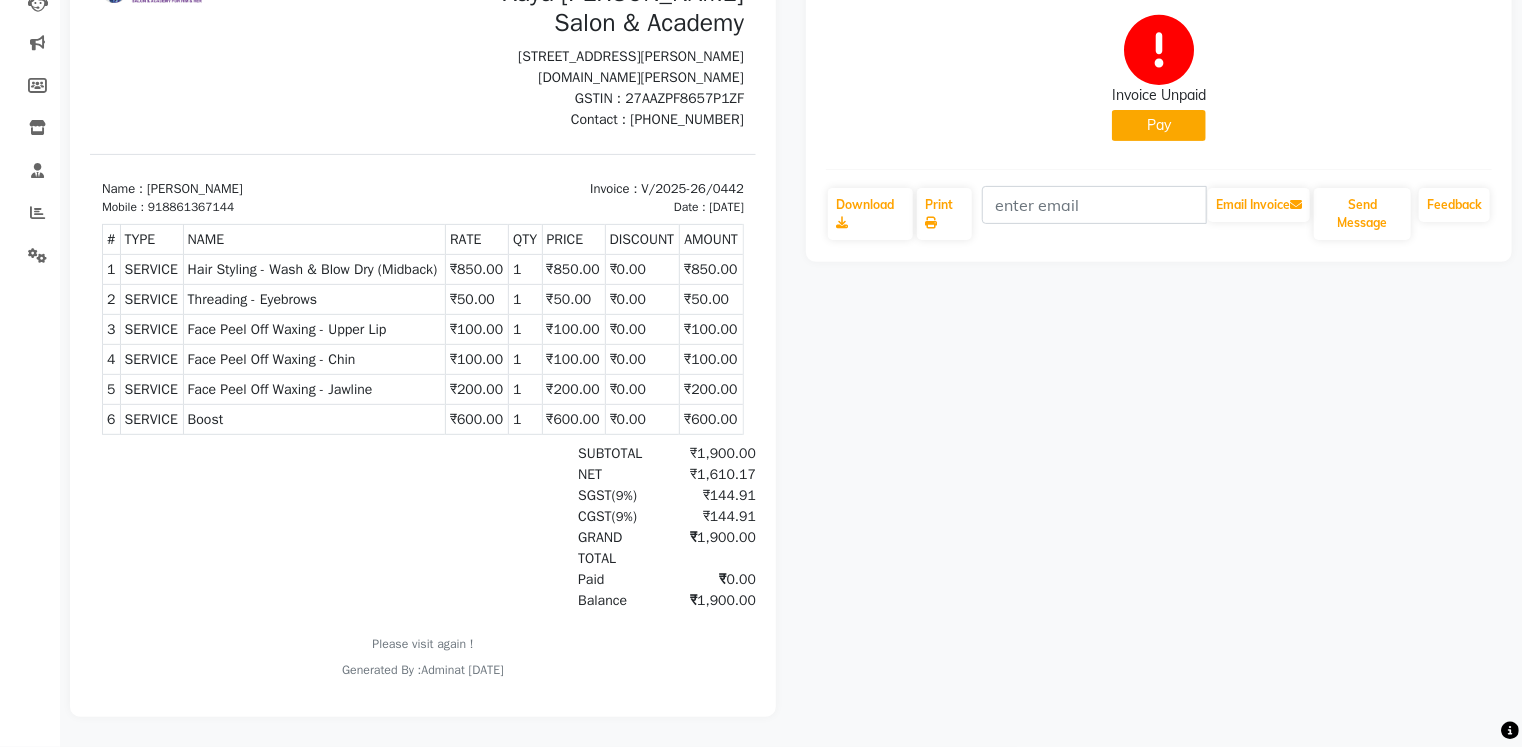 scroll, scrollTop: 242, scrollLeft: 0, axis: vertical 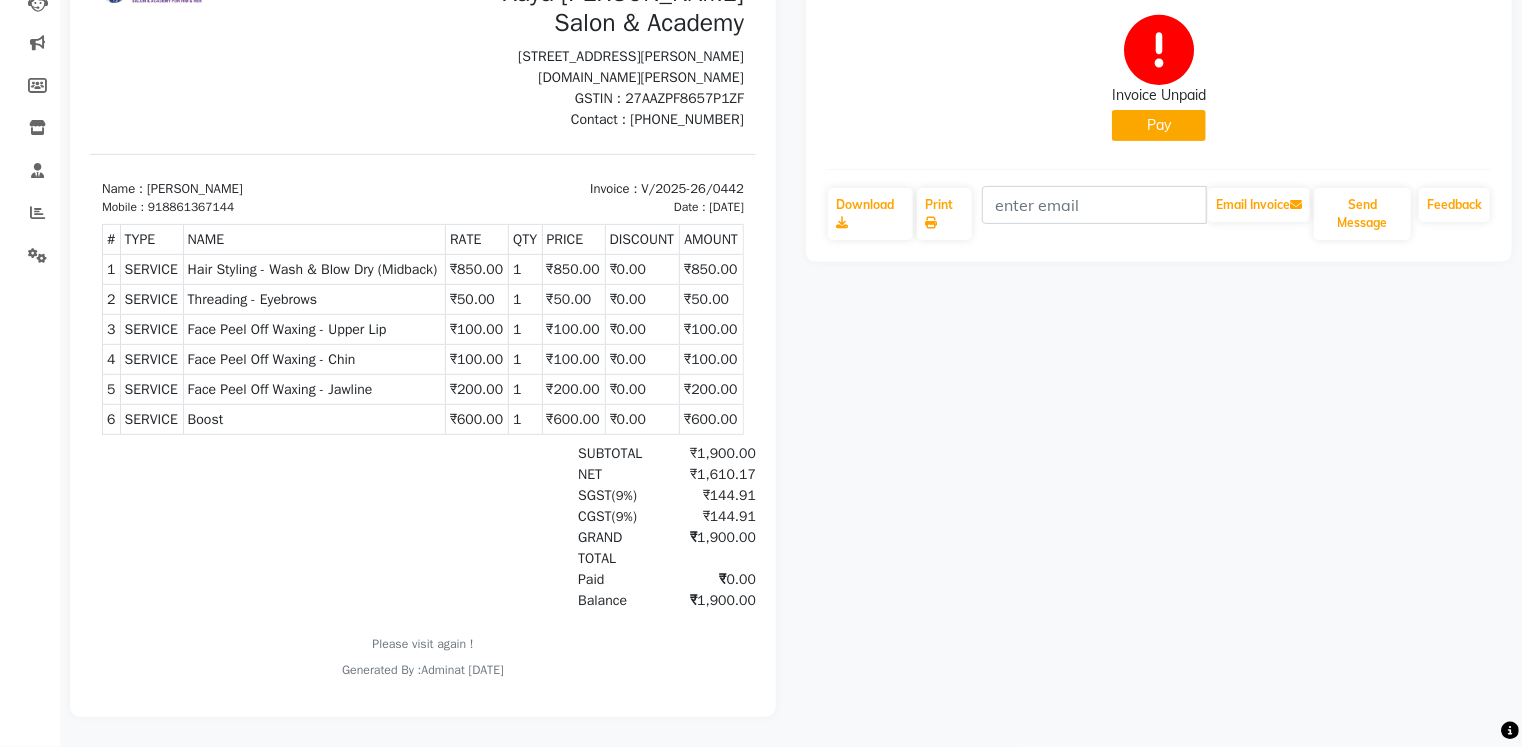 click on "[PERSON_NAME]  Prebook   Invoice Unpaid   Pay  Download  Print   Email Invoice   Send Message Feedback" 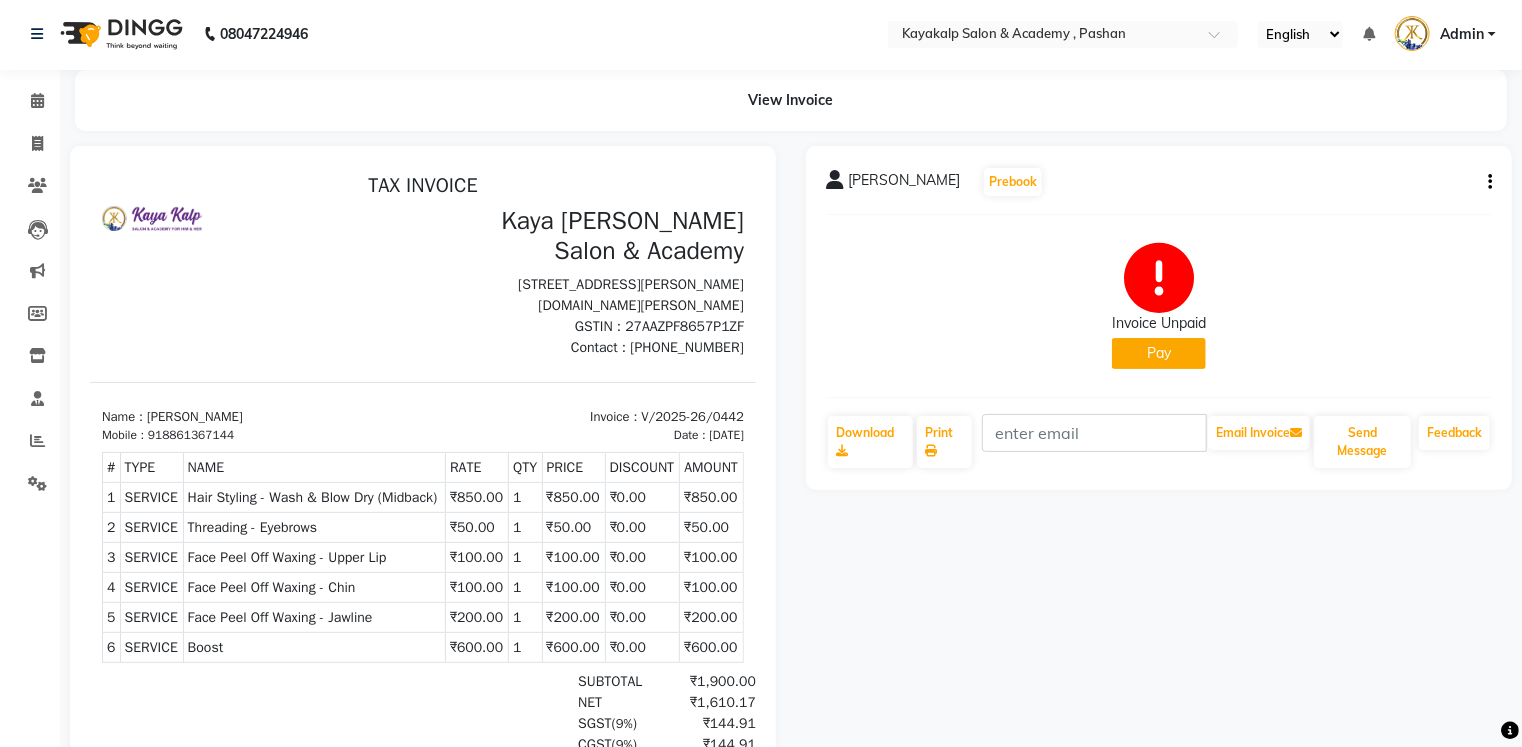 scroll, scrollTop: 0, scrollLeft: 0, axis: both 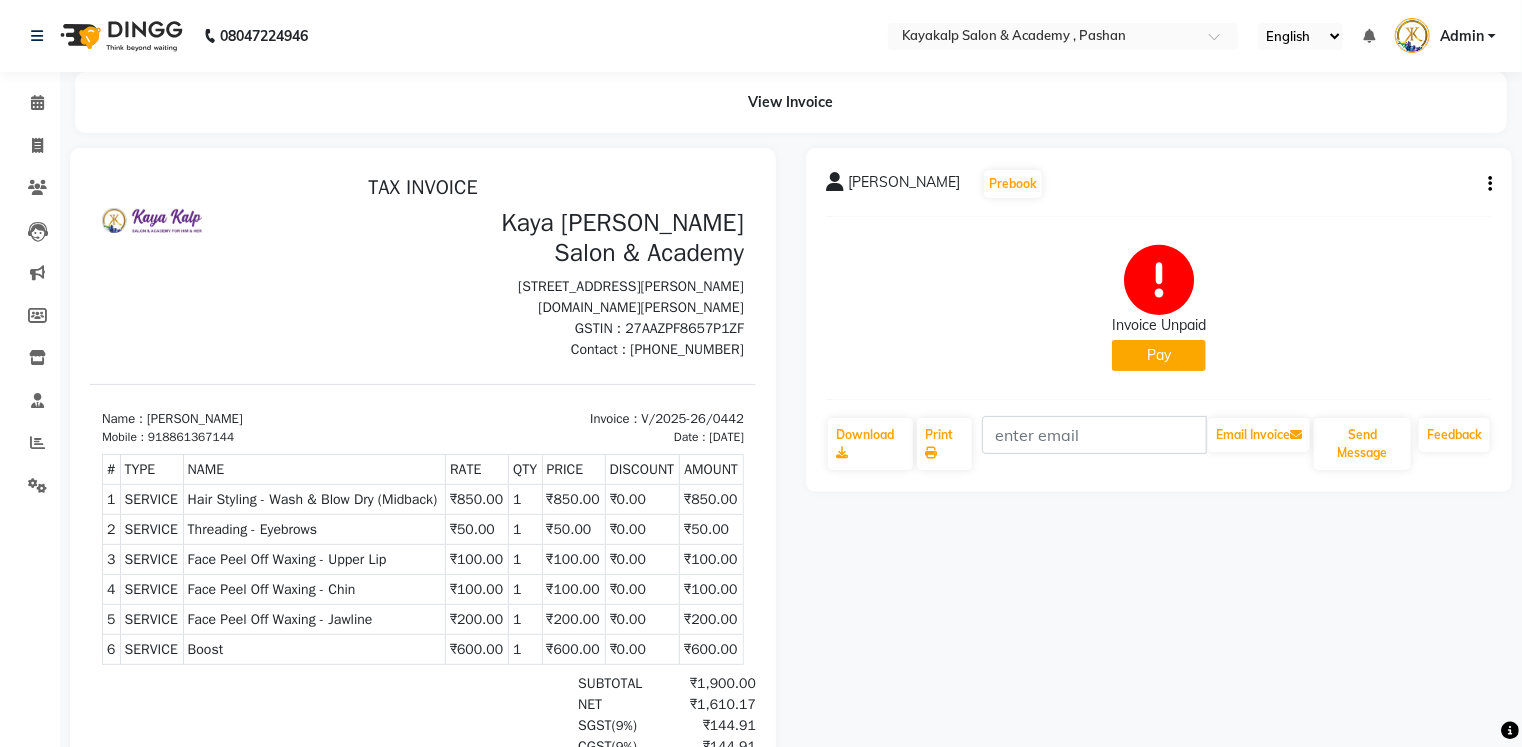 click 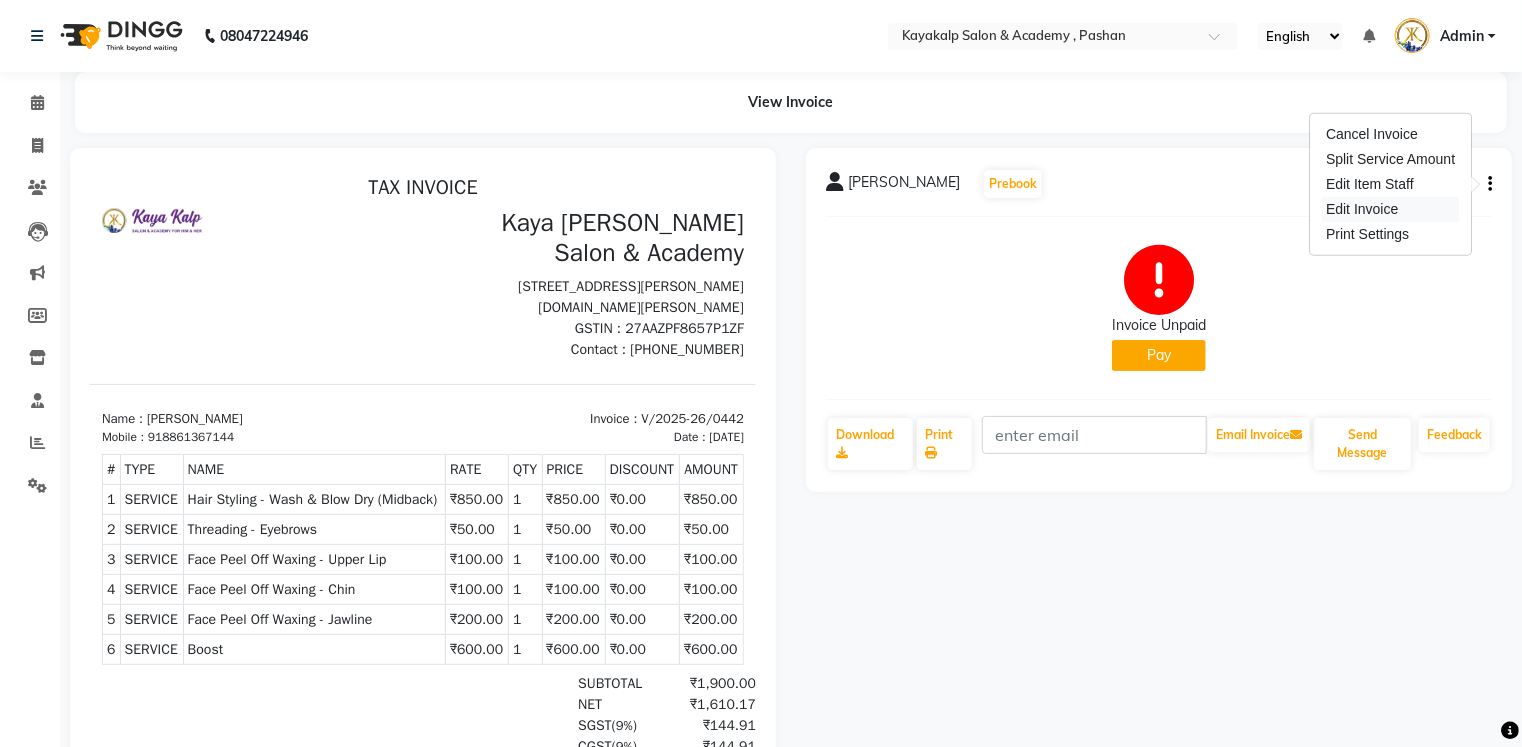click on "Edit Invoice" at bounding box center (1390, 209) 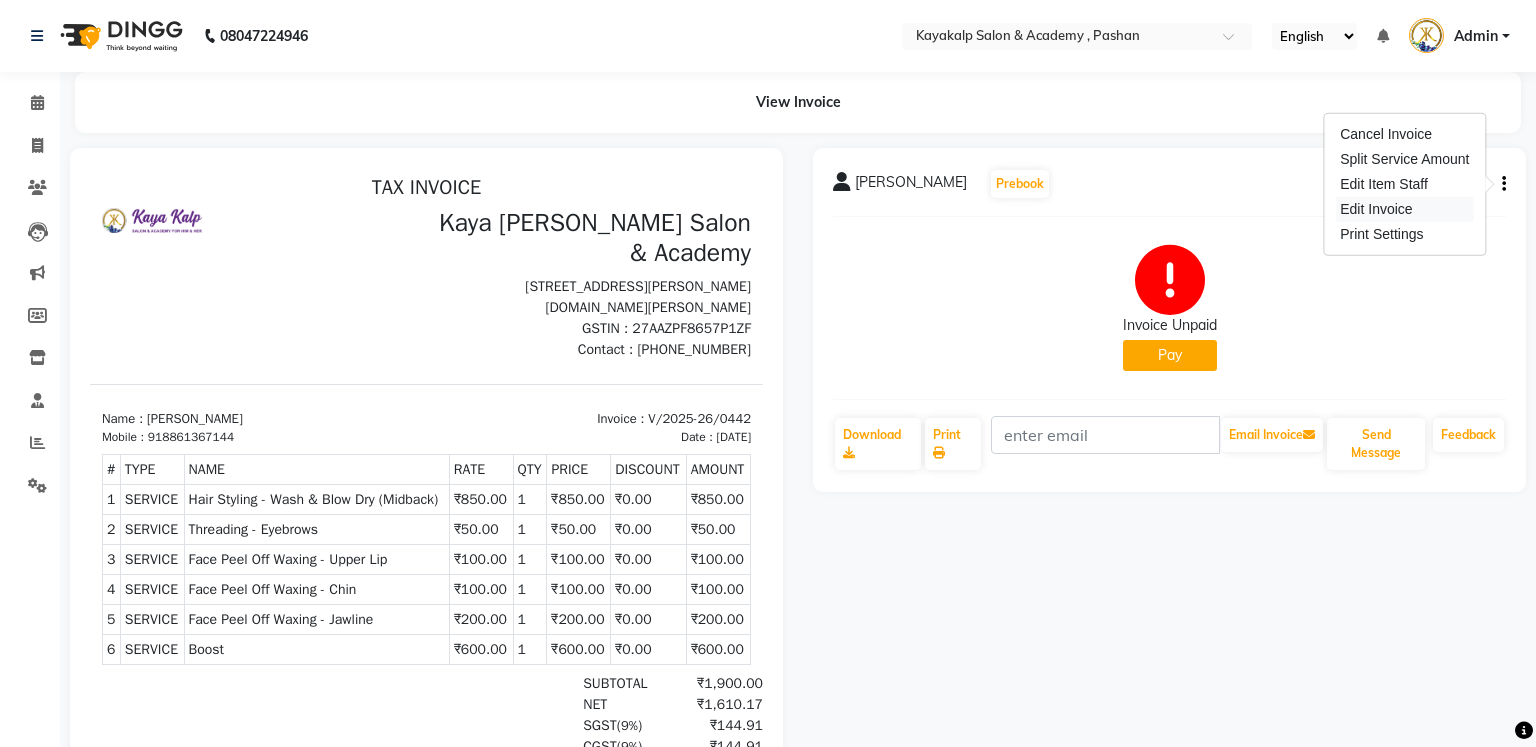 select on "service" 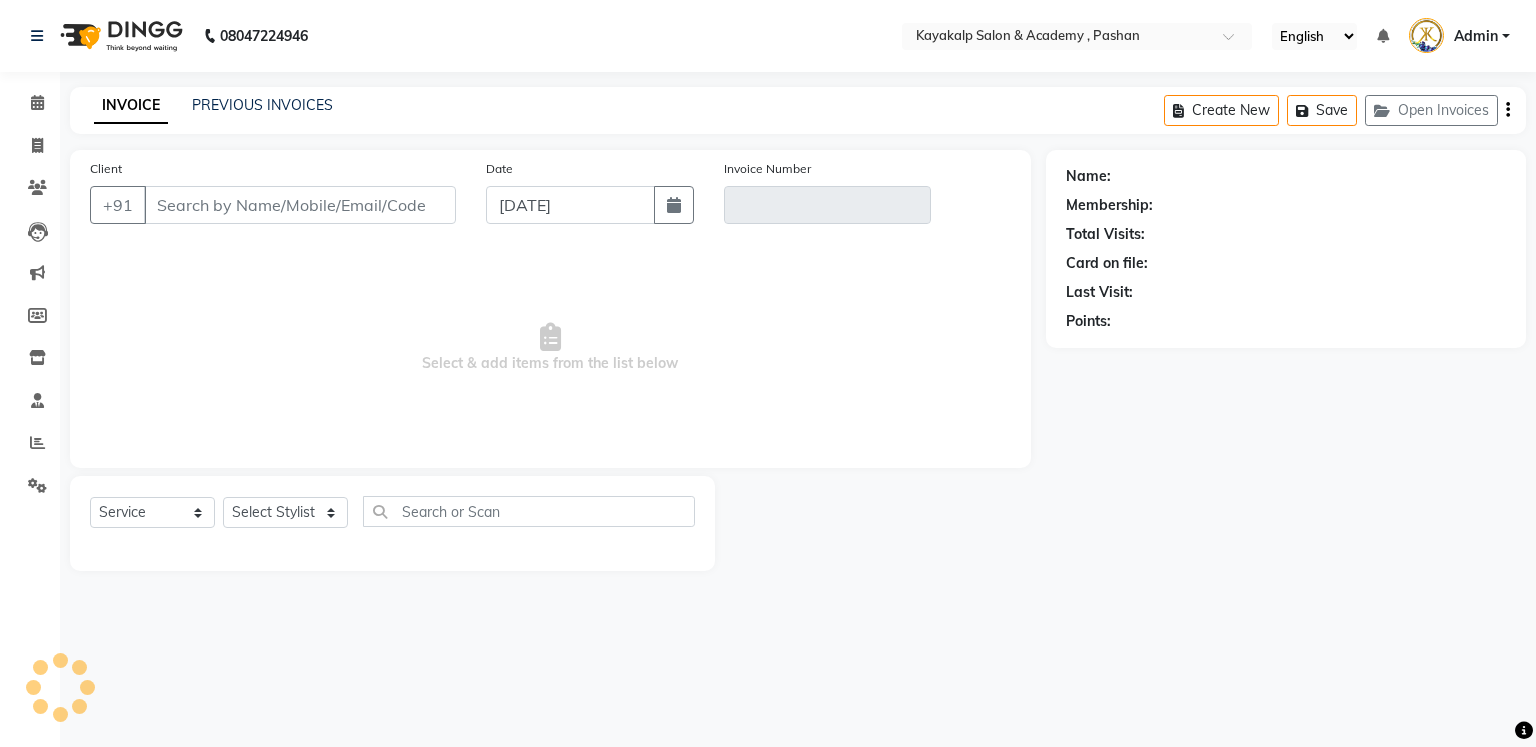 type on "8861367144" 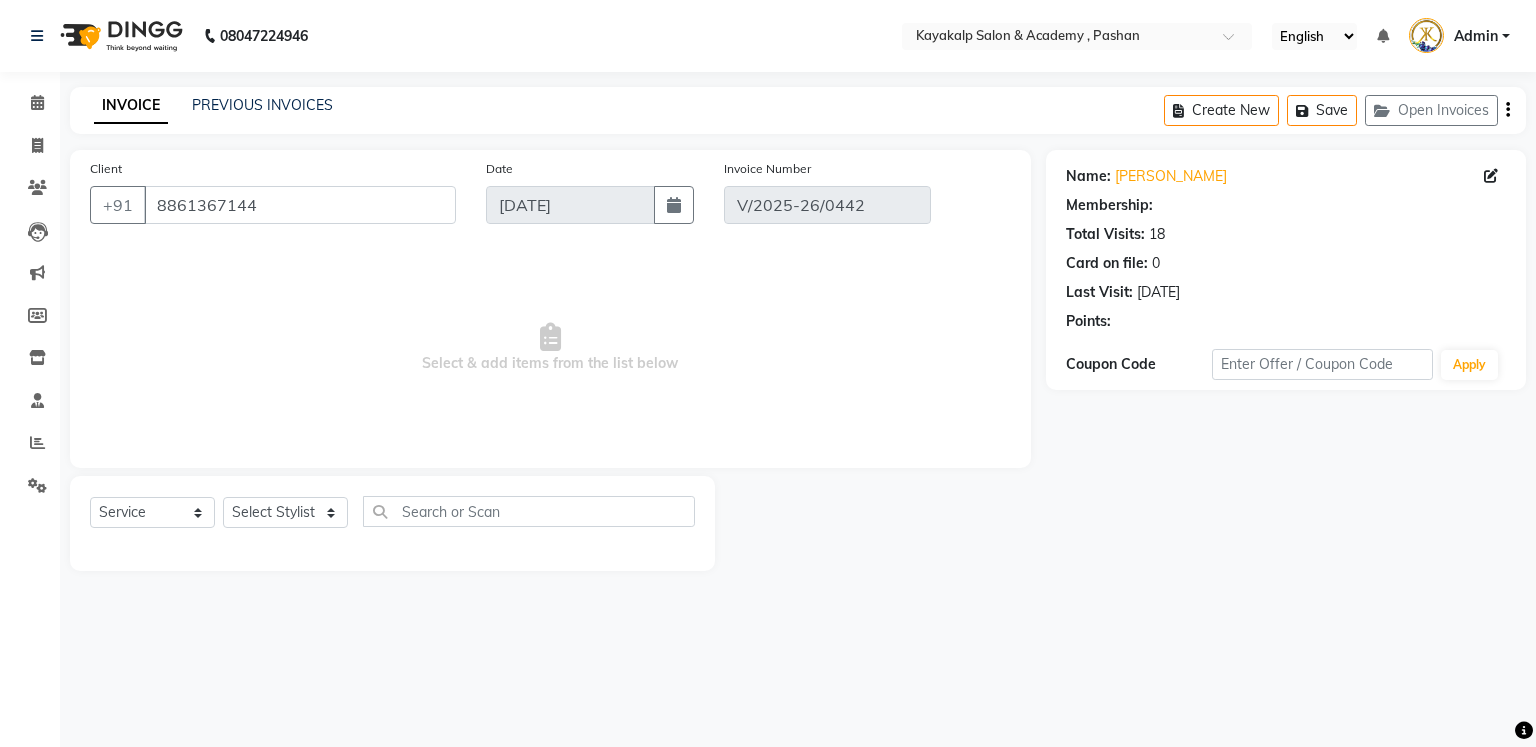 select on "select" 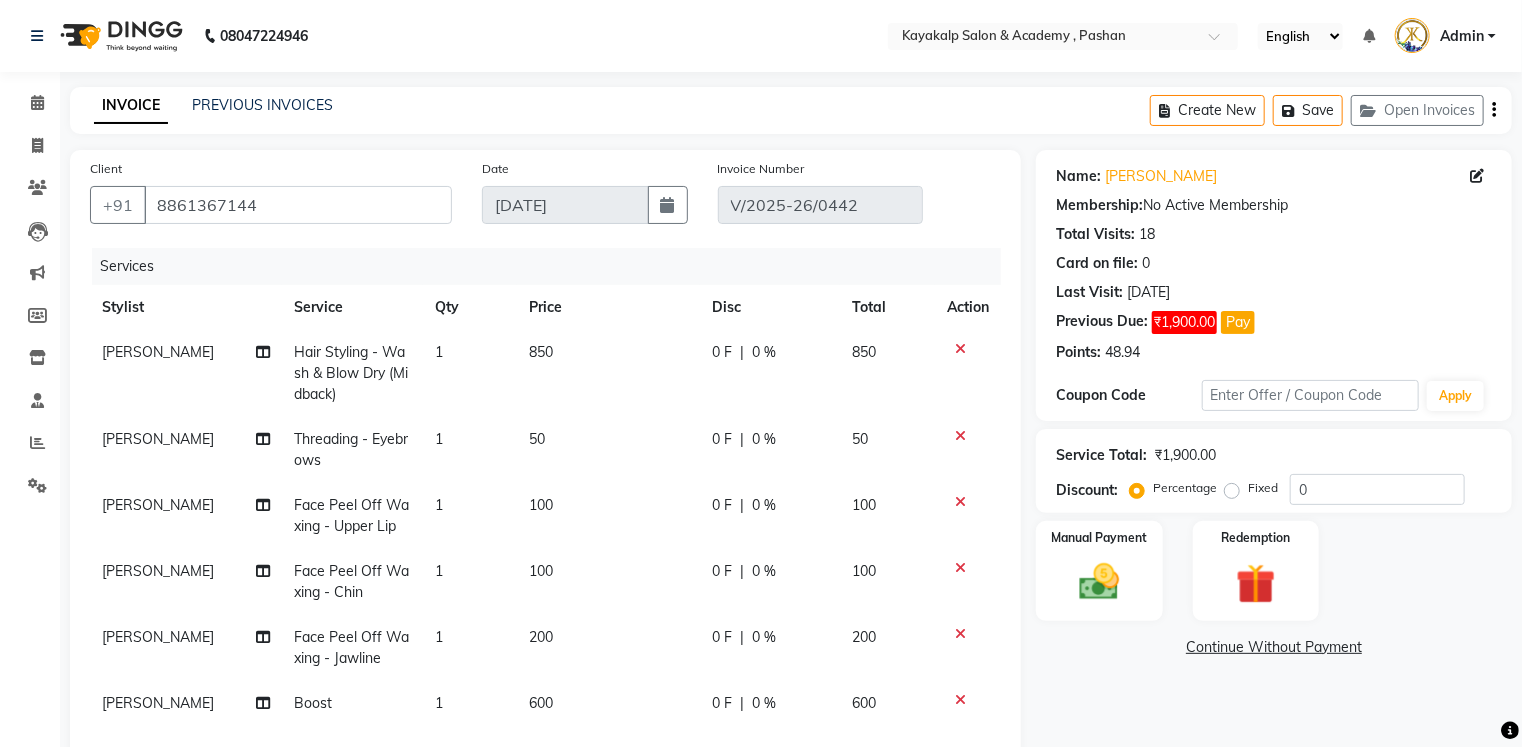 scroll, scrollTop: 8, scrollLeft: 0, axis: vertical 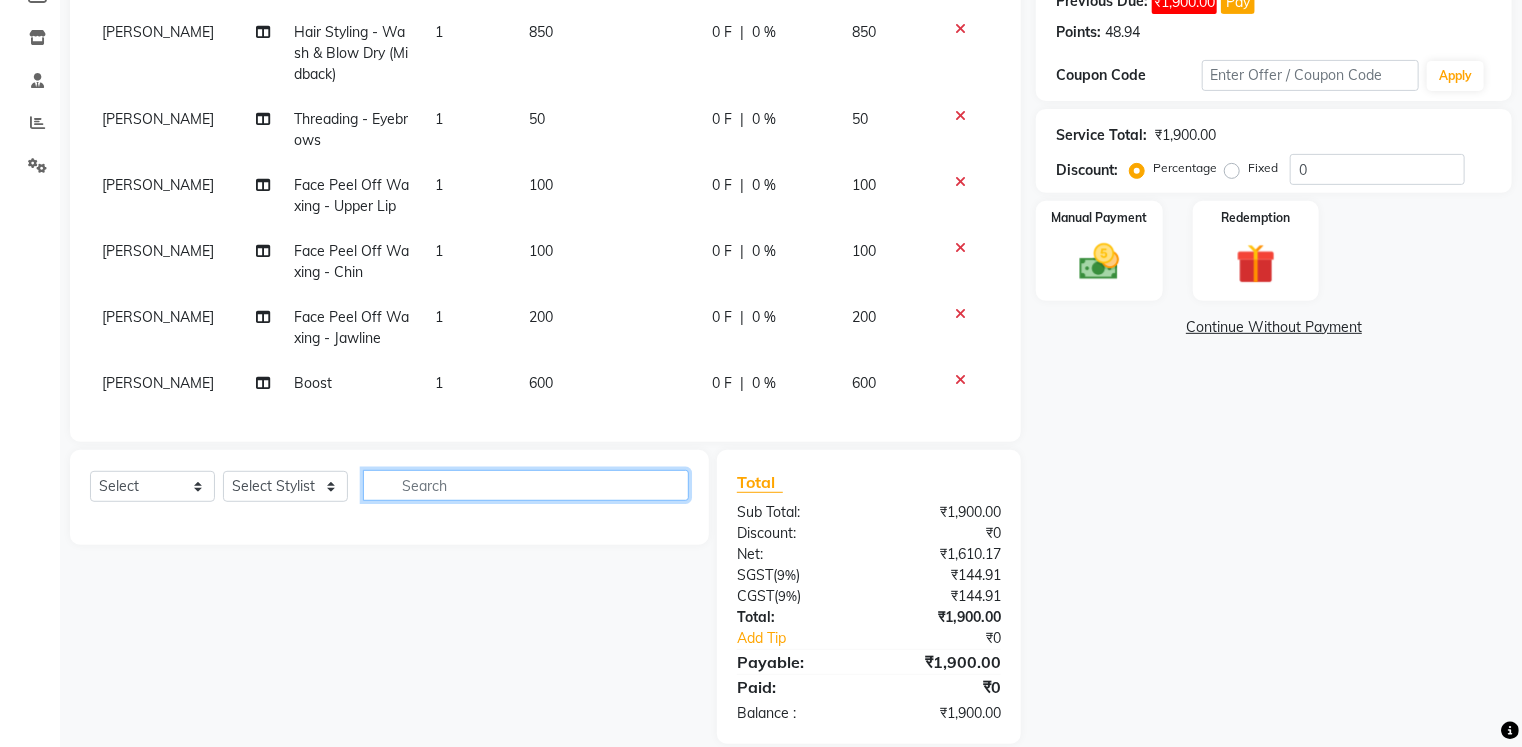click 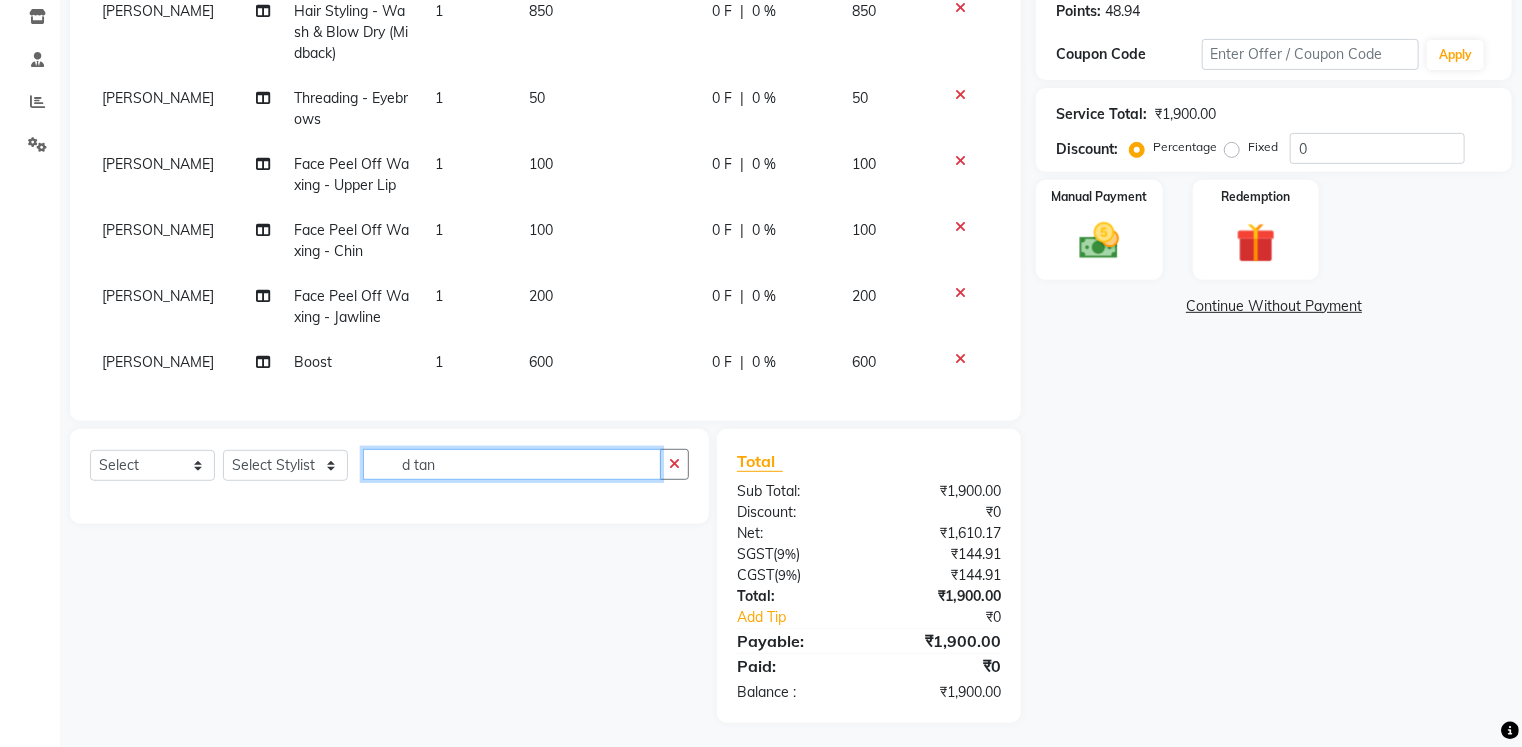 scroll, scrollTop: 353, scrollLeft: 0, axis: vertical 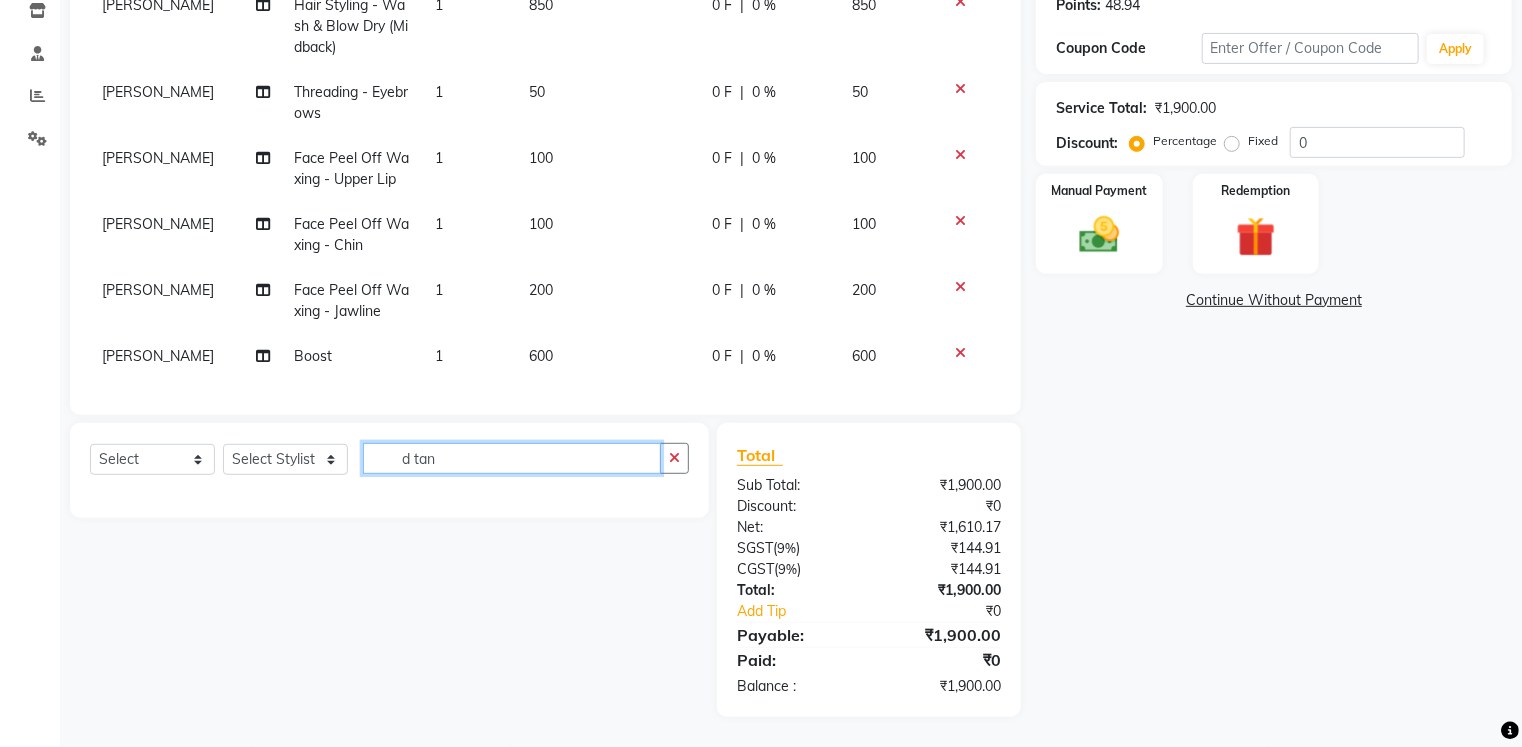 click on "d tan" 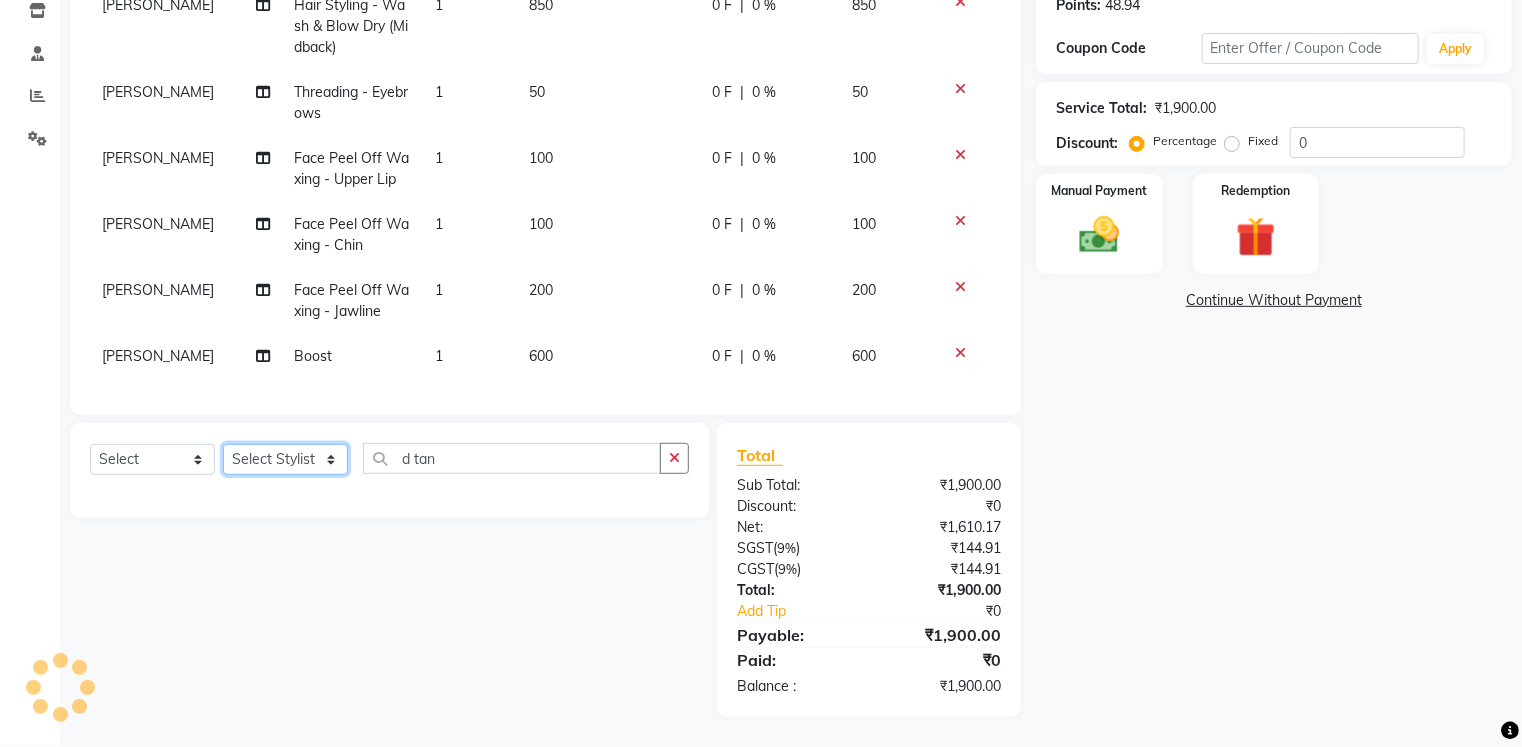 click on "Select Stylist Ashwini hidlekar [PERSON_NAME] [PERSON_NAME]" 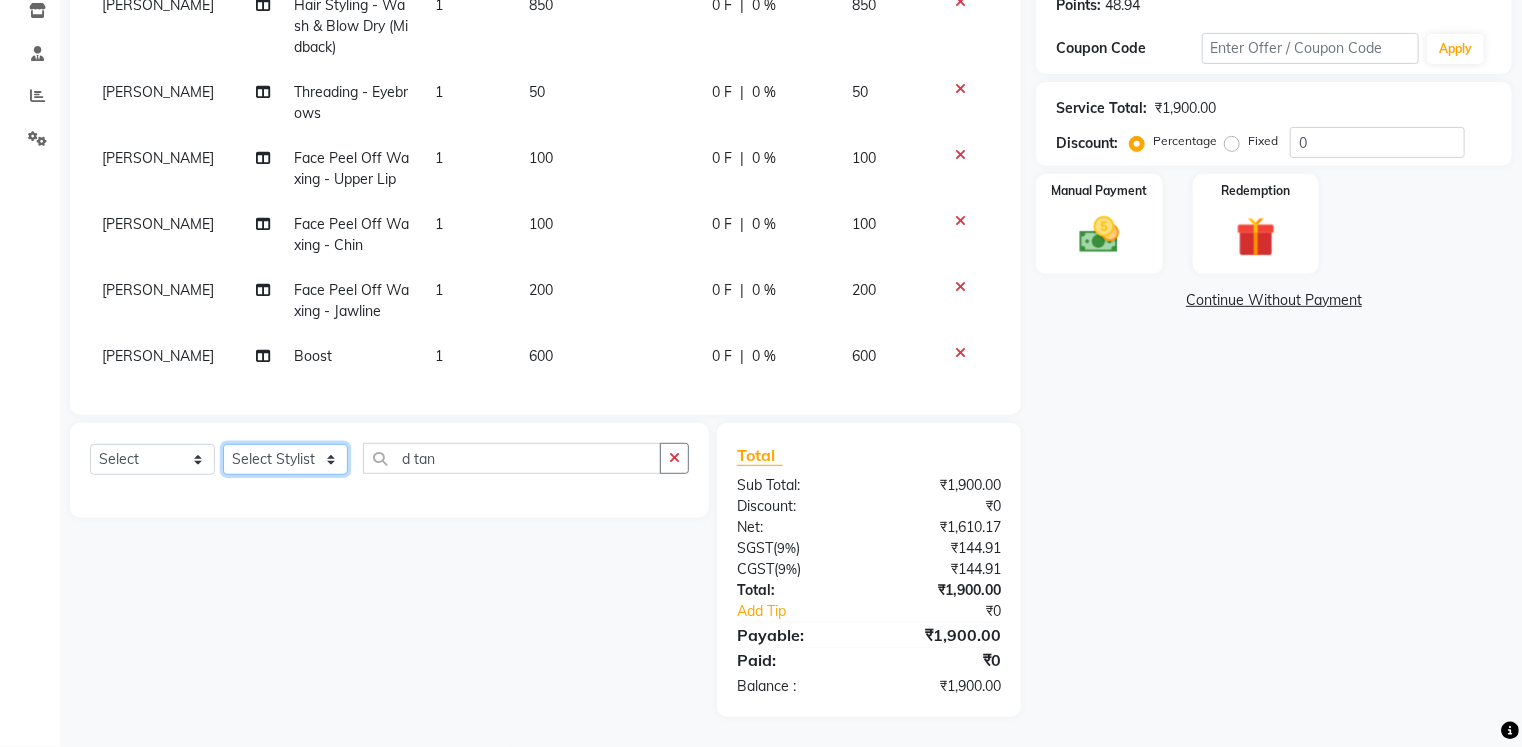 select on "81995" 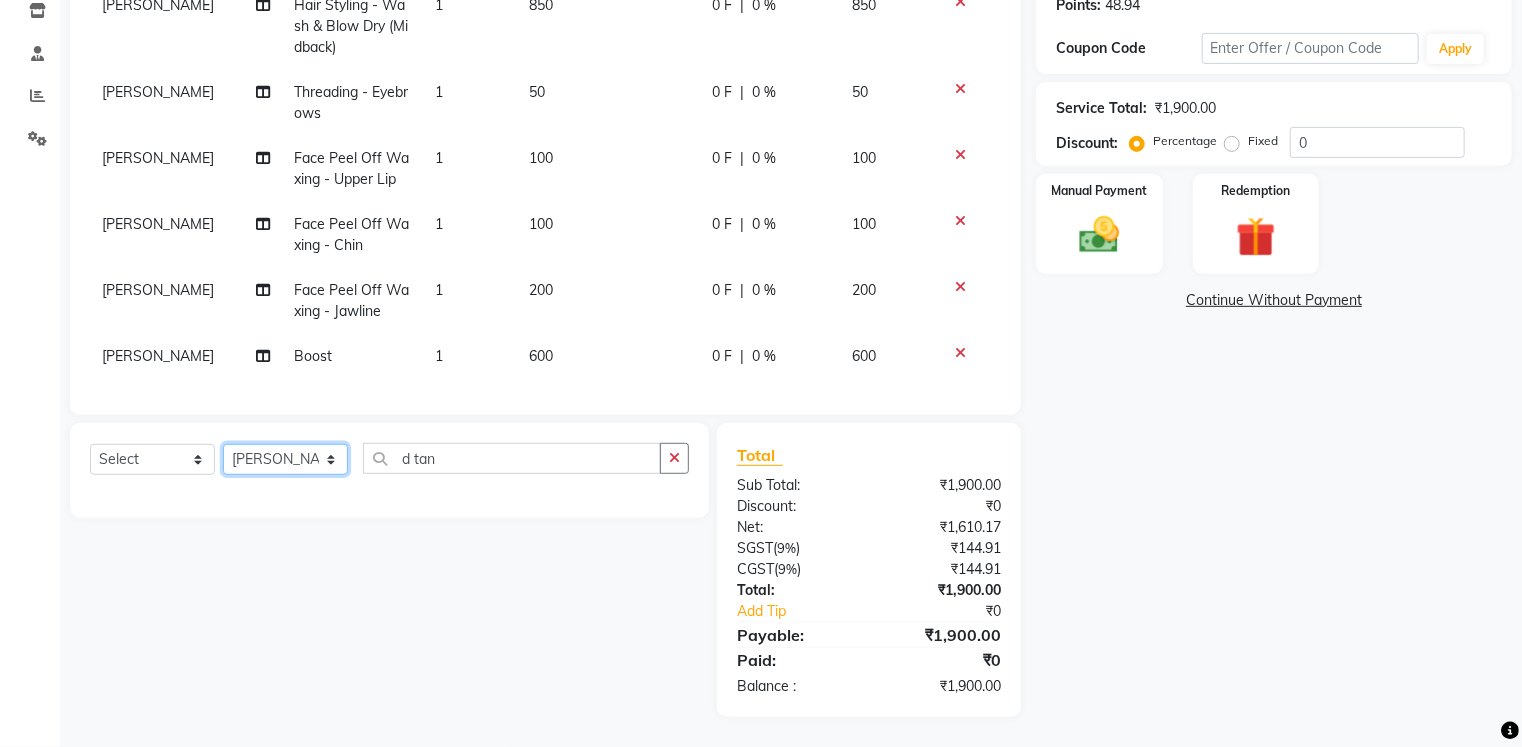 click on "Select Stylist Ashwini hidlekar [PERSON_NAME] [PERSON_NAME]" 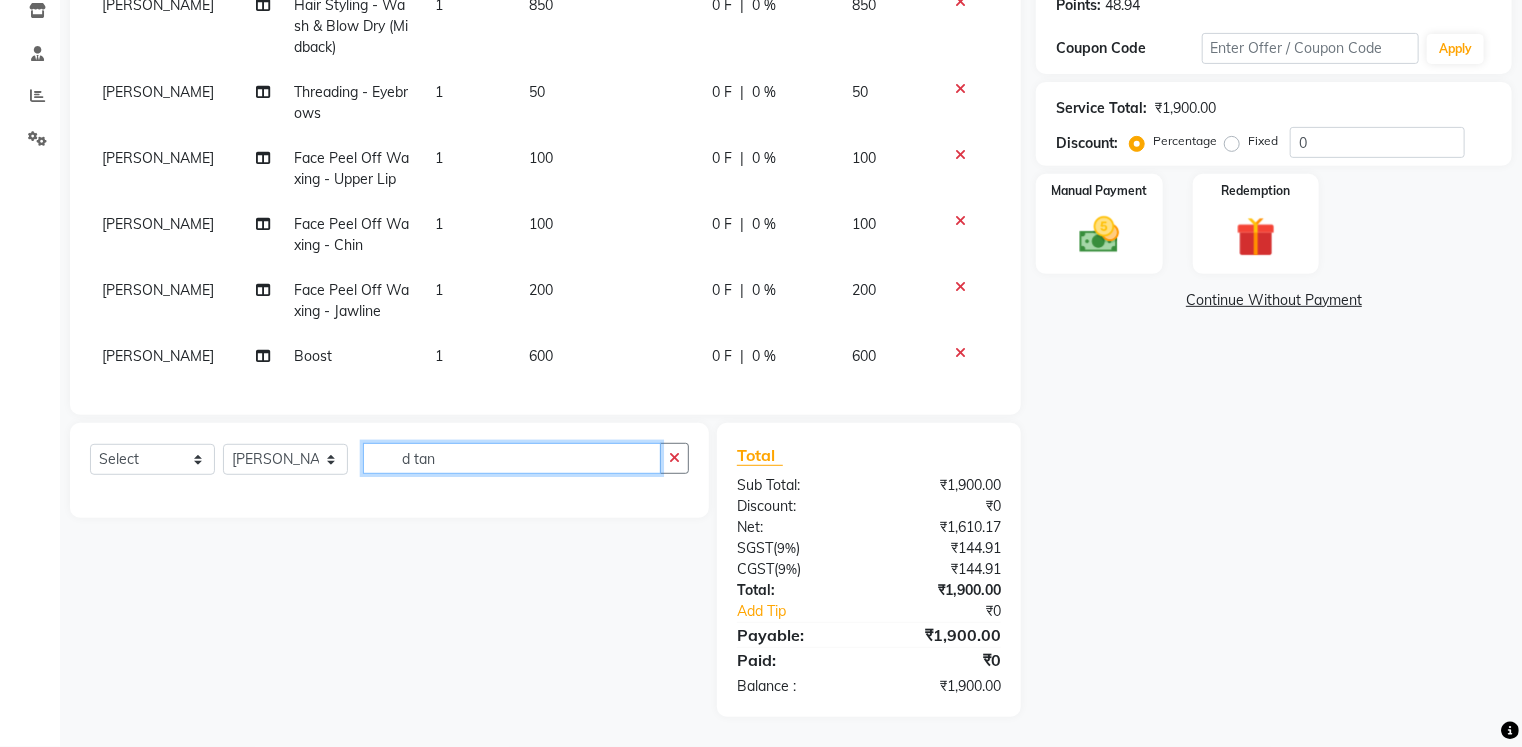 click on "d tan" 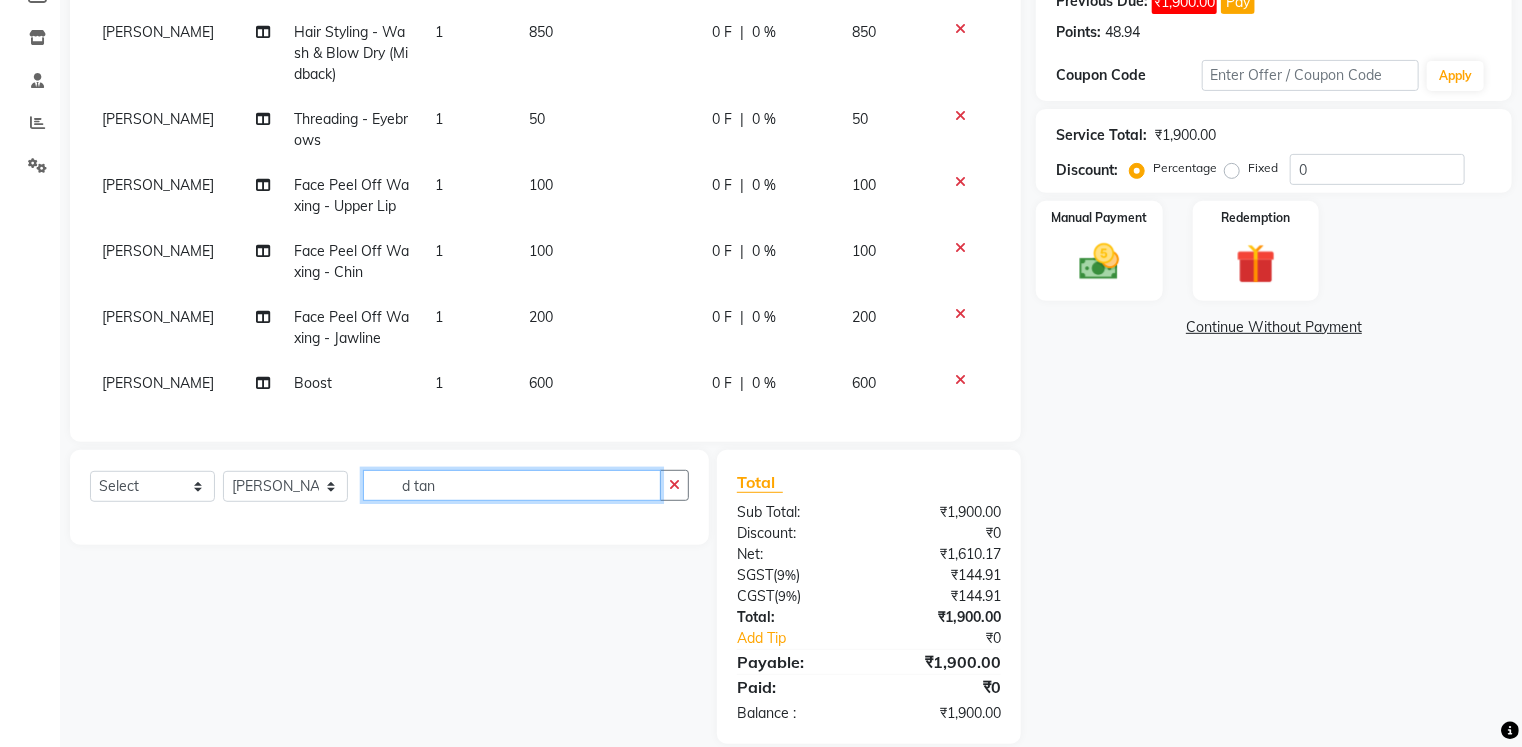 scroll, scrollTop: 353, scrollLeft: 0, axis: vertical 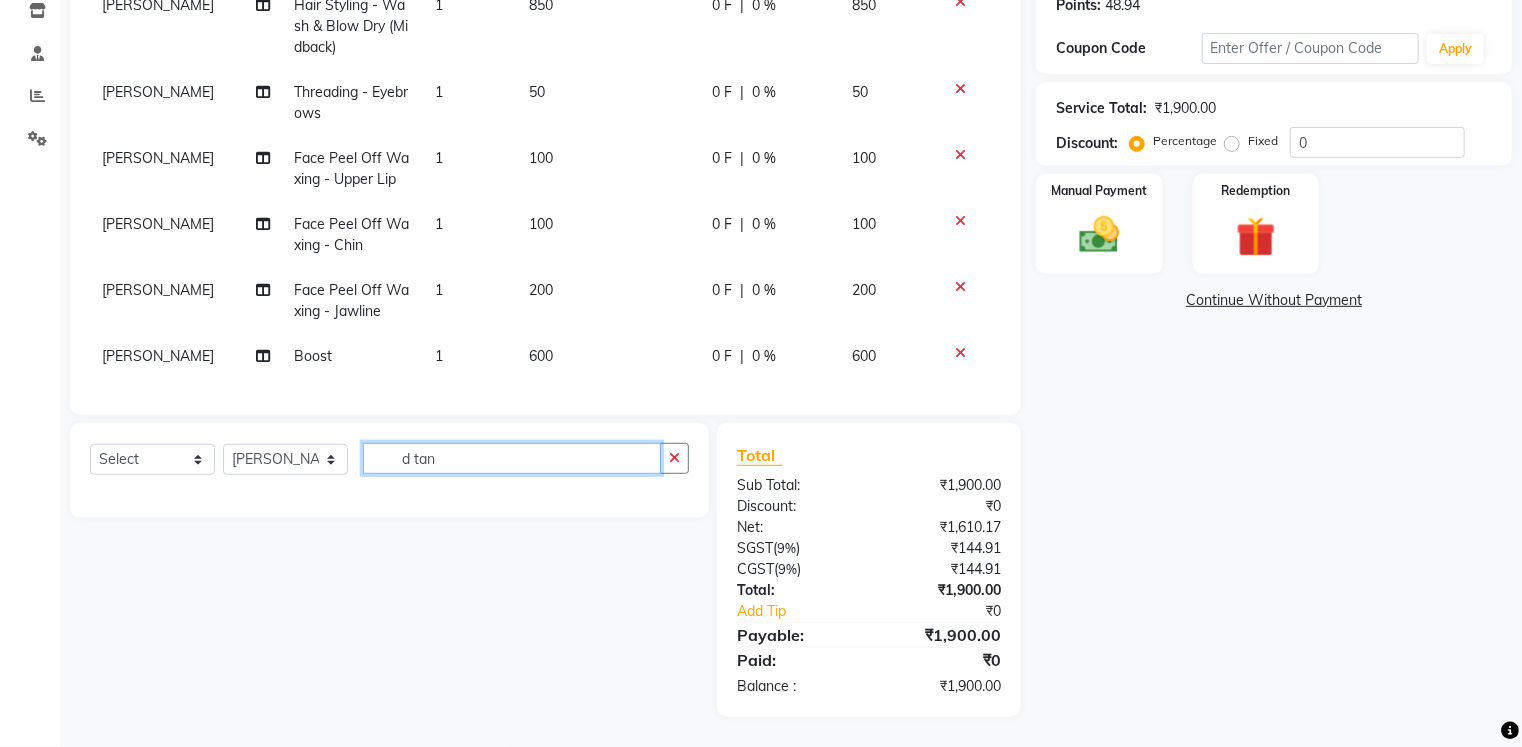click on "d tan" 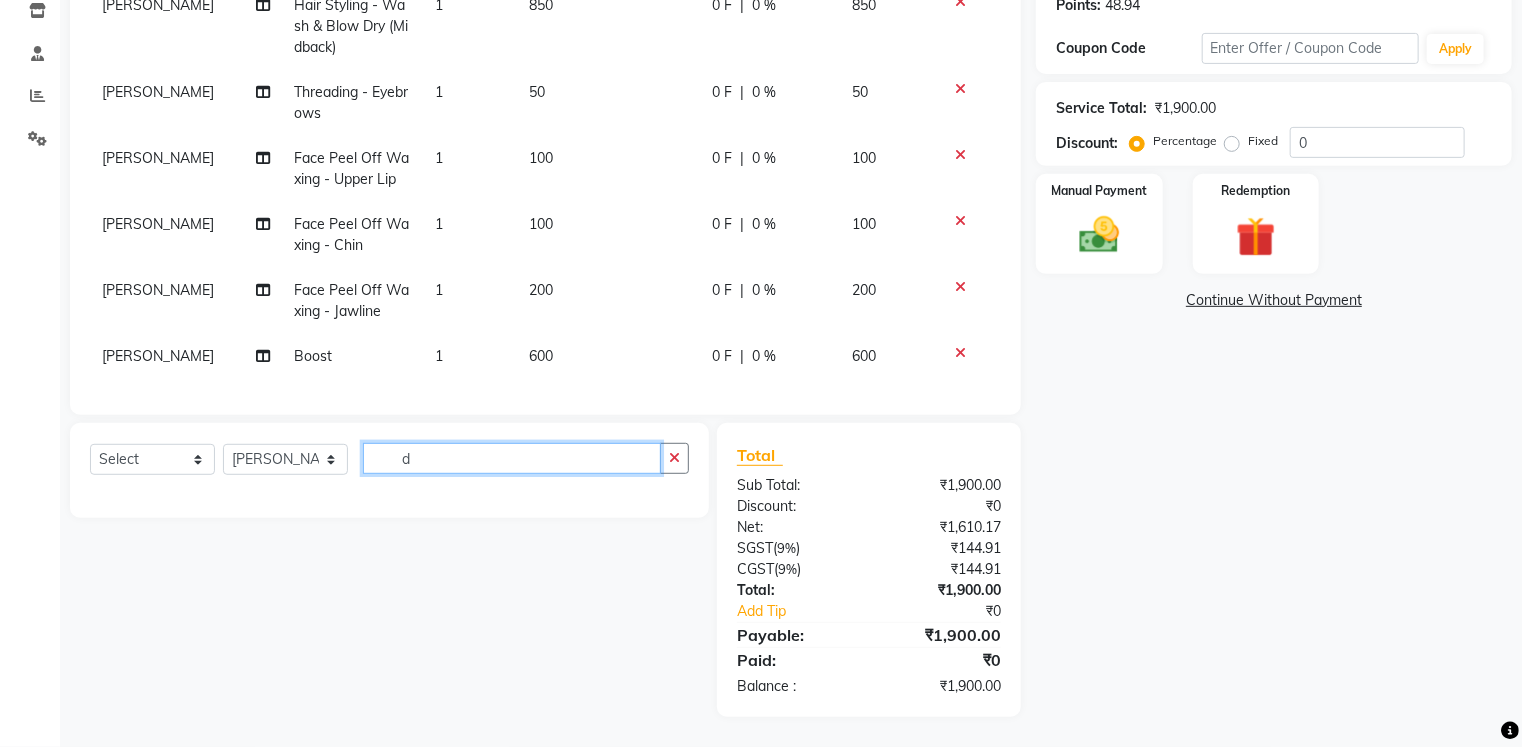 type on "d" 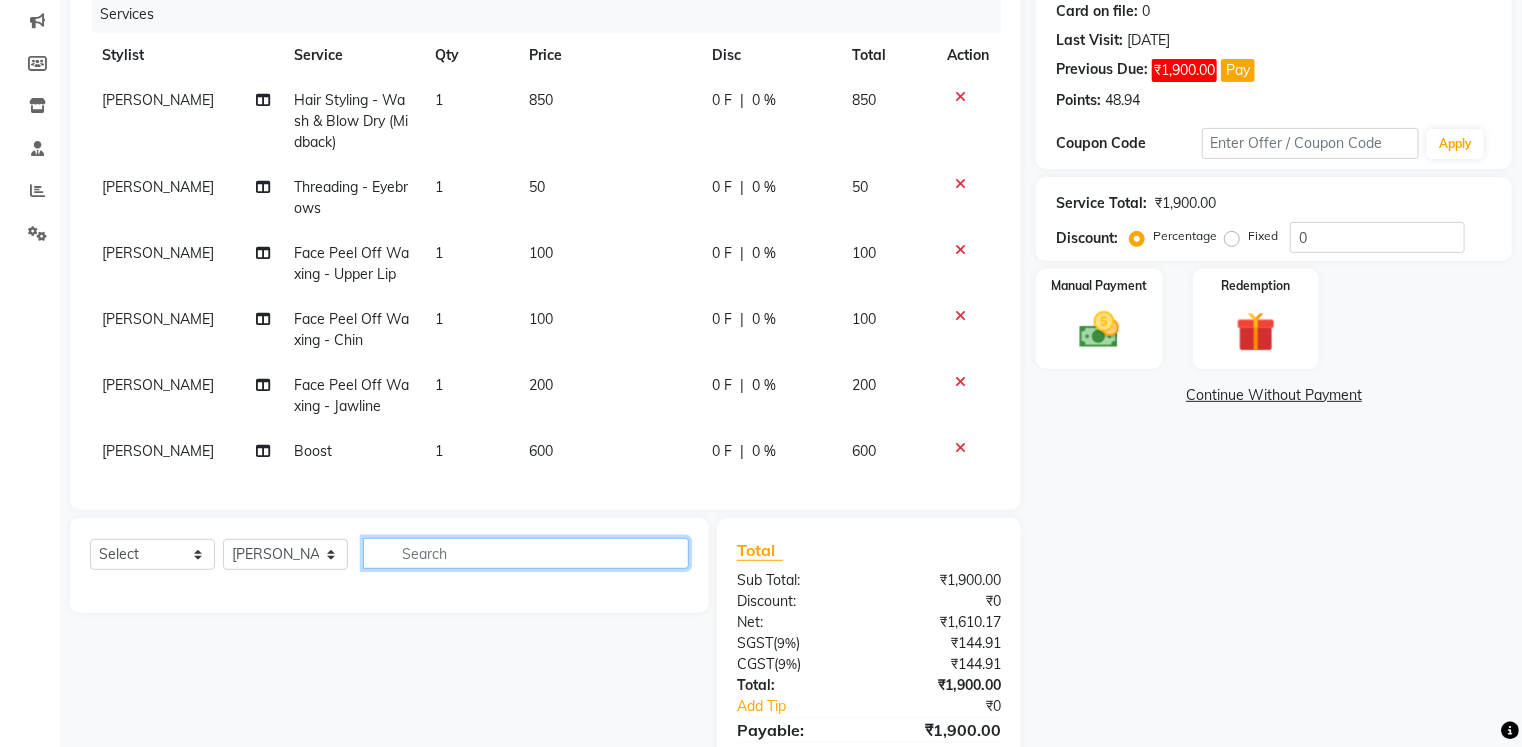 scroll, scrollTop: 353, scrollLeft: 0, axis: vertical 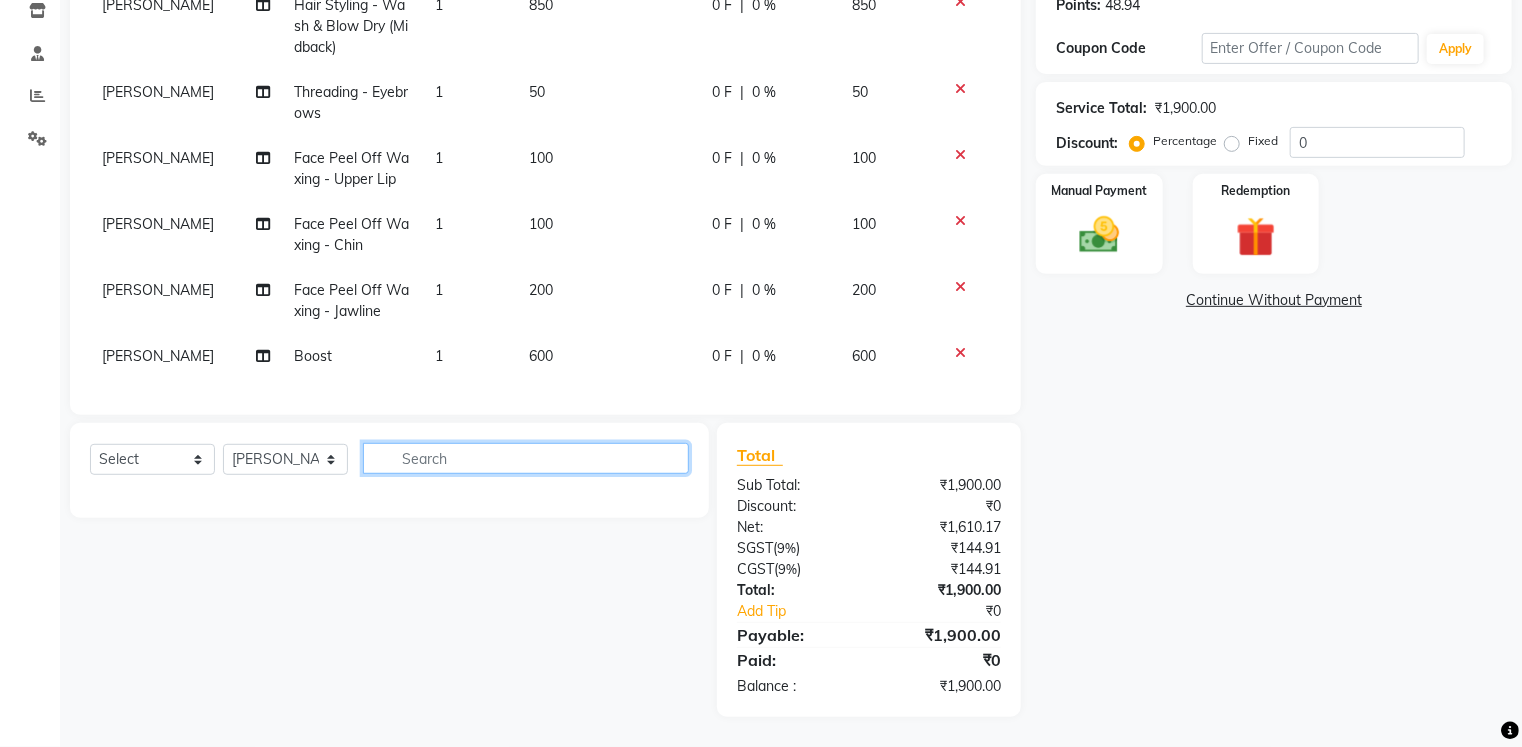 type 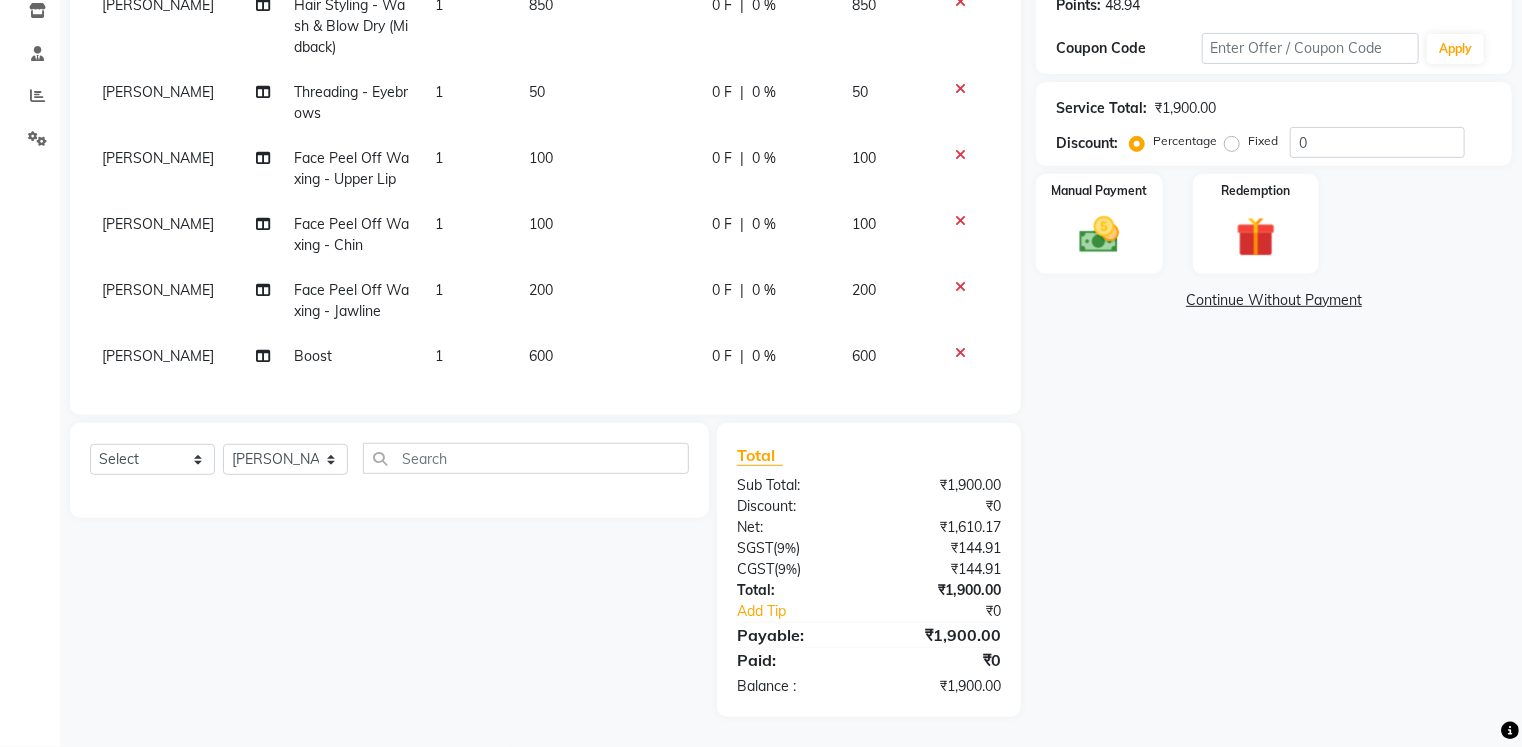 click on "Select  Service  Product  Membership  Package Voucher Prepaid Gift Card  Select Stylist Ashwini hidlekar [PERSON_NAME] [PERSON_NAME]  Suraj" 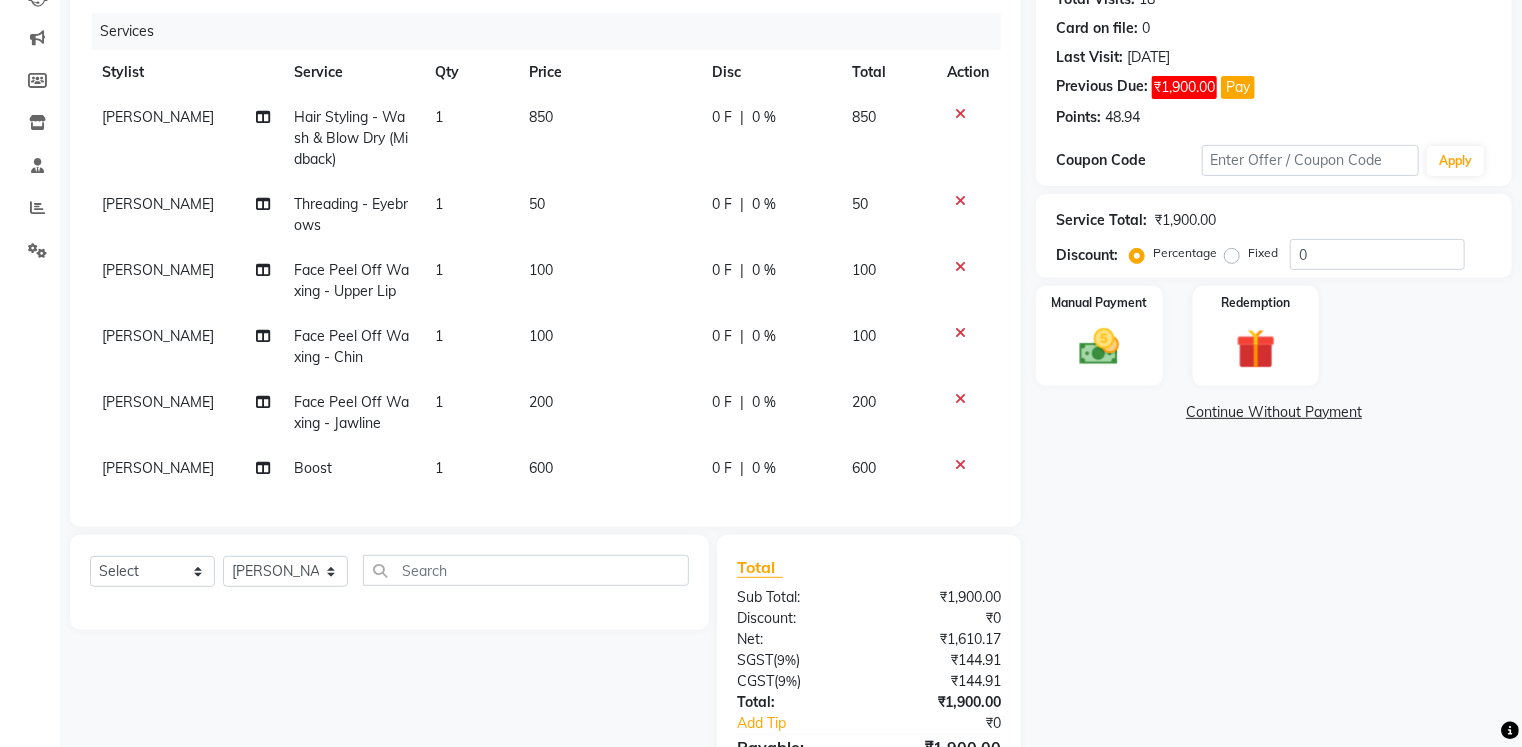 scroll, scrollTop: 353, scrollLeft: 0, axis: vertical 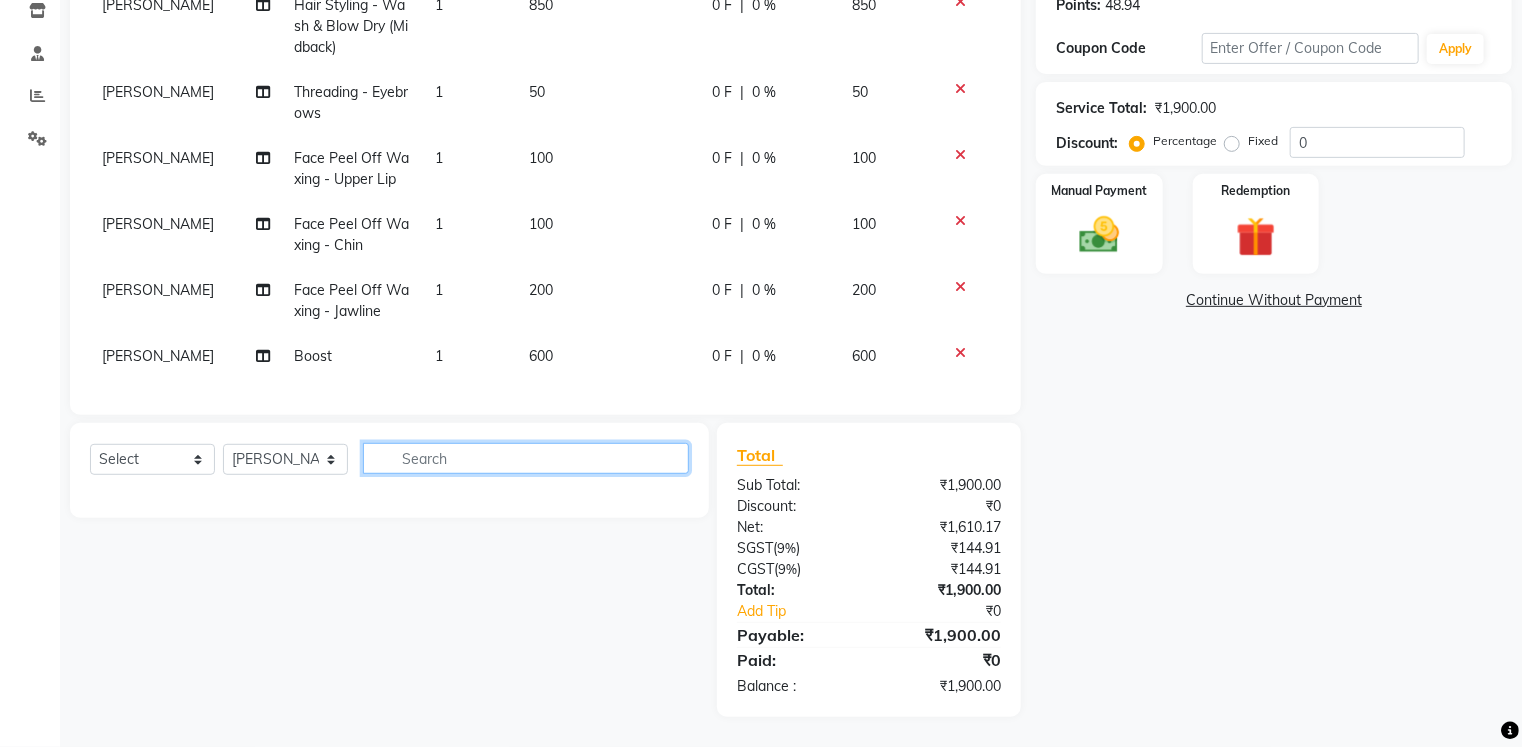 click 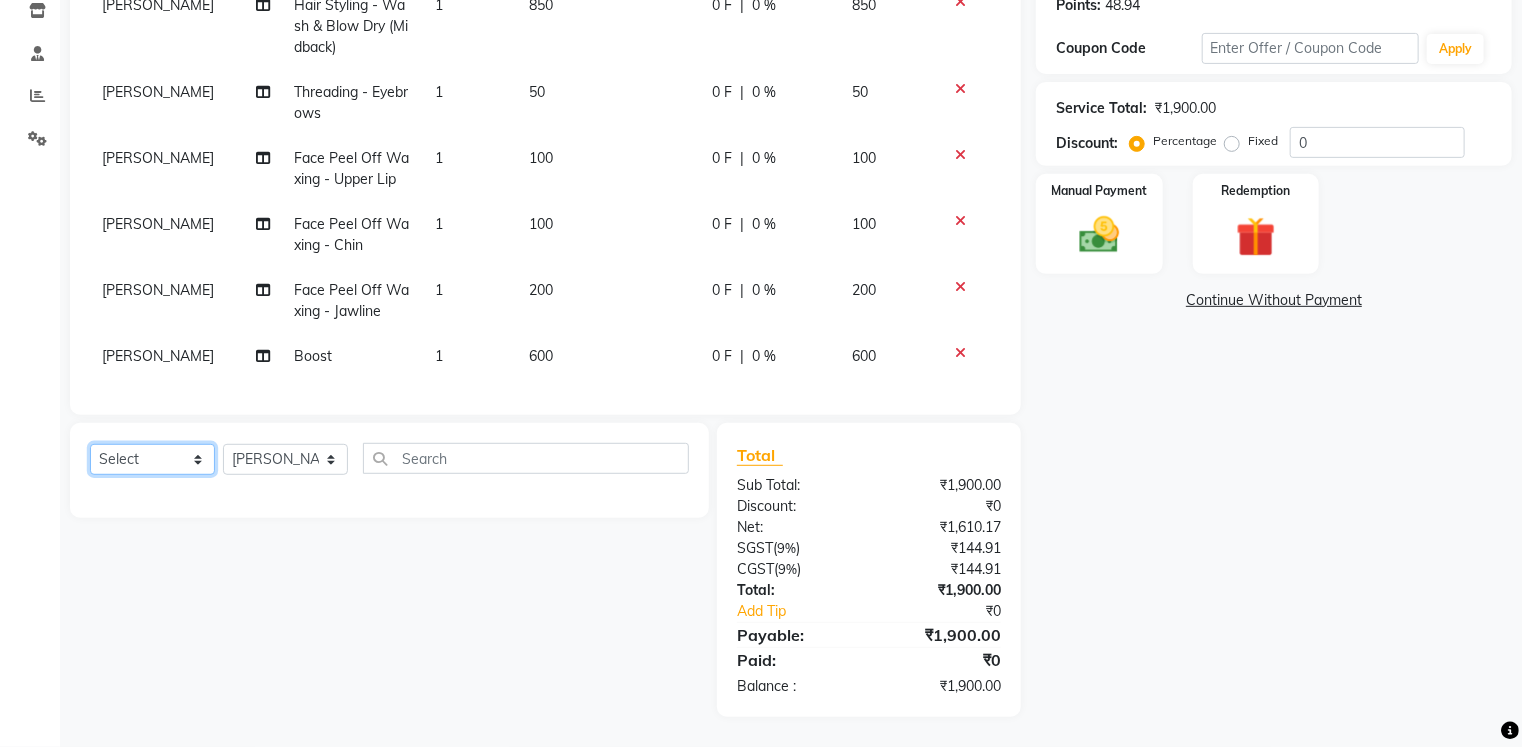 click on "Select  Service  Product  Membership  Package Voucher Prepaid Gift Card" 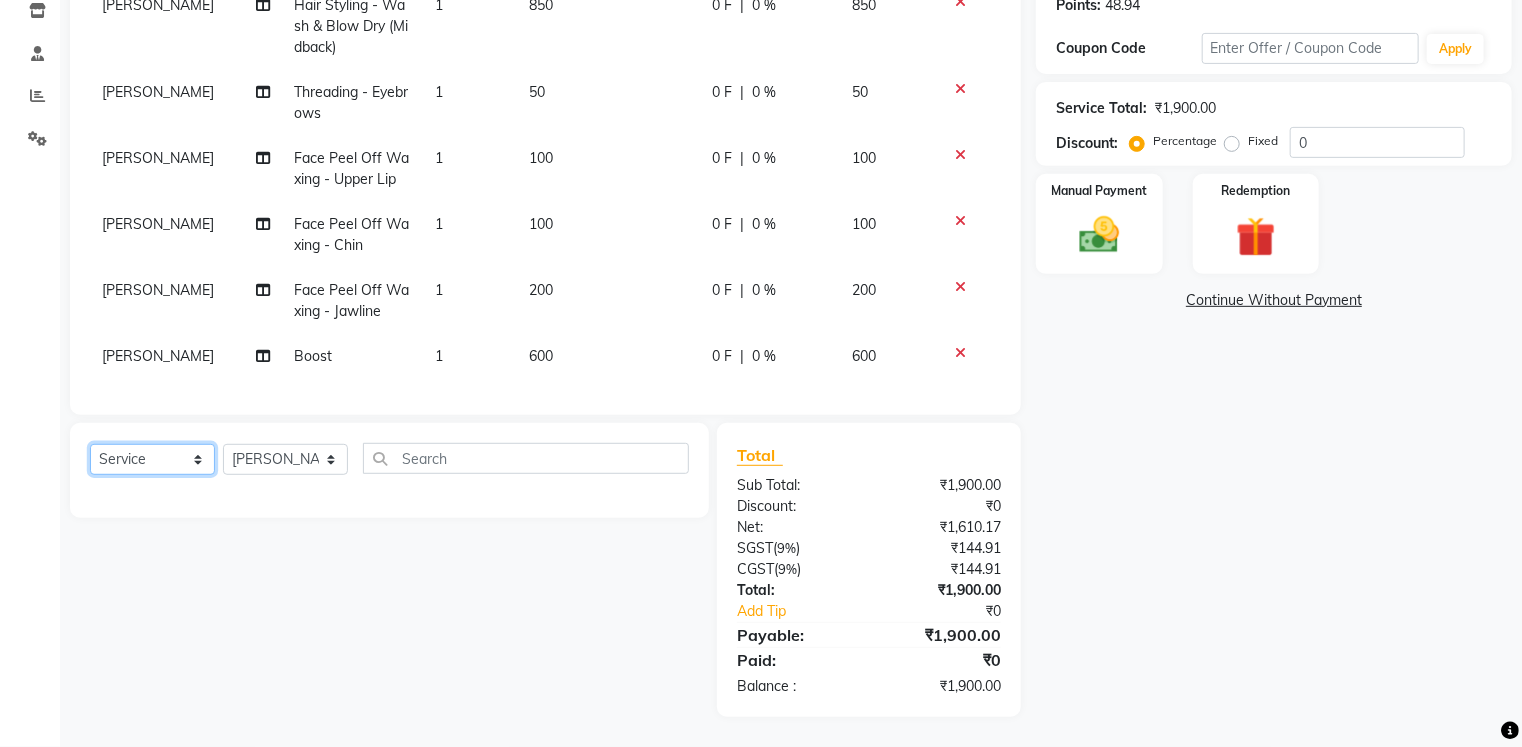 click on "Select  Service  Product  Membership  Package Voucher Prepaid Gift Card" 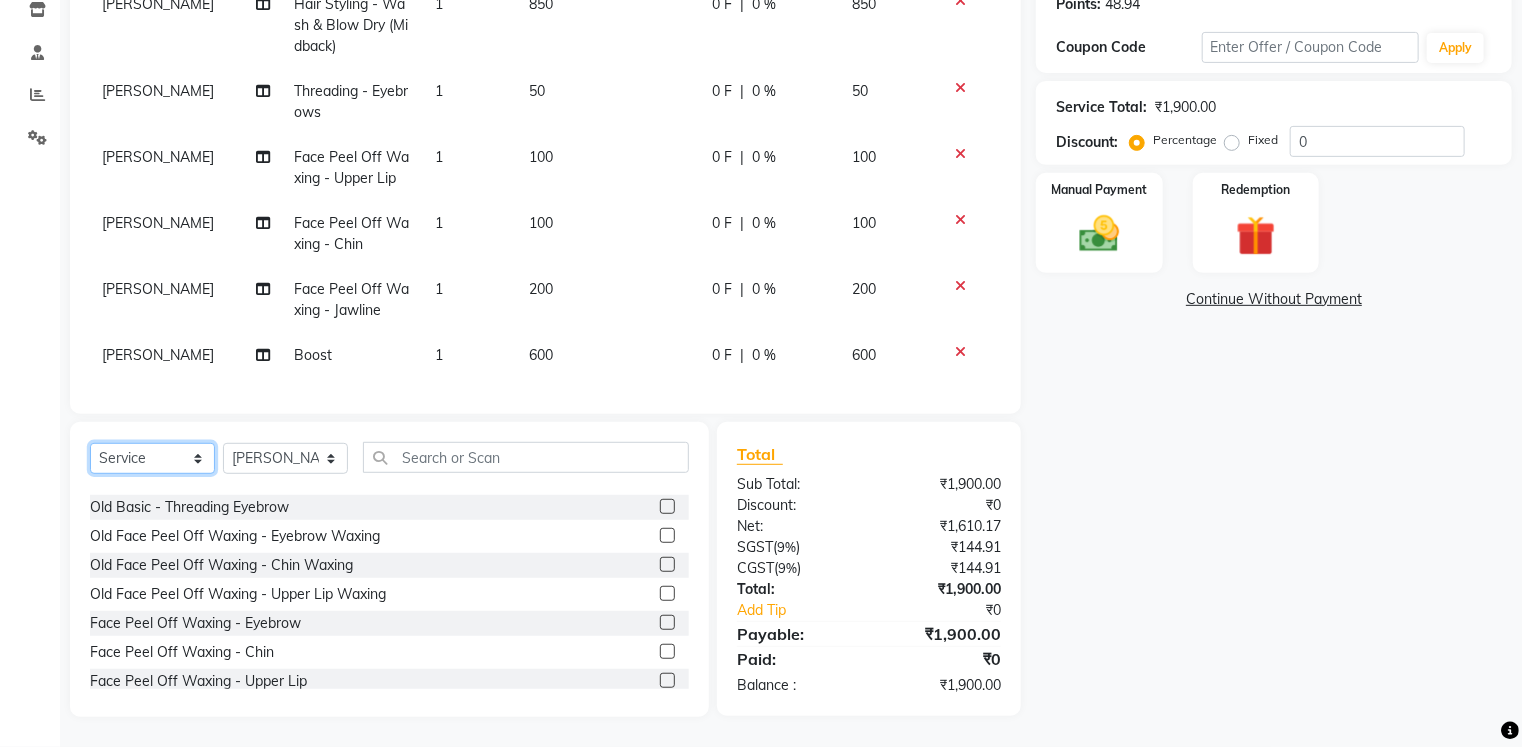 scroll, scrollTop: 80, scrollLeft: 0, axis: vertical 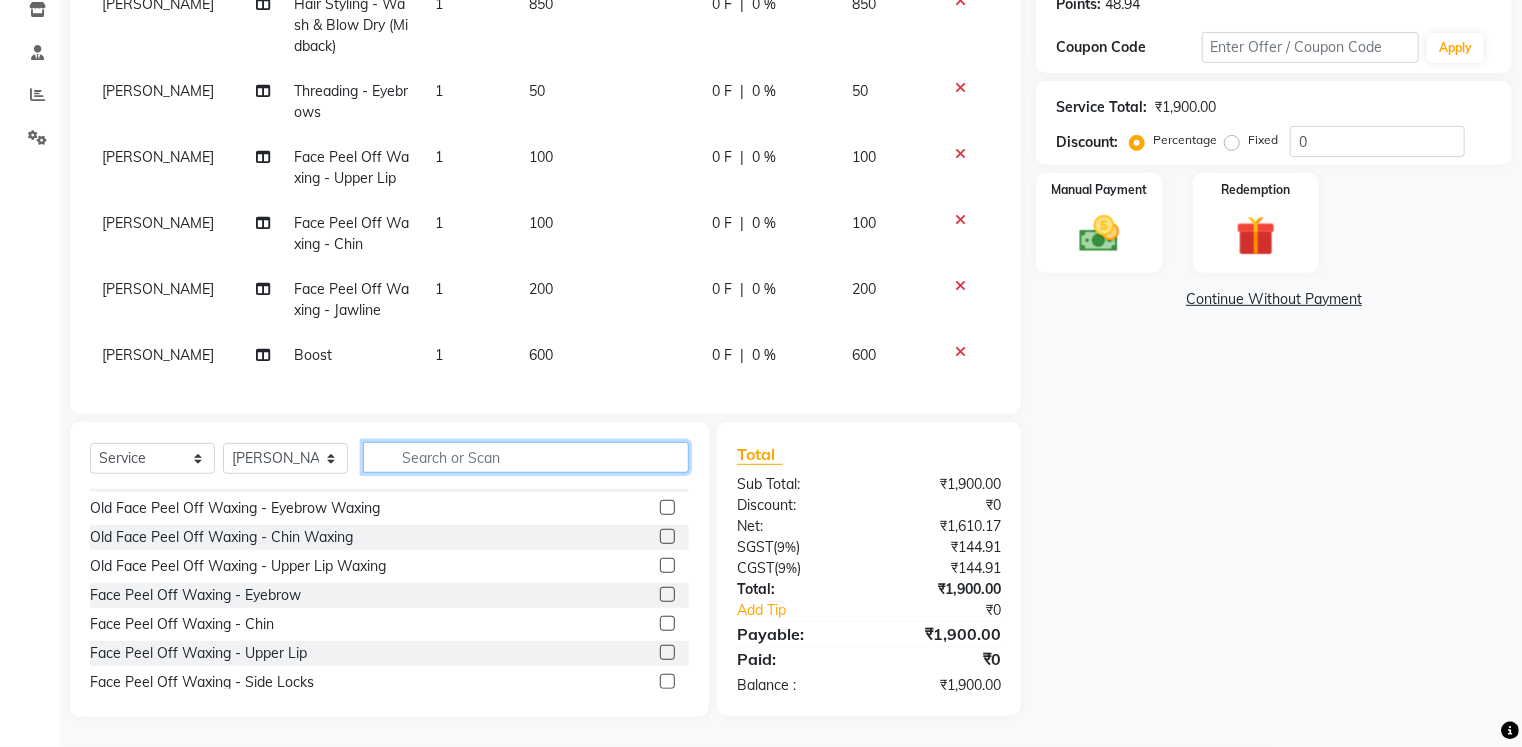click 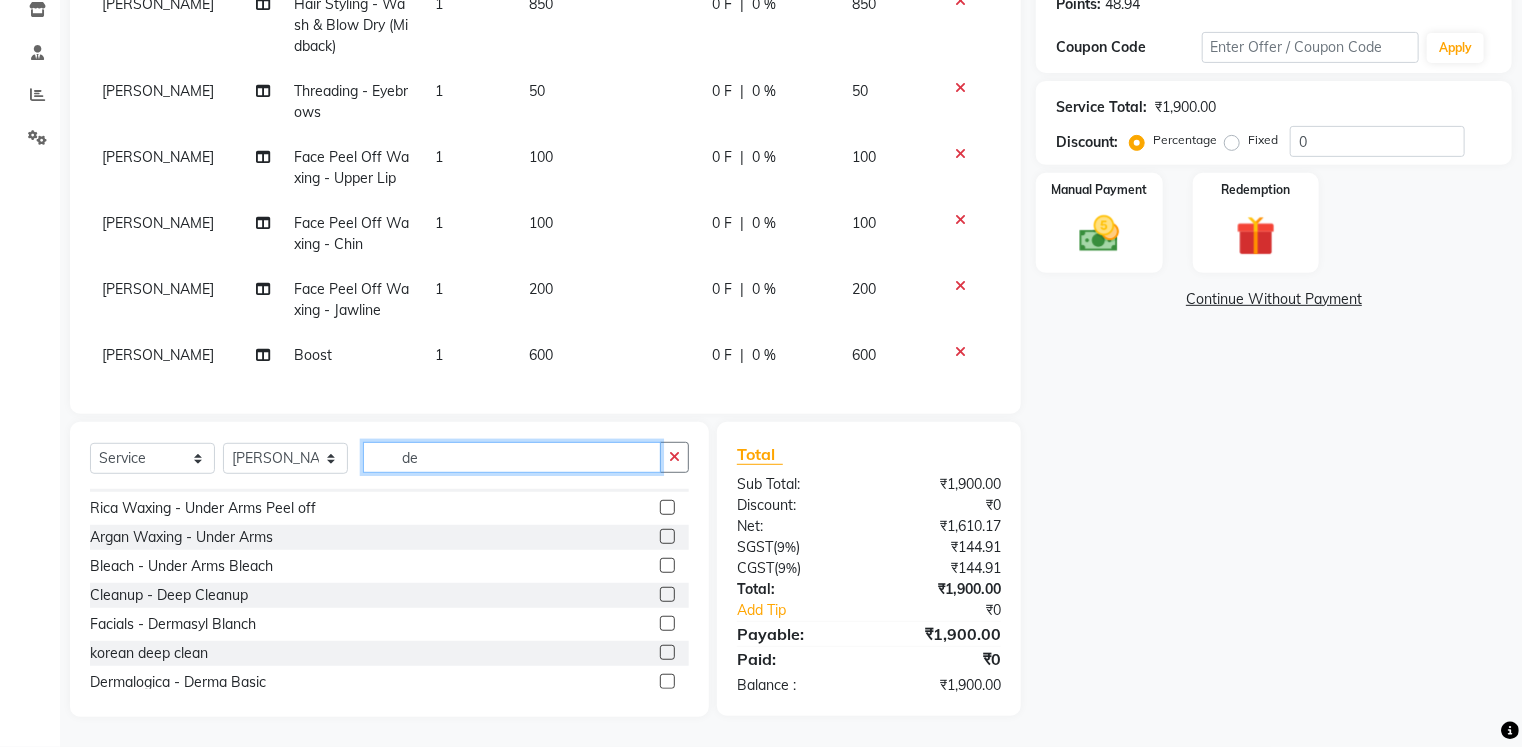scroll, scrollTop: 0, scrollLeft: 0, axis: both 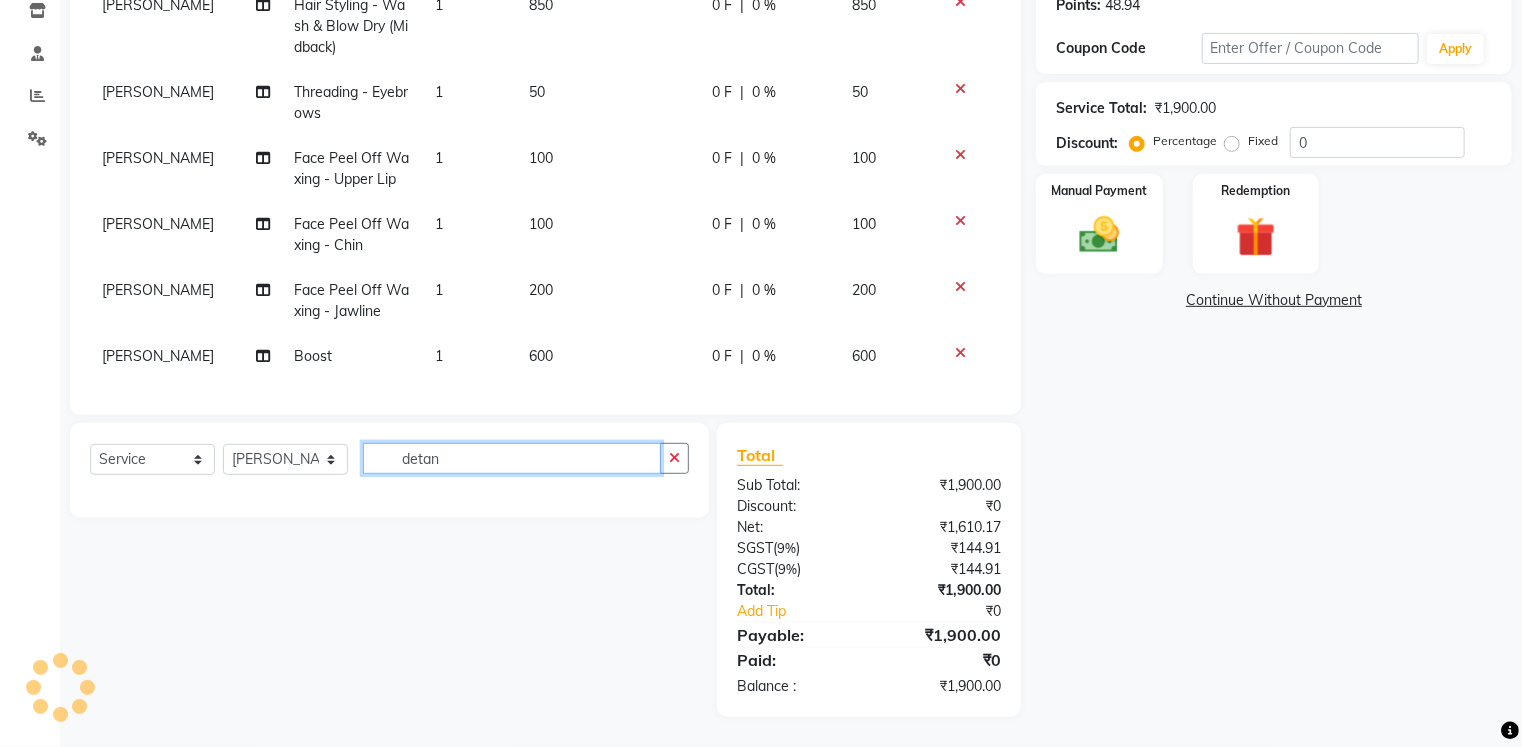 click on "detan" 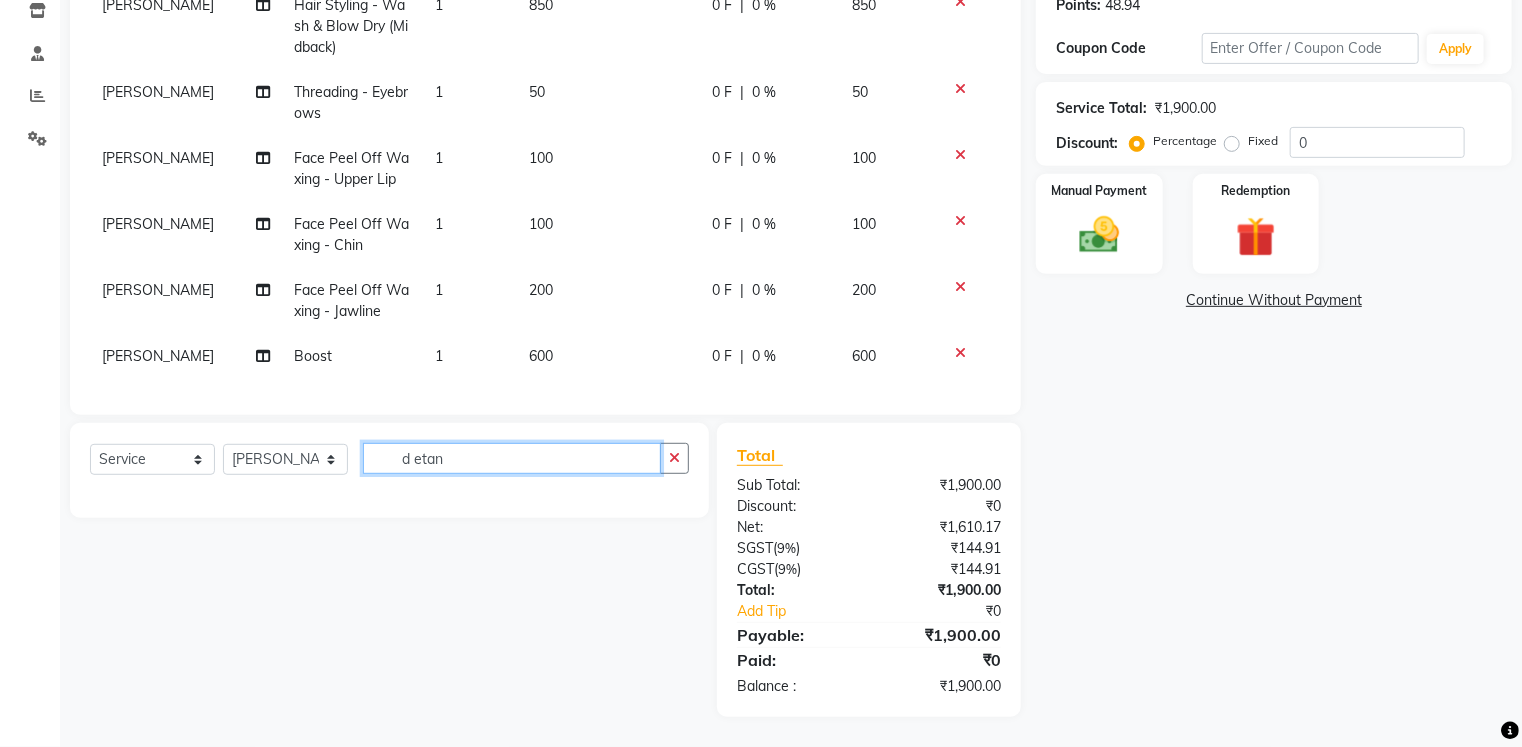 scroll, scrollTop: 0, scrollLeft: 0, axis: both 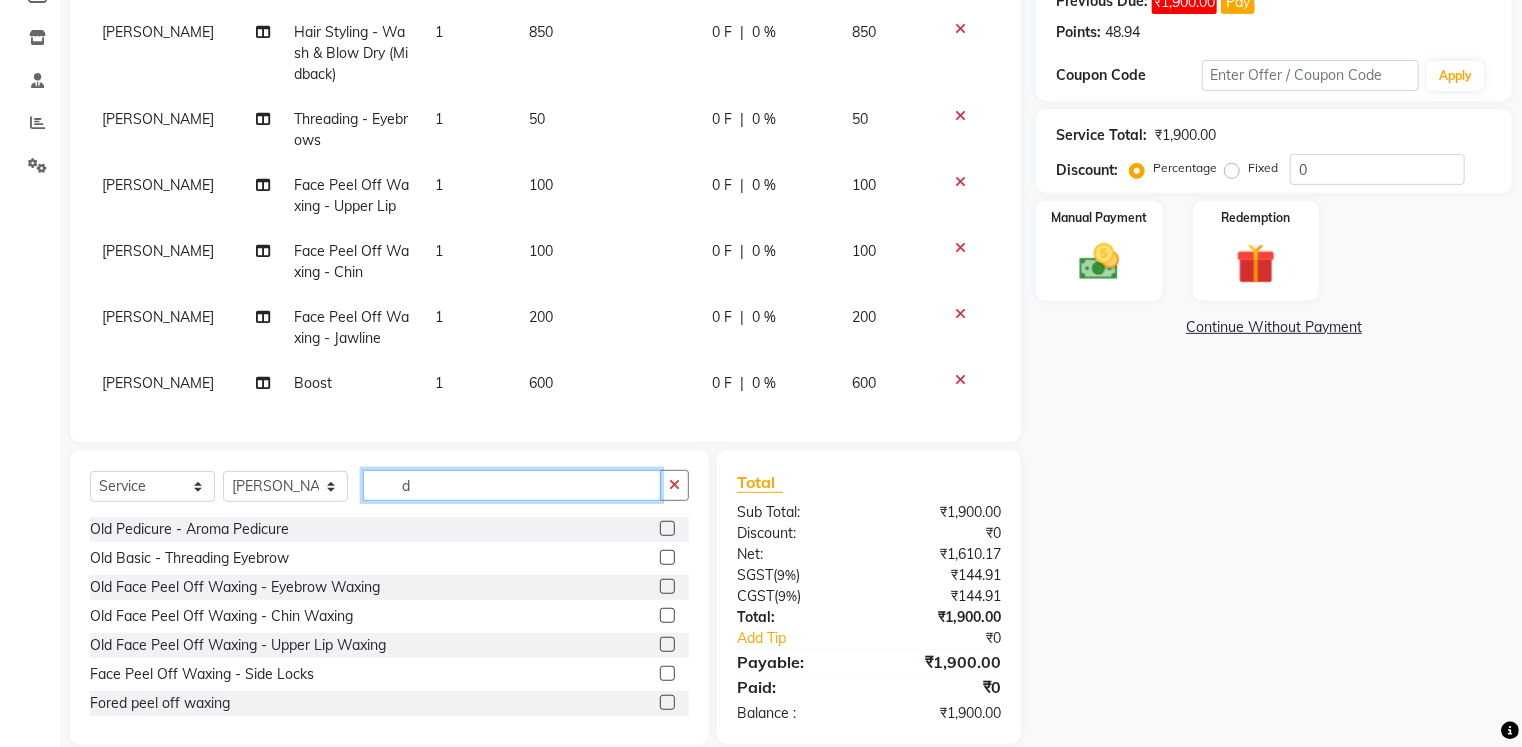 type on "d" 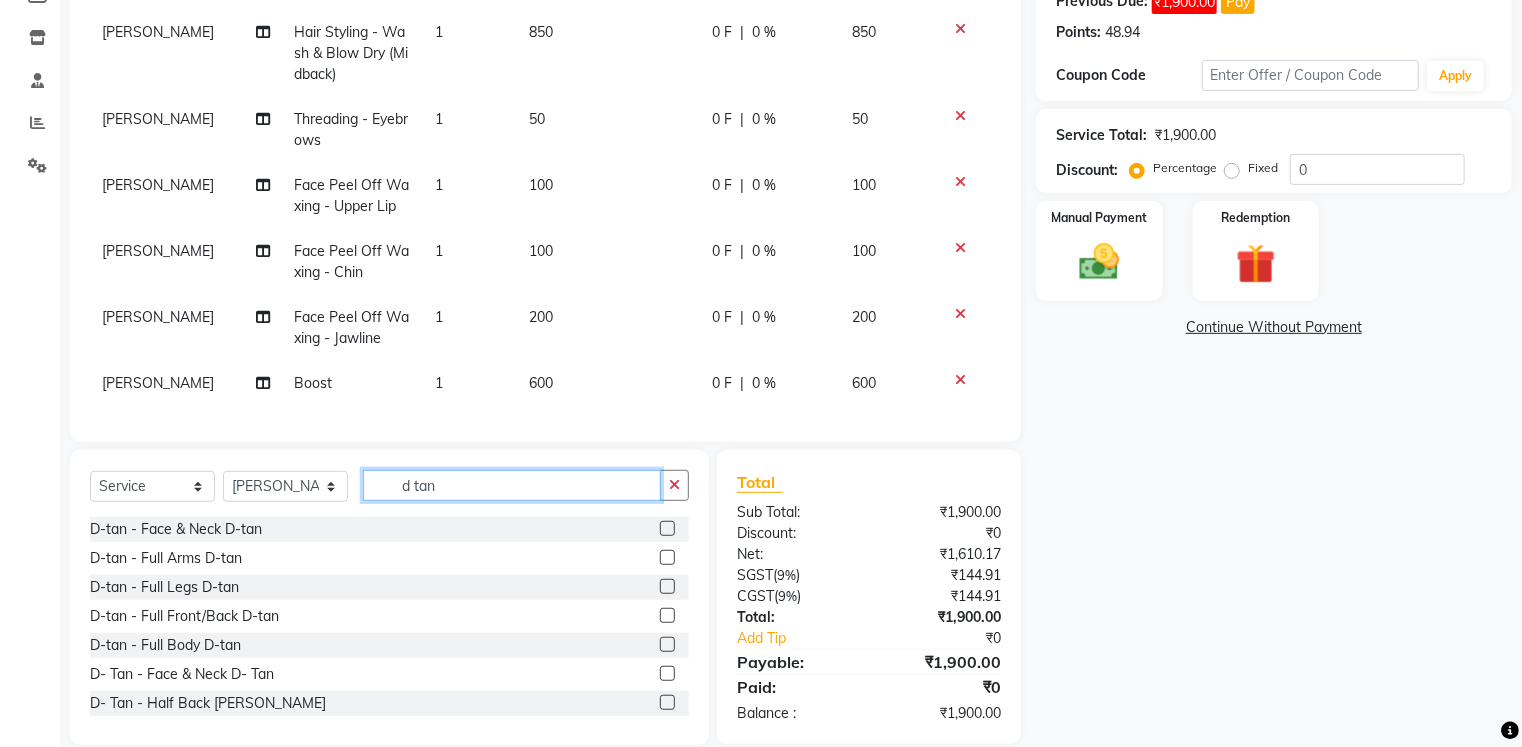 type on "d tan" 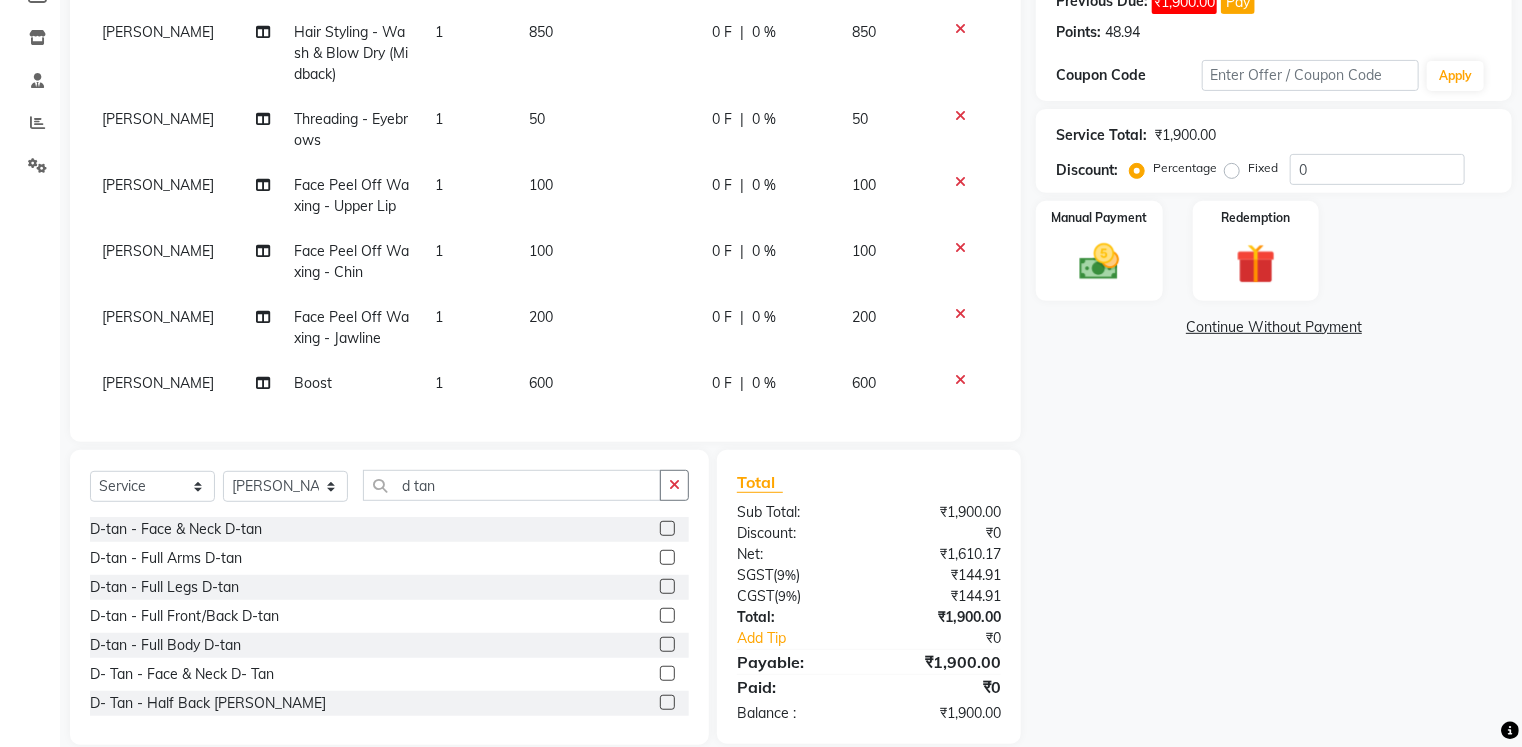 click 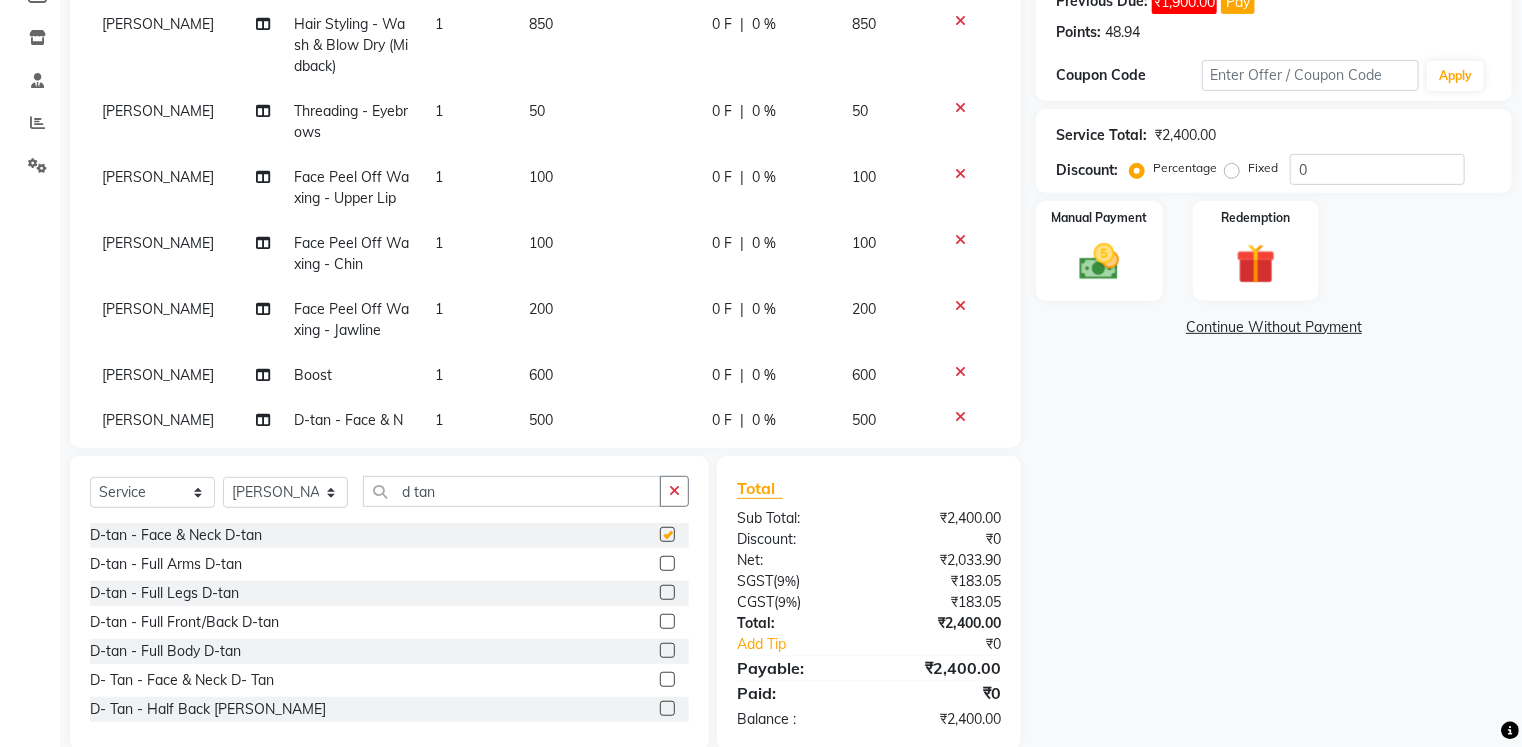 checkbox on "false" 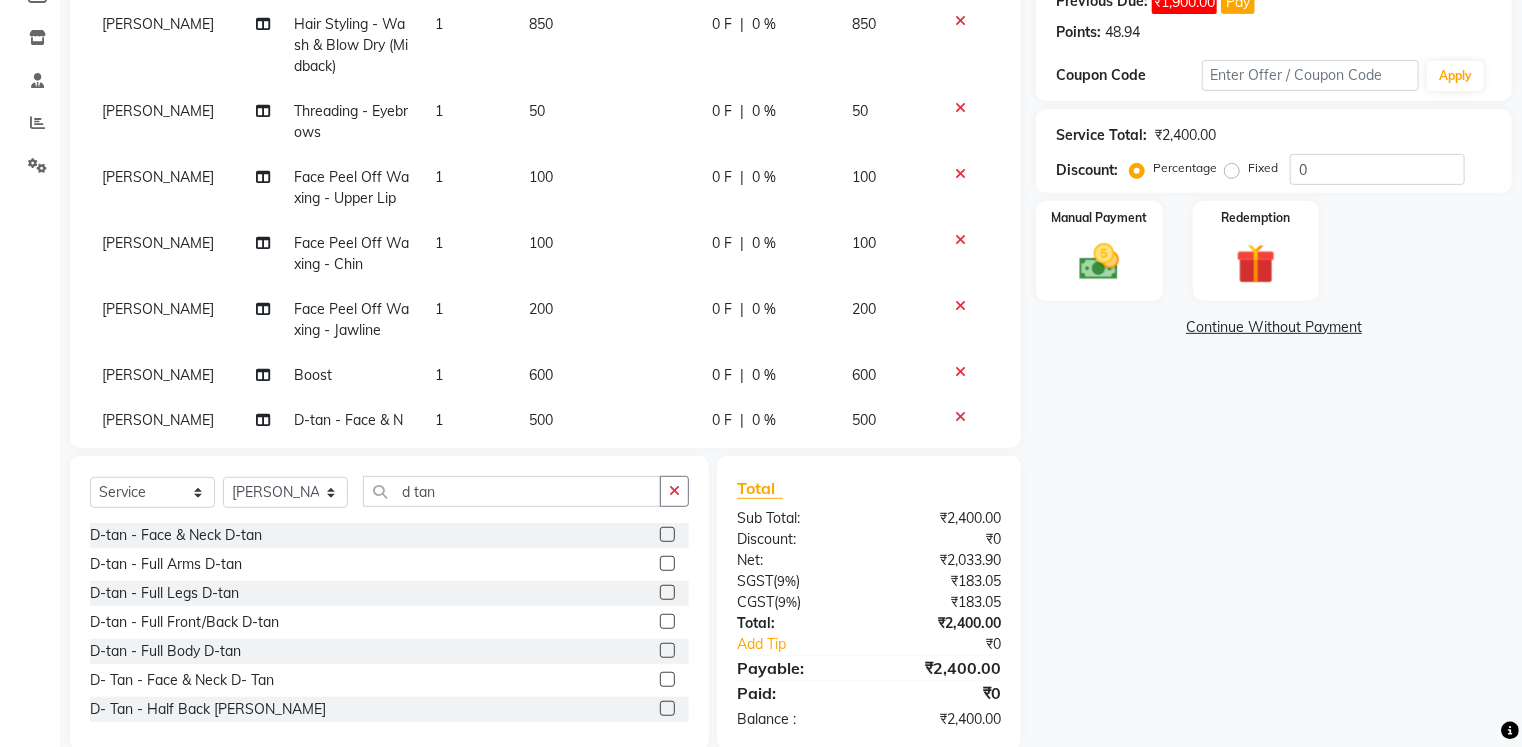 scroll, scrollTop: 73, scrollLeft: 0, axis: vertical 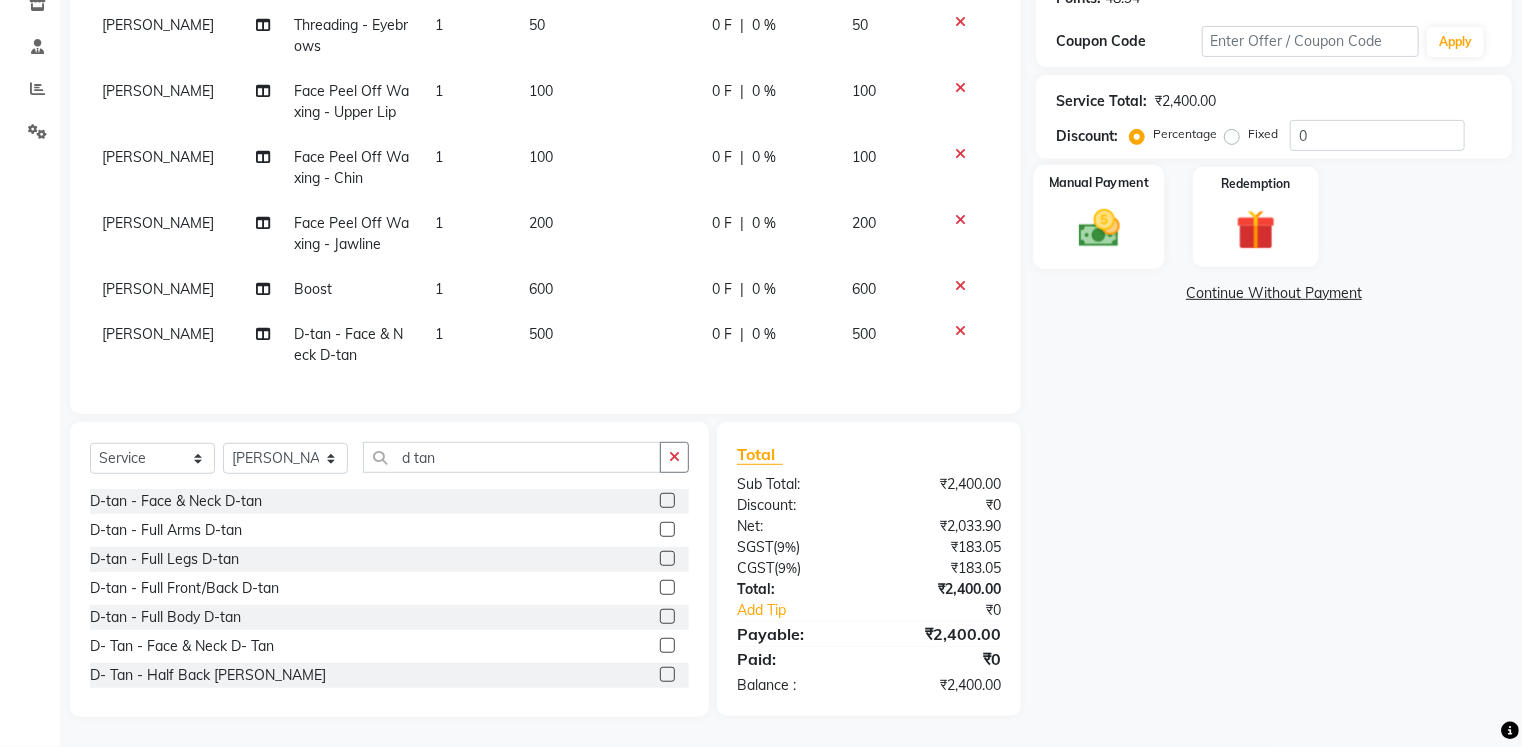 click on "Manual Payment" 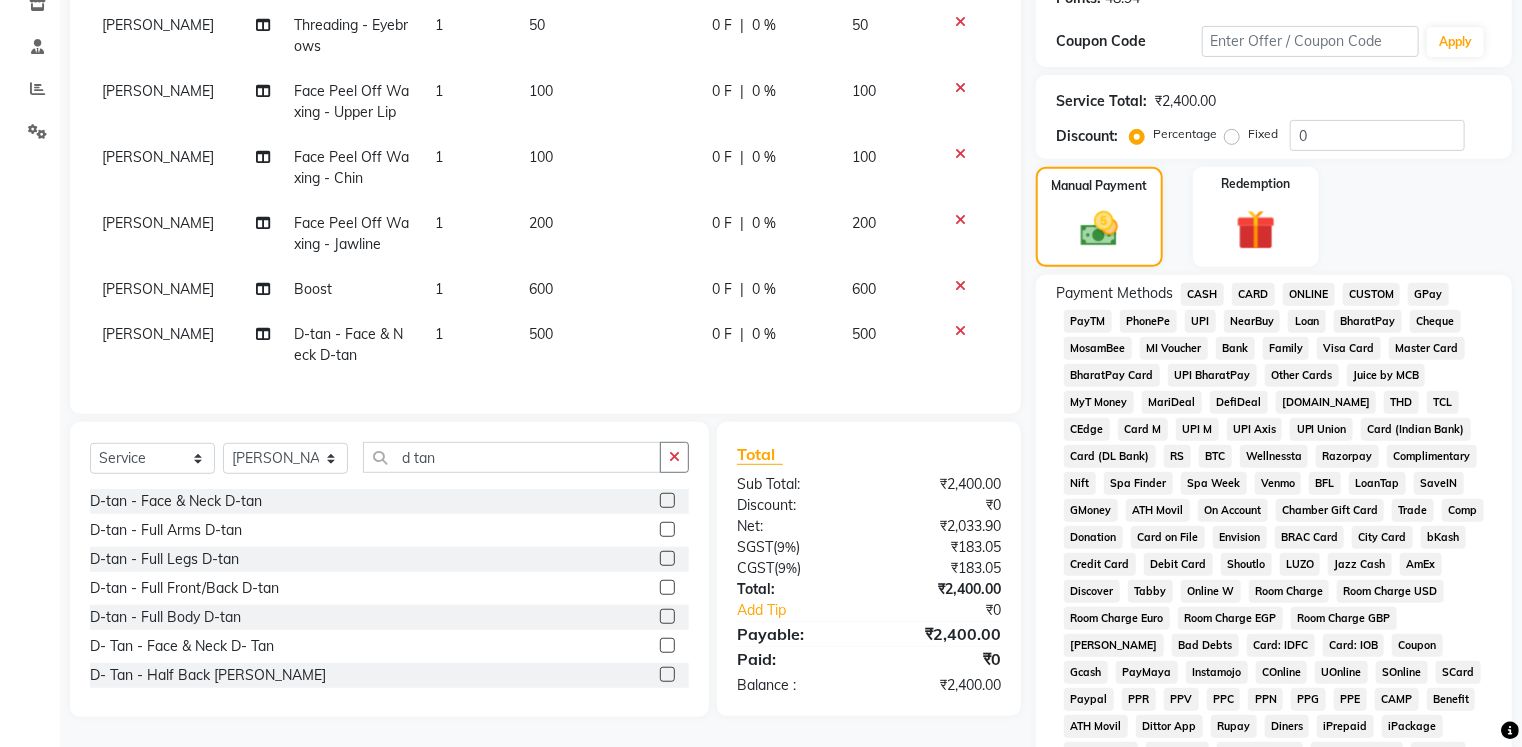 click on "GPay" 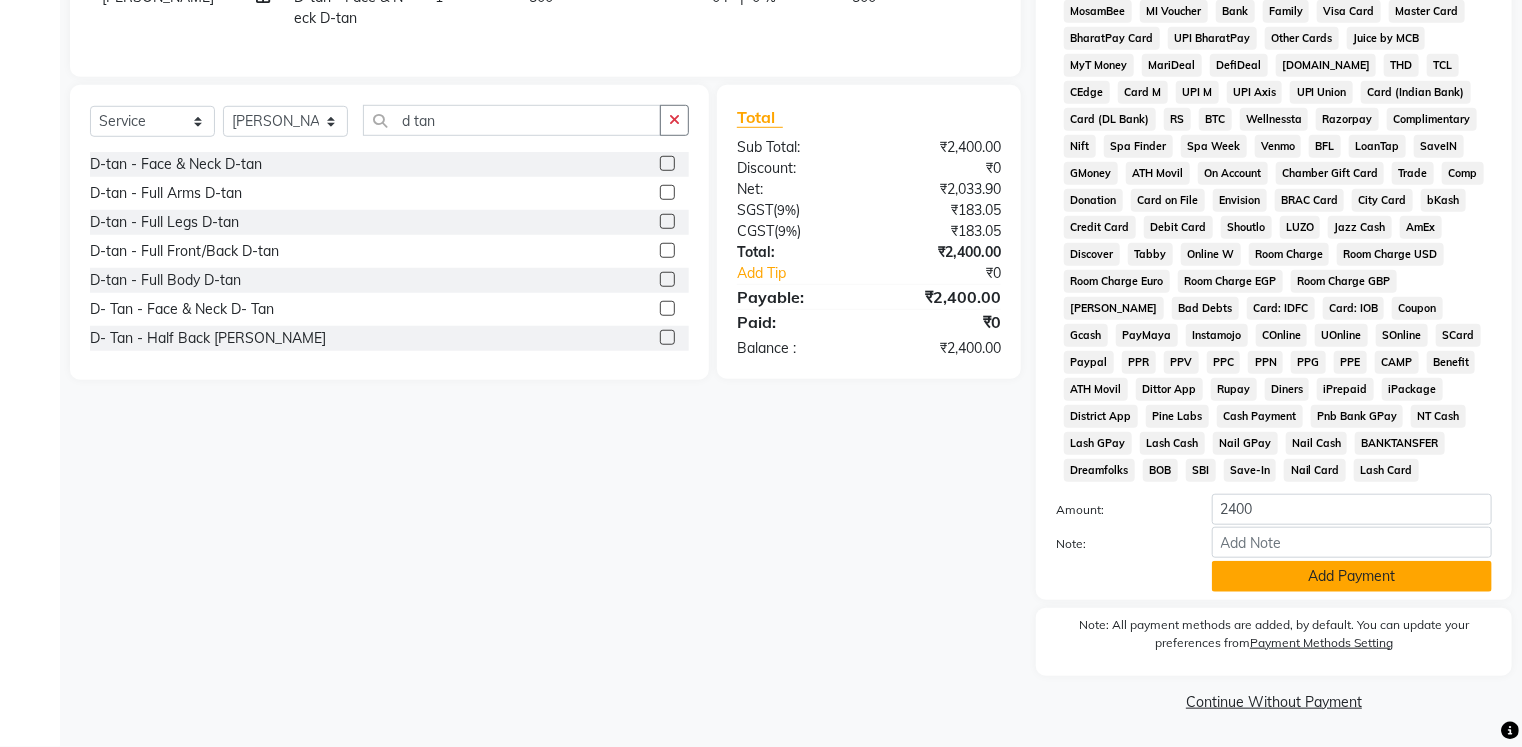 click on "Add Payment" 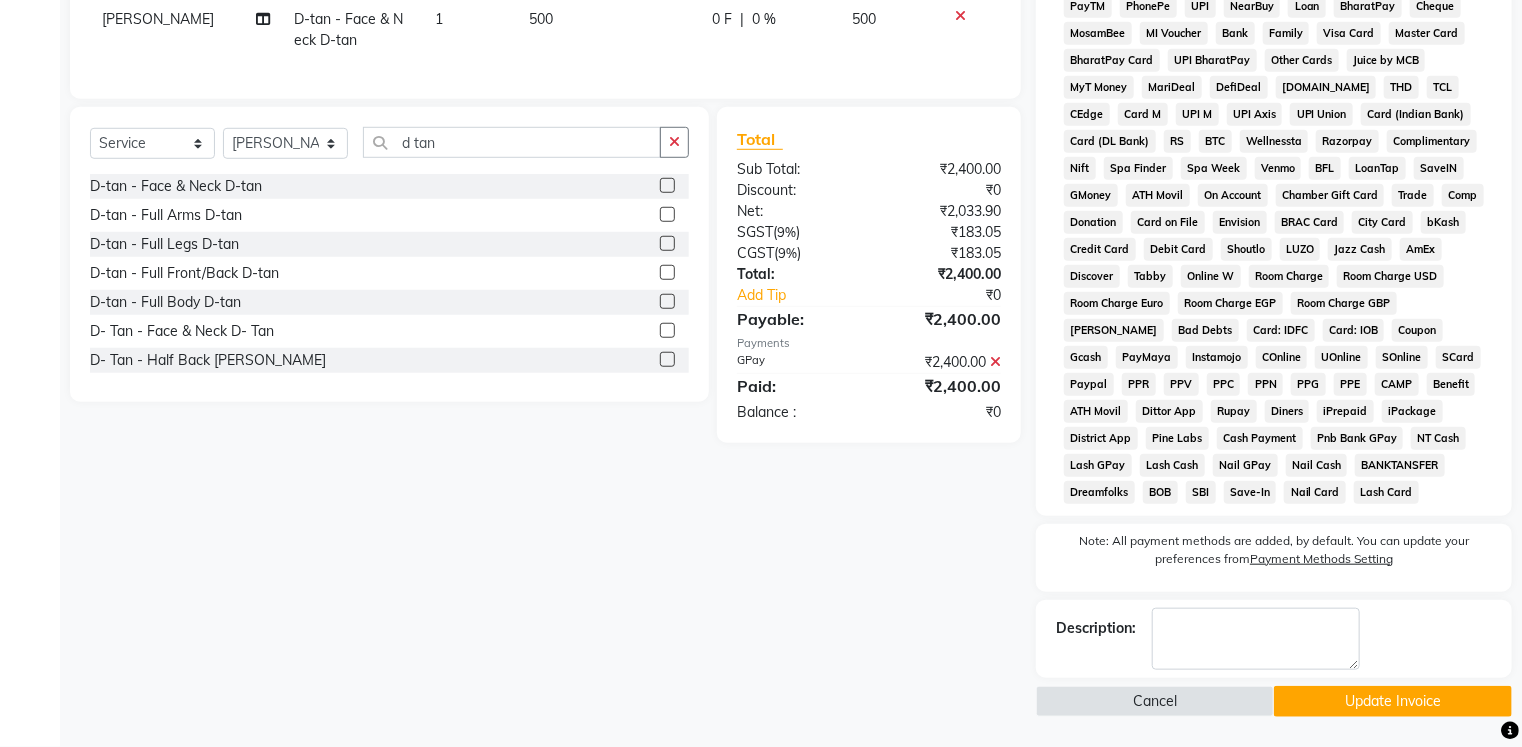 scroll, scrollTop: 683, scrollLeft: 0, axis: vertical 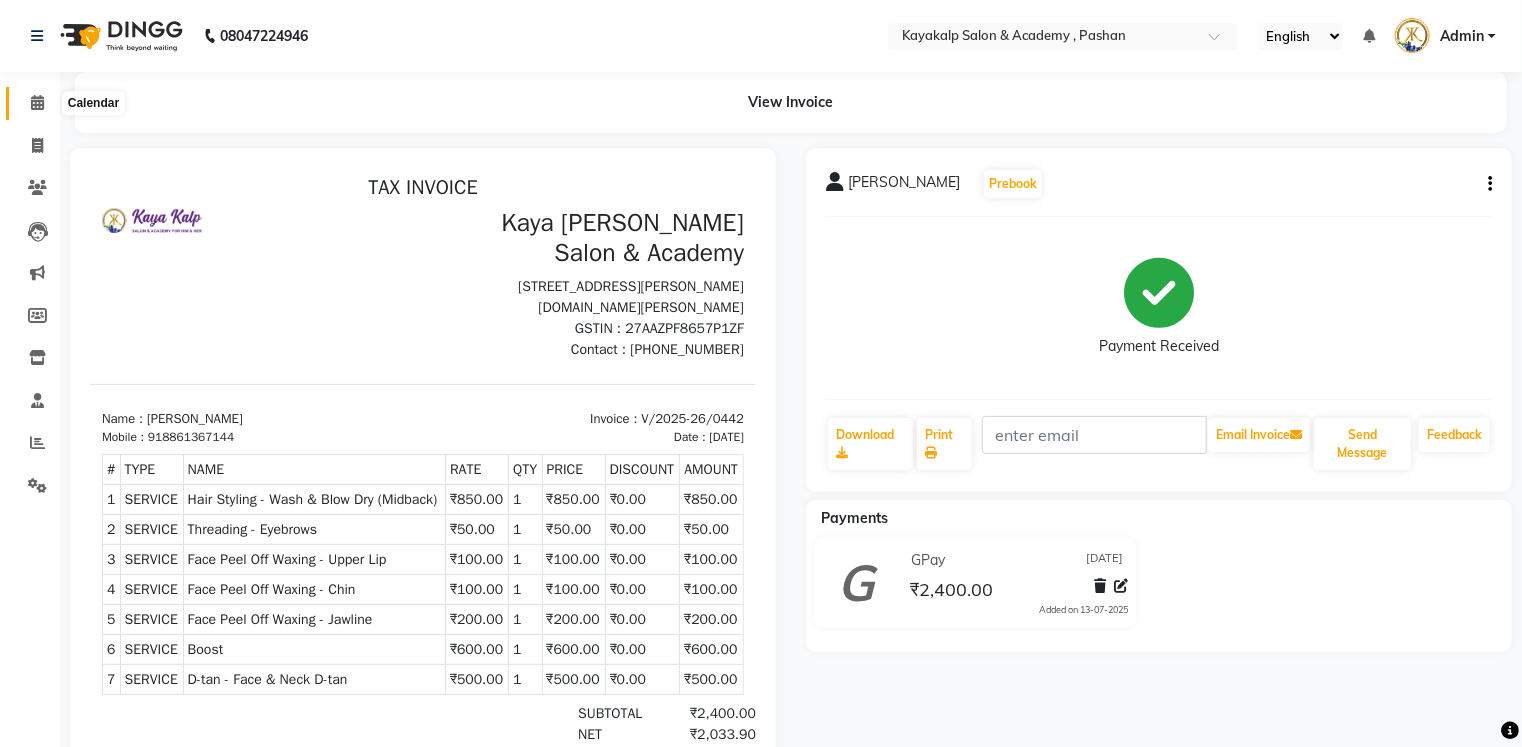 click 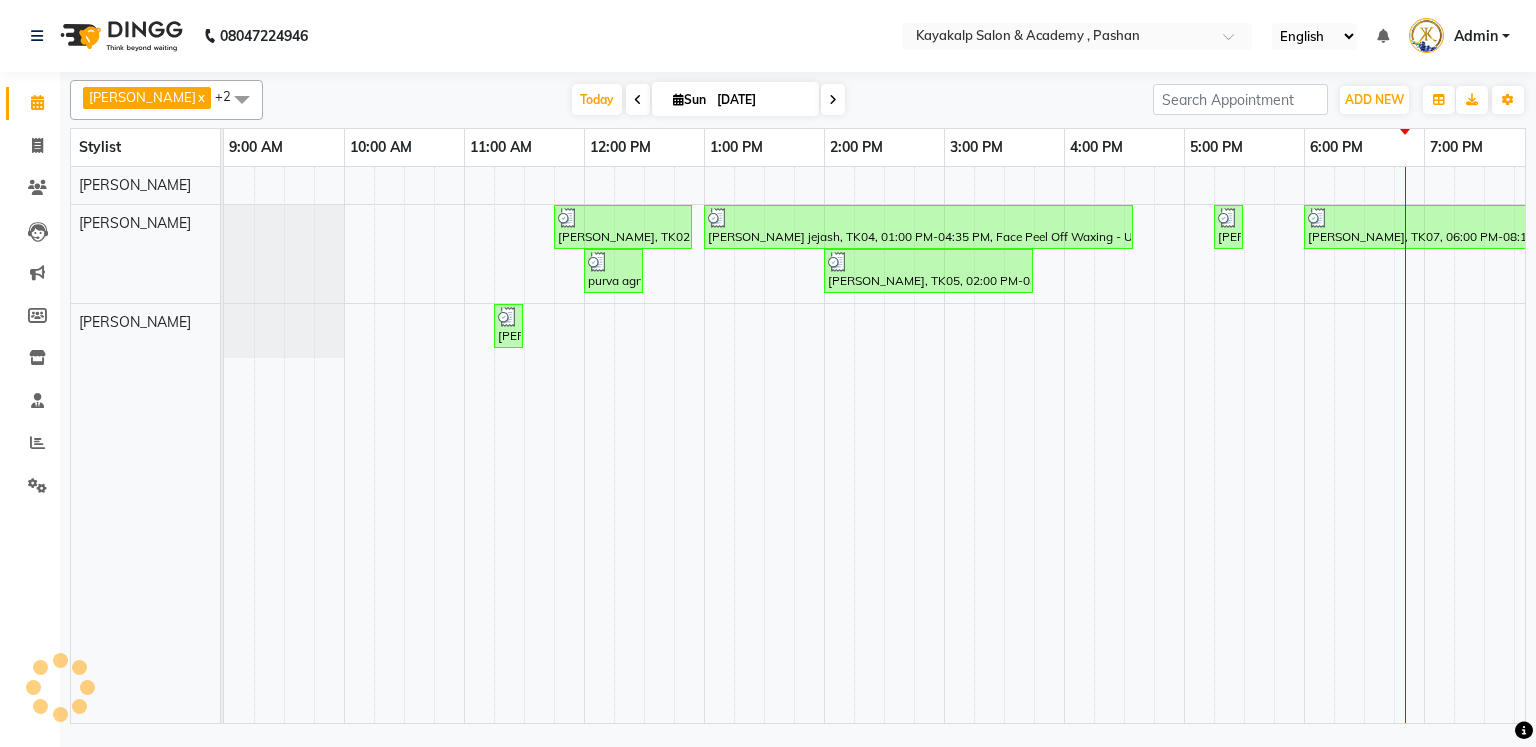 scroll, scrollTop: 0, scrollLeft: 138, axis: horizontal 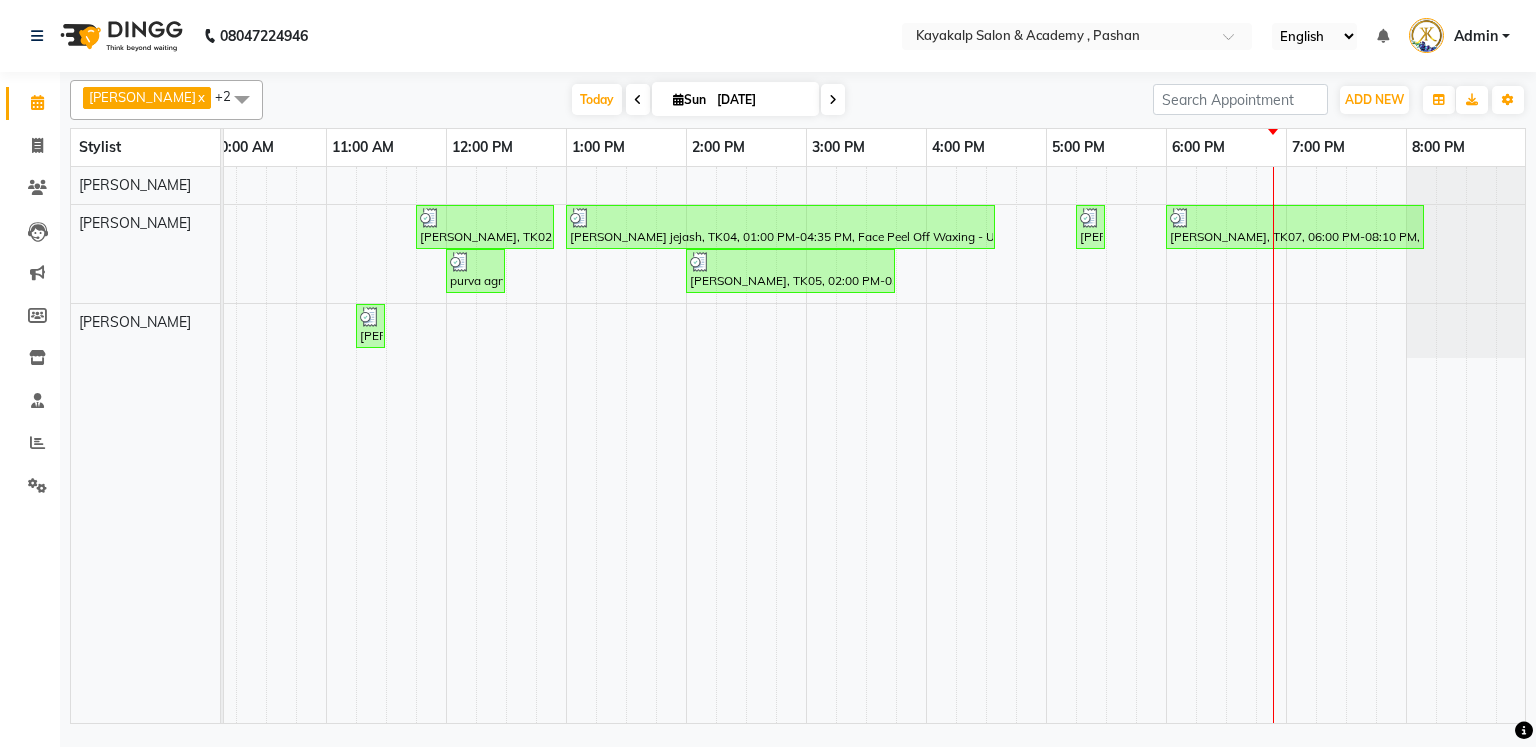 click on "[PERSON_NAME], TK02, 11:45 AM-12:55 PM, Face Peel Off Waxing - Eyebrow,Face Peel Off Waxing - Upper Lip,Fored peel off waxing,Rica Waxing - Under Arms Peel off     [PERSON_NAME] jejash, TK04, 01:00 PM-04:35 PM, Face Peel Off Waxing - Upper Lip,Threading - Eyebrows,Pedicure - Aroma Pedicure,Nails - Gel Nail Polish,Gel polish Art,Spa - Hydrating Hair Spa  [DEMOGRAPHIC_DATA]     [PERSON_NAME], TK06, 05:15 PM-05:30 PM, Threading - Eyebrows     [PERSON_NAME], TK07, 06:00 PM-08:10 PM, Hair Styling - Wash & Blow Dry (Midback),Threading - Eyebrows,Face Peel Off Waxing - Upper Lip,Face Peel Off Waxing - Chin,Face Peel Off Waxing - Jawline,Boost,D-tan - Face & Neck D-[PERSON_NAME] agrwan, TK03, 12:00 PM-12:30 PM, Threading - Eyebrows,Threading - Upperlips     [PERSON_NAME], TK05, 02:00 PM-03:45 PM, Rica Waxing - Full Arms,Threading - Chin,Threading - Upperlips,Threading - lowerlip,Rica Waxing - Under Arms Peel off     [PERSON_NAME], TK01, 11:15 AM-11:30 AM, Threading - Eyebrows" at bounding box center (806, 445) 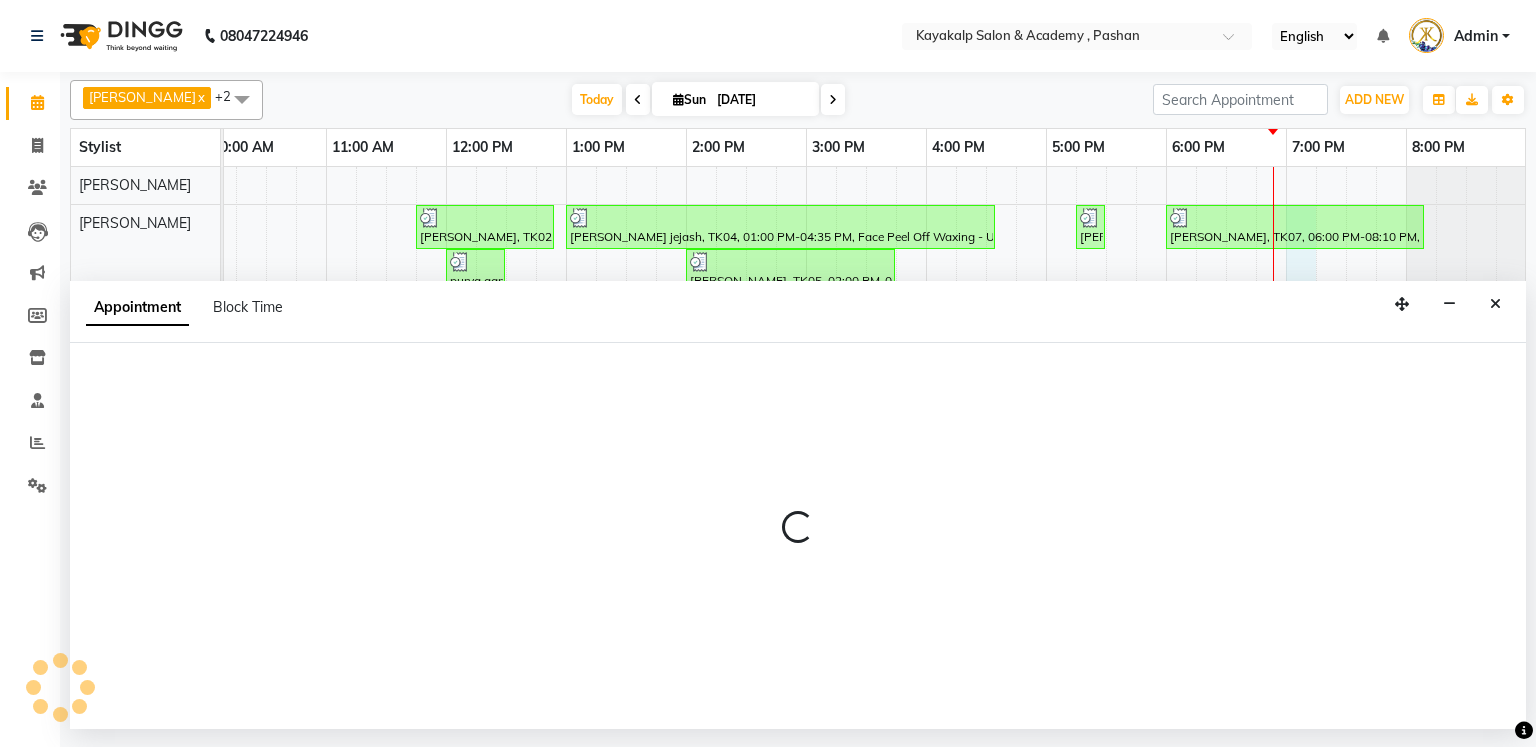 select on "81995" 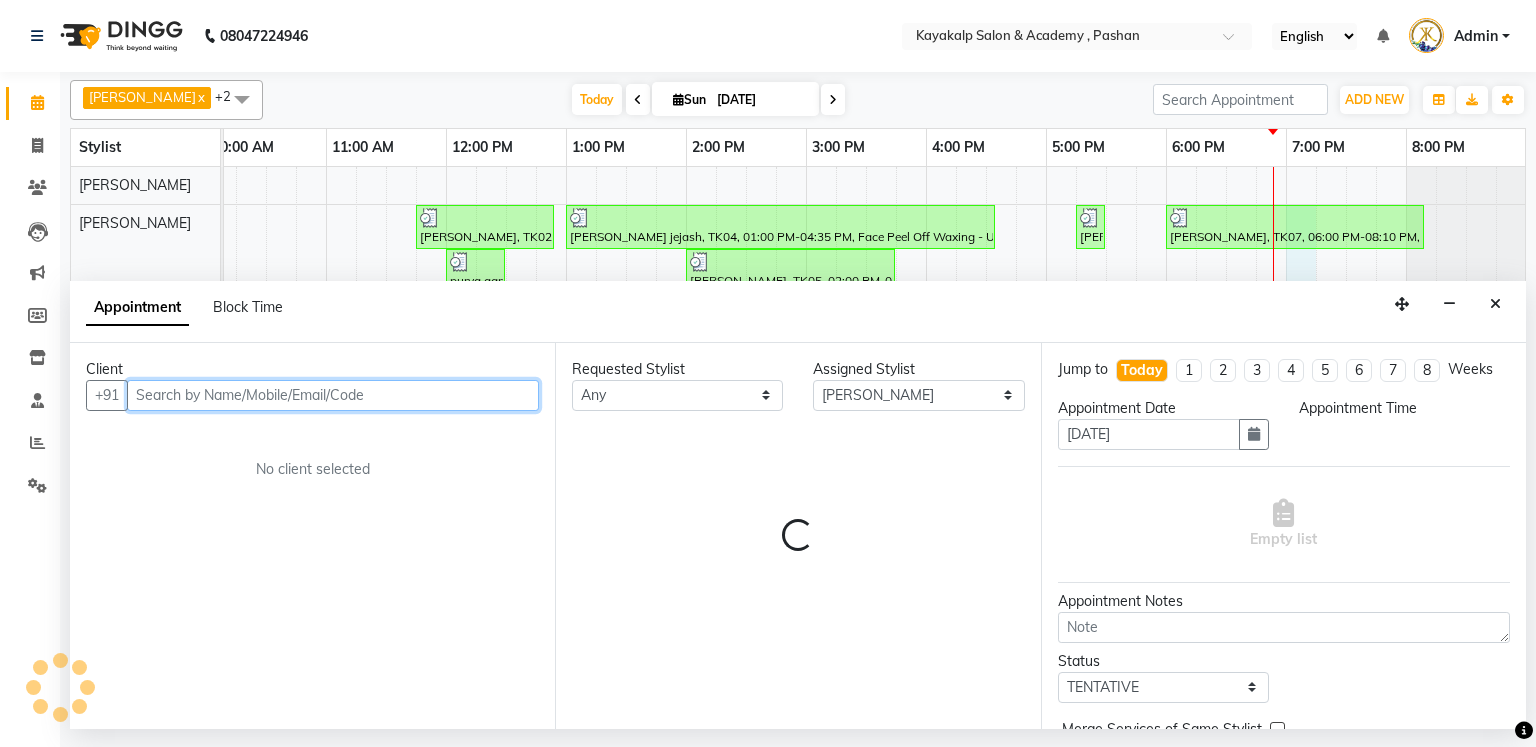 select on "1140" 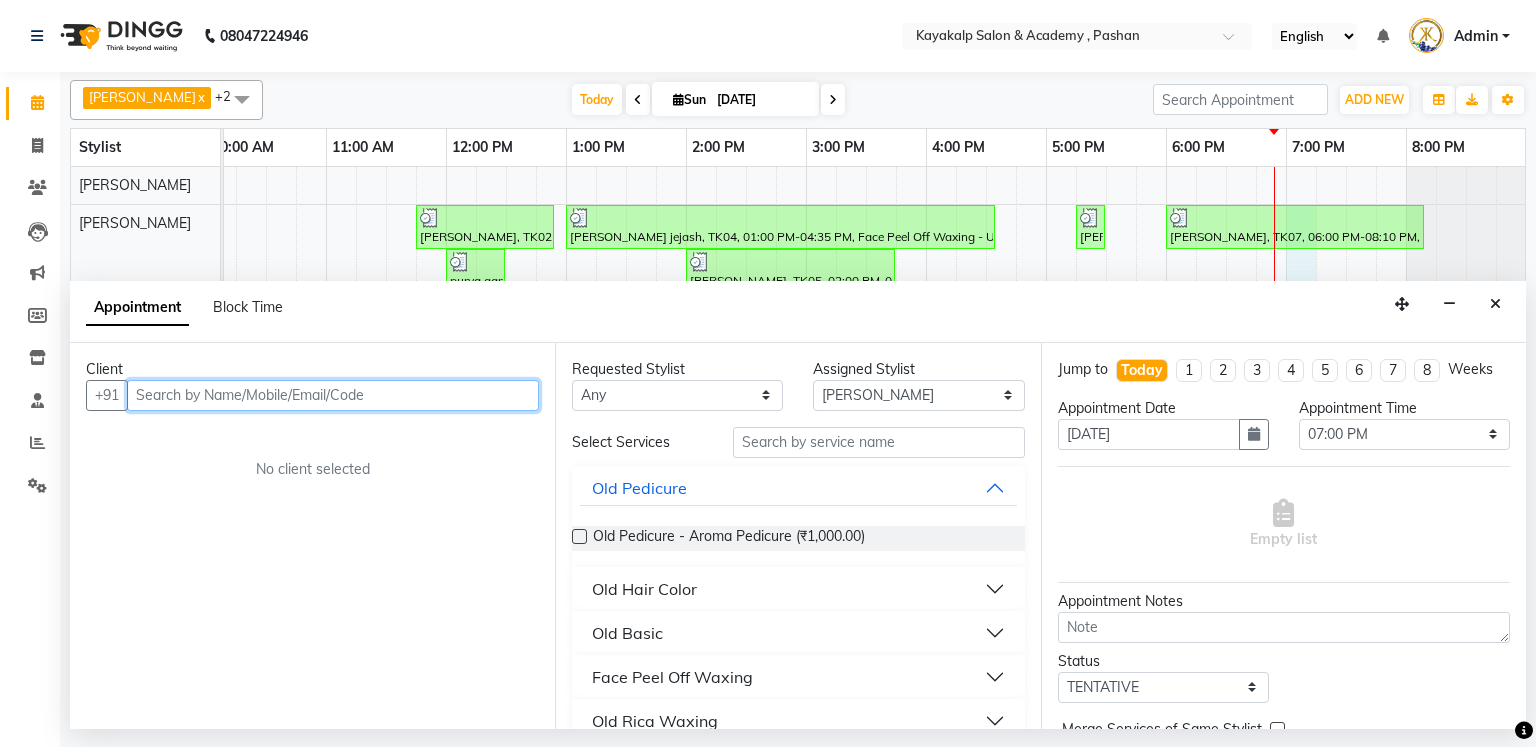 click at bounding box center (333, 395) 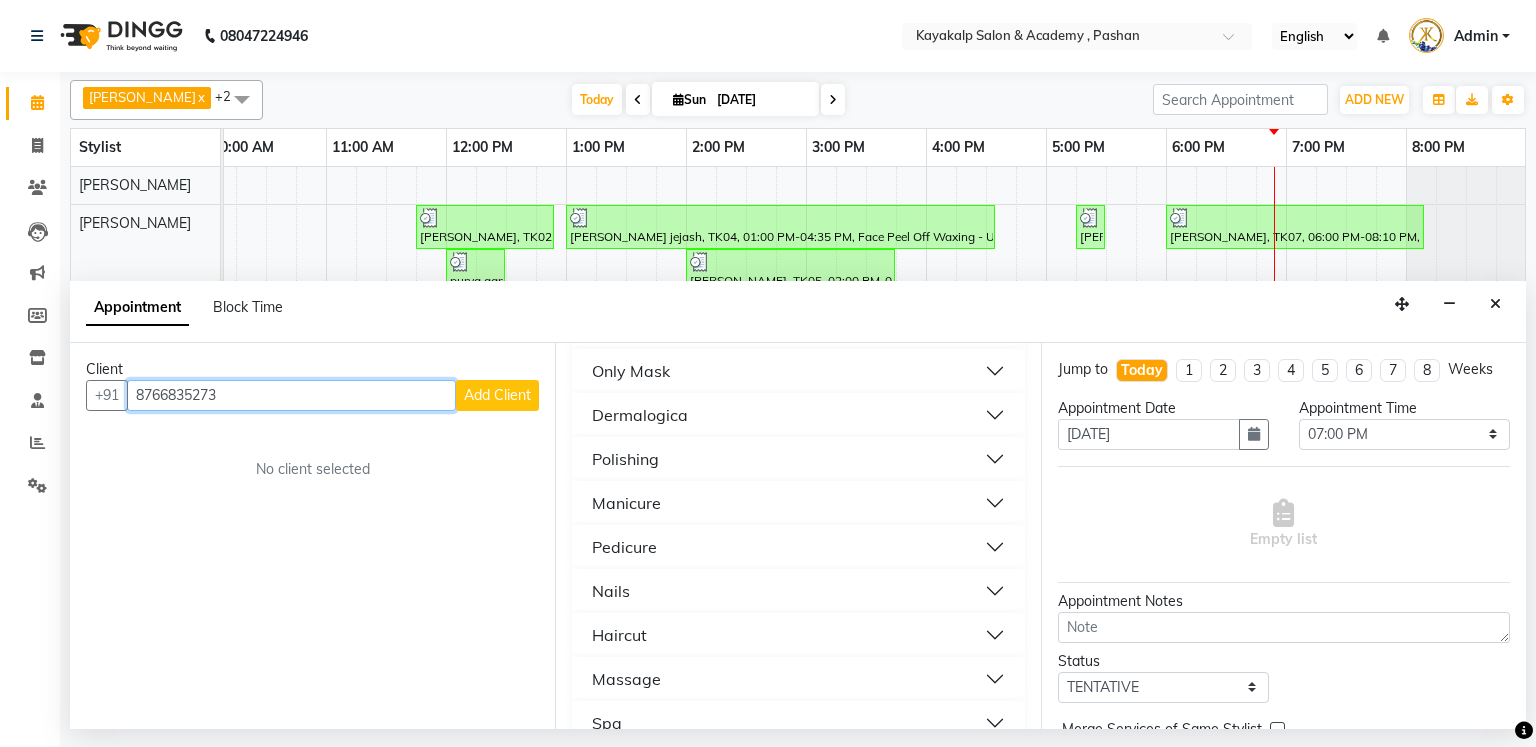 scroll, scrollTop: 880, scrollLeft: 0, axis: vertical 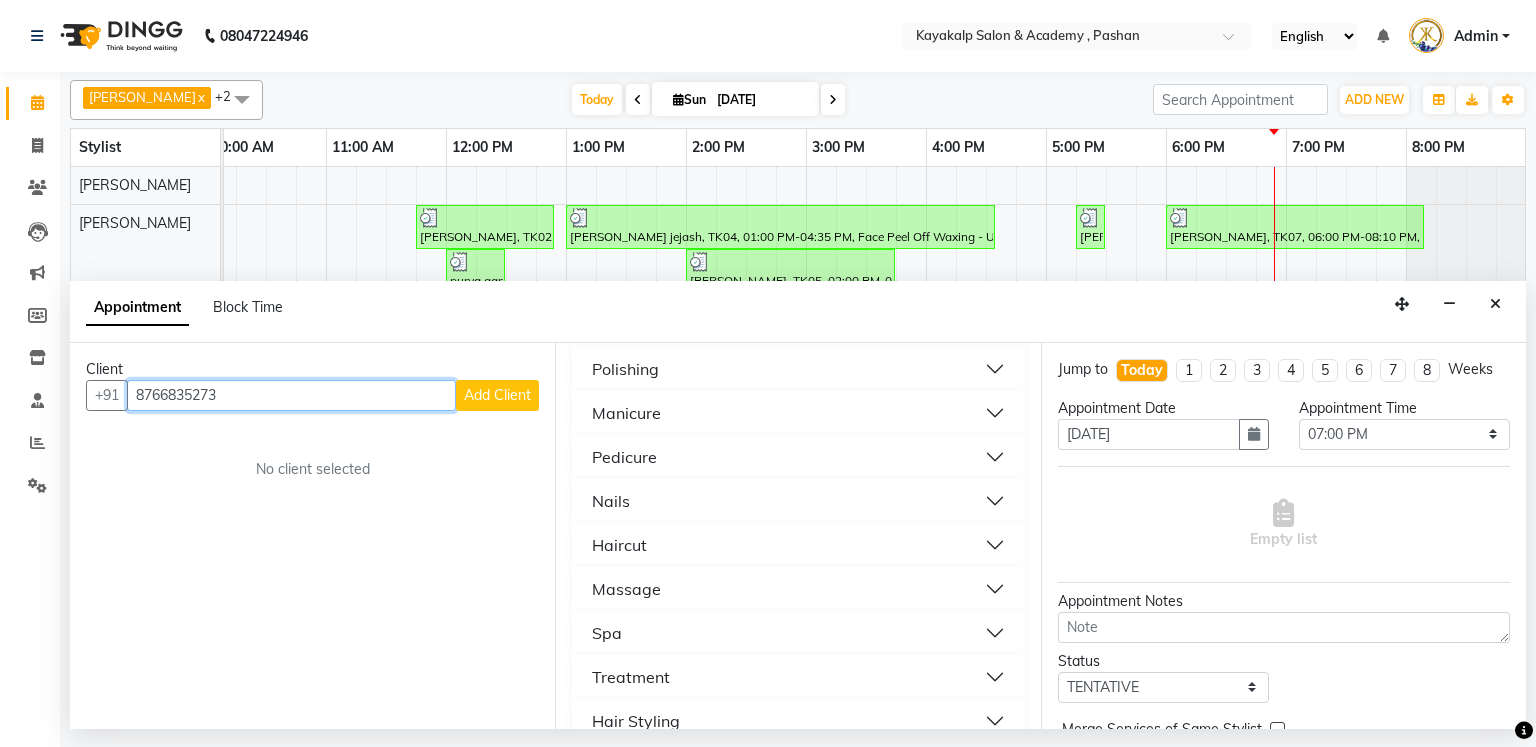 type on "8766835273" 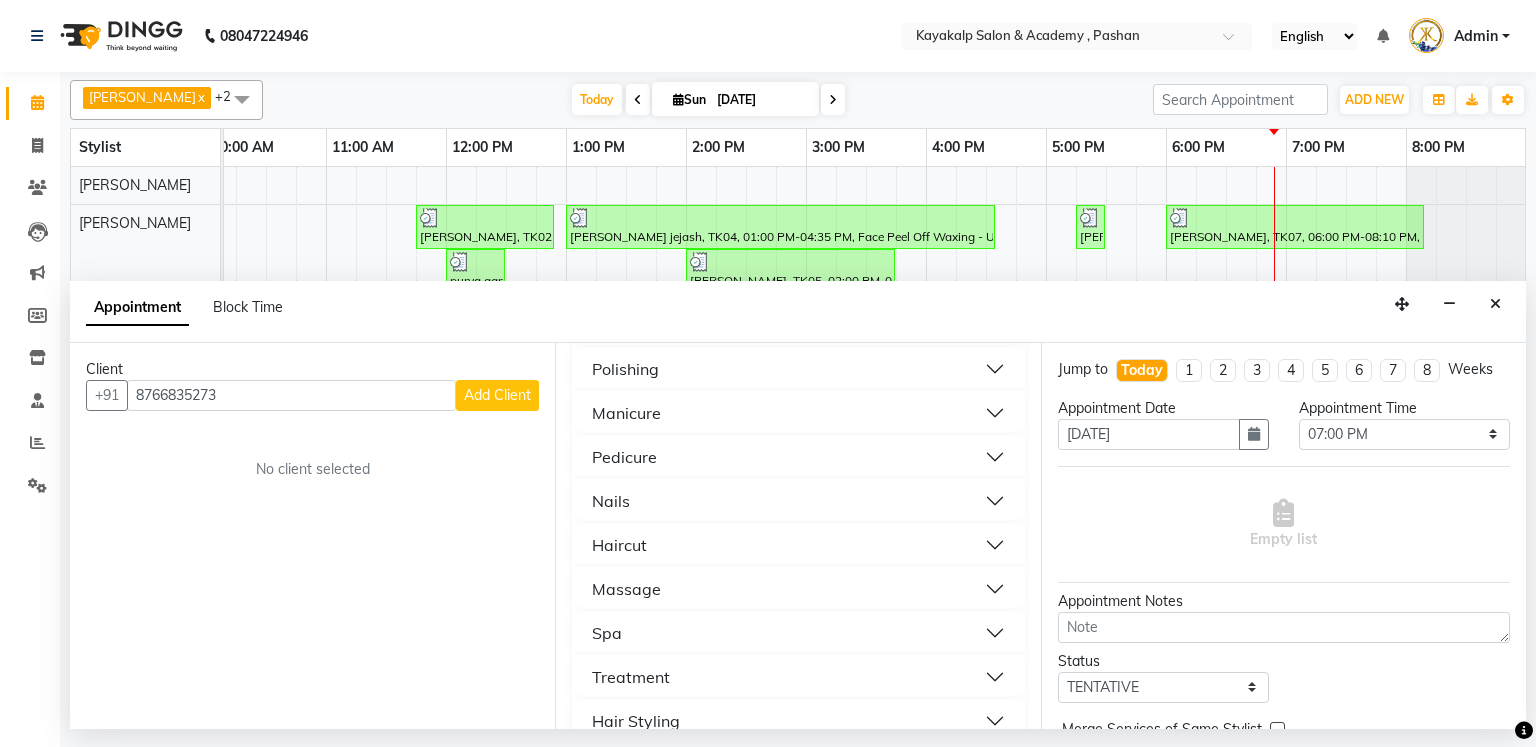 click on "Add Client" at bounding box center [497, 395] 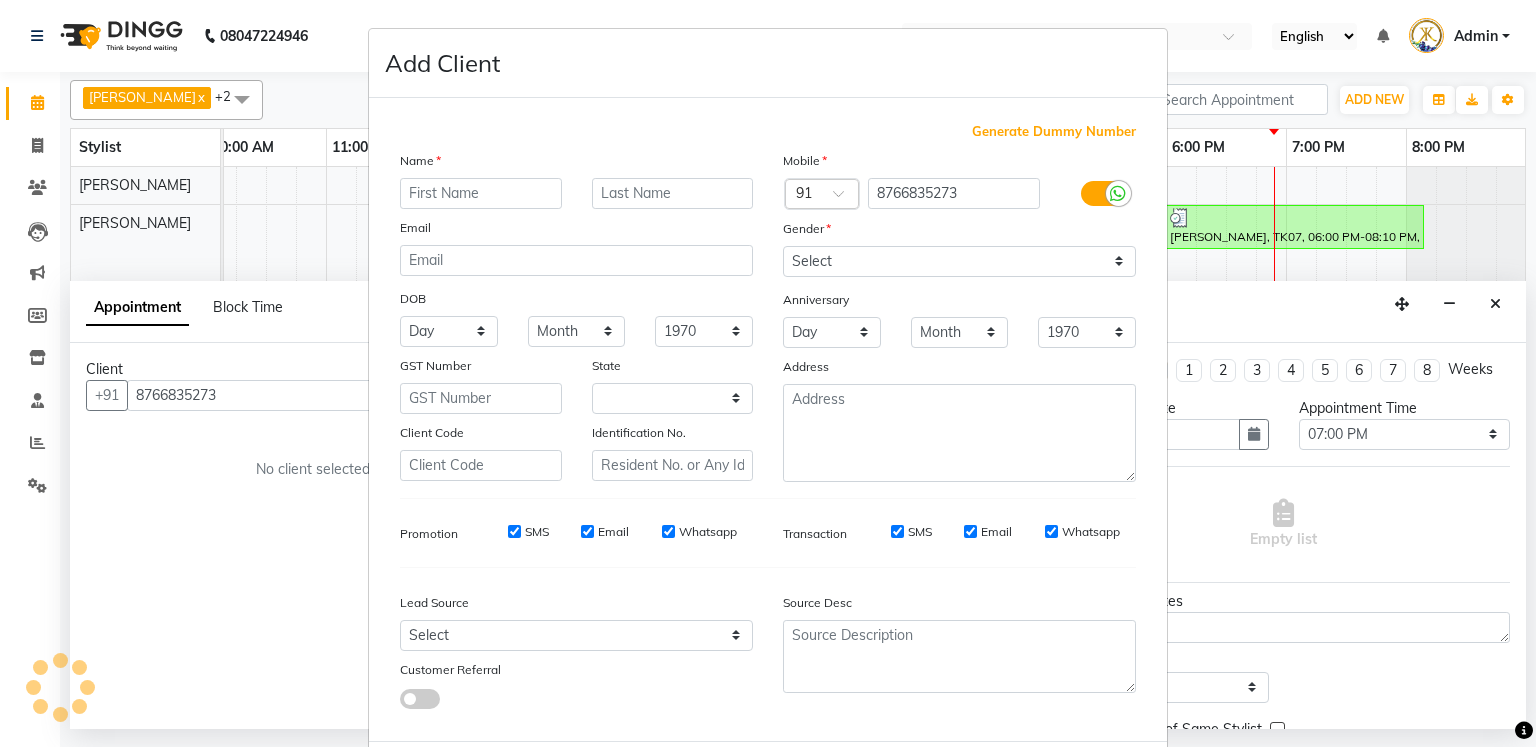 select on "22" 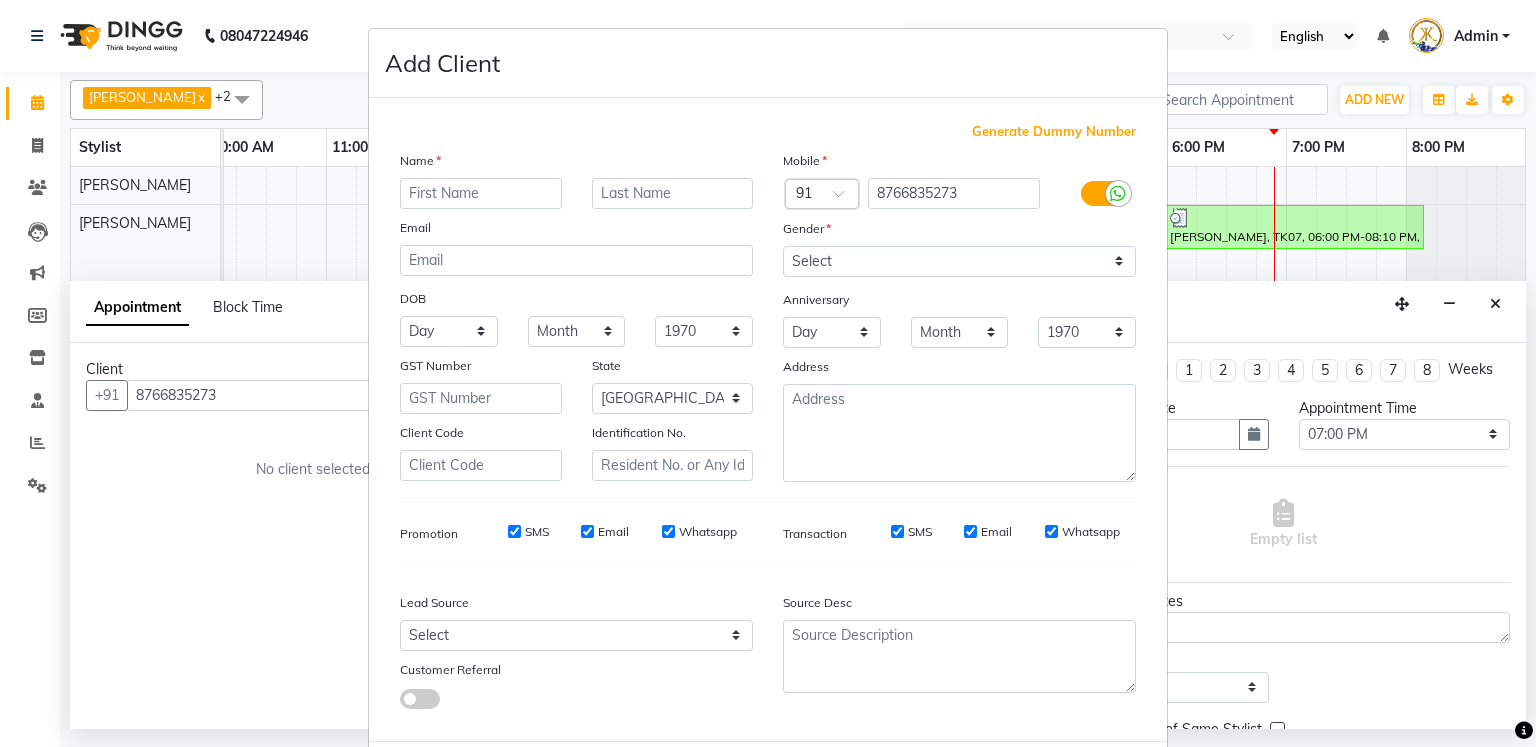 click at bounding box center [481, 193] 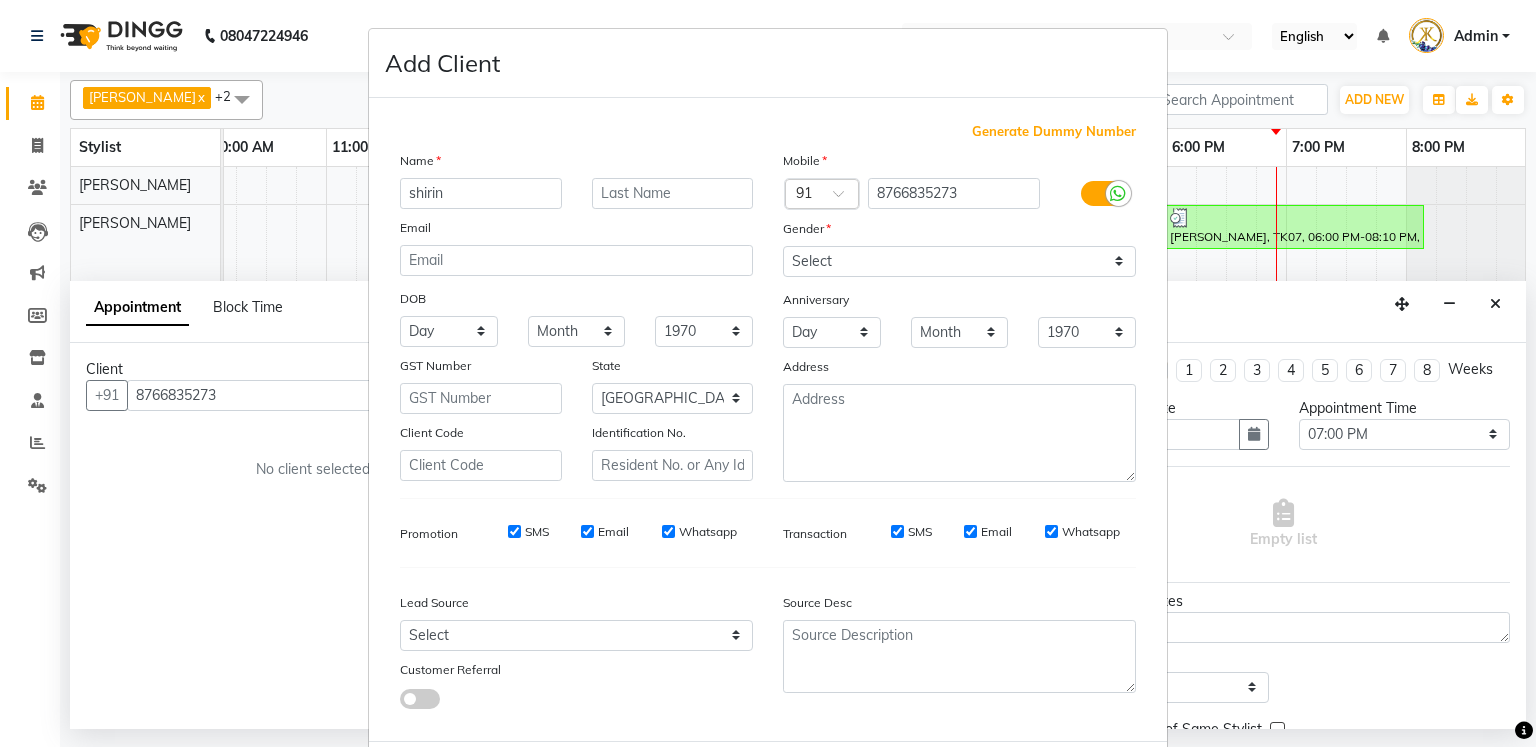 type on "shirin" 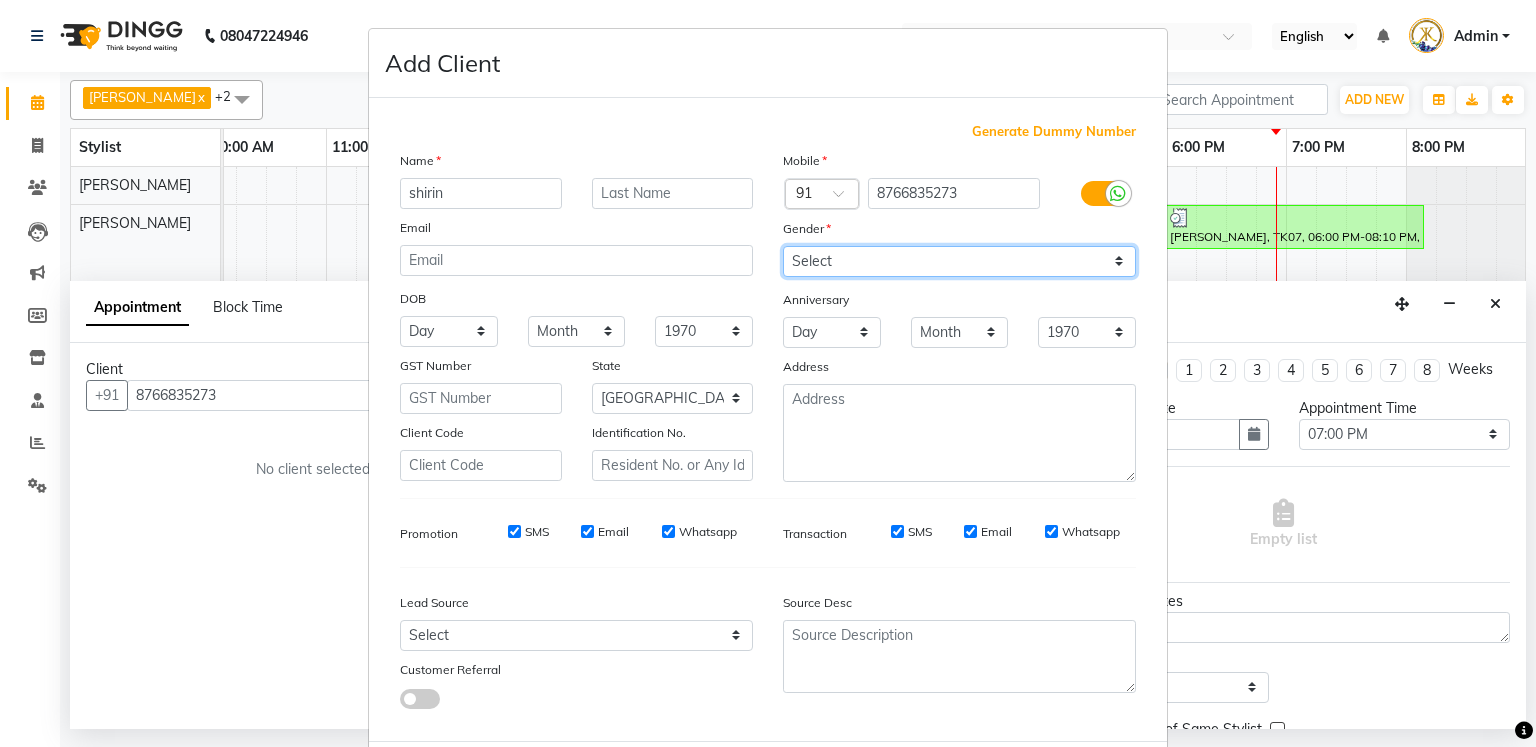 click on "Select [DEMOGRAPHIC_DATA] [DEMOGRAPHIC_DATA] Other Prefer Not To Say" at bounding box center [959, 261] 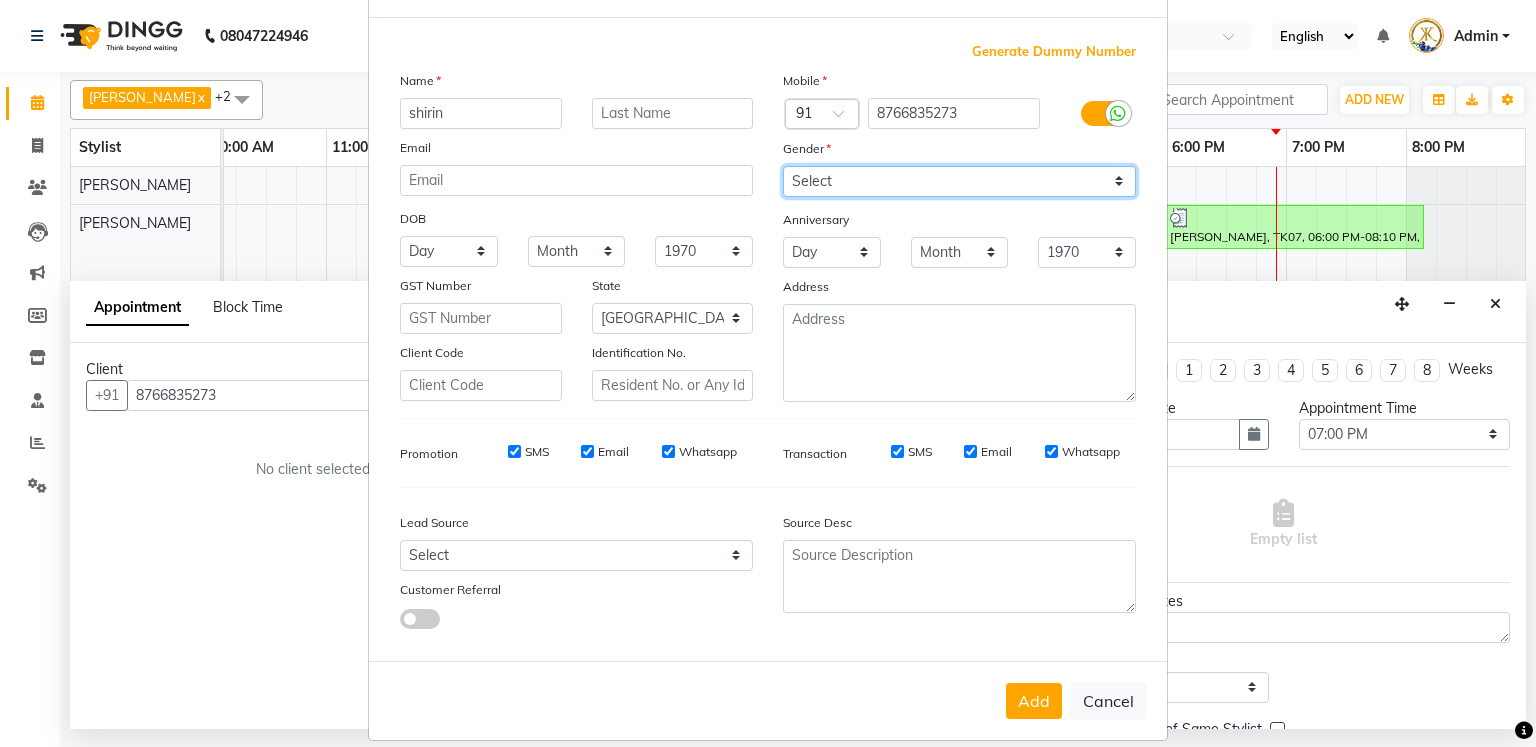 scroll, scrollTop: 109, scrollLeft: 0, axis: vertical 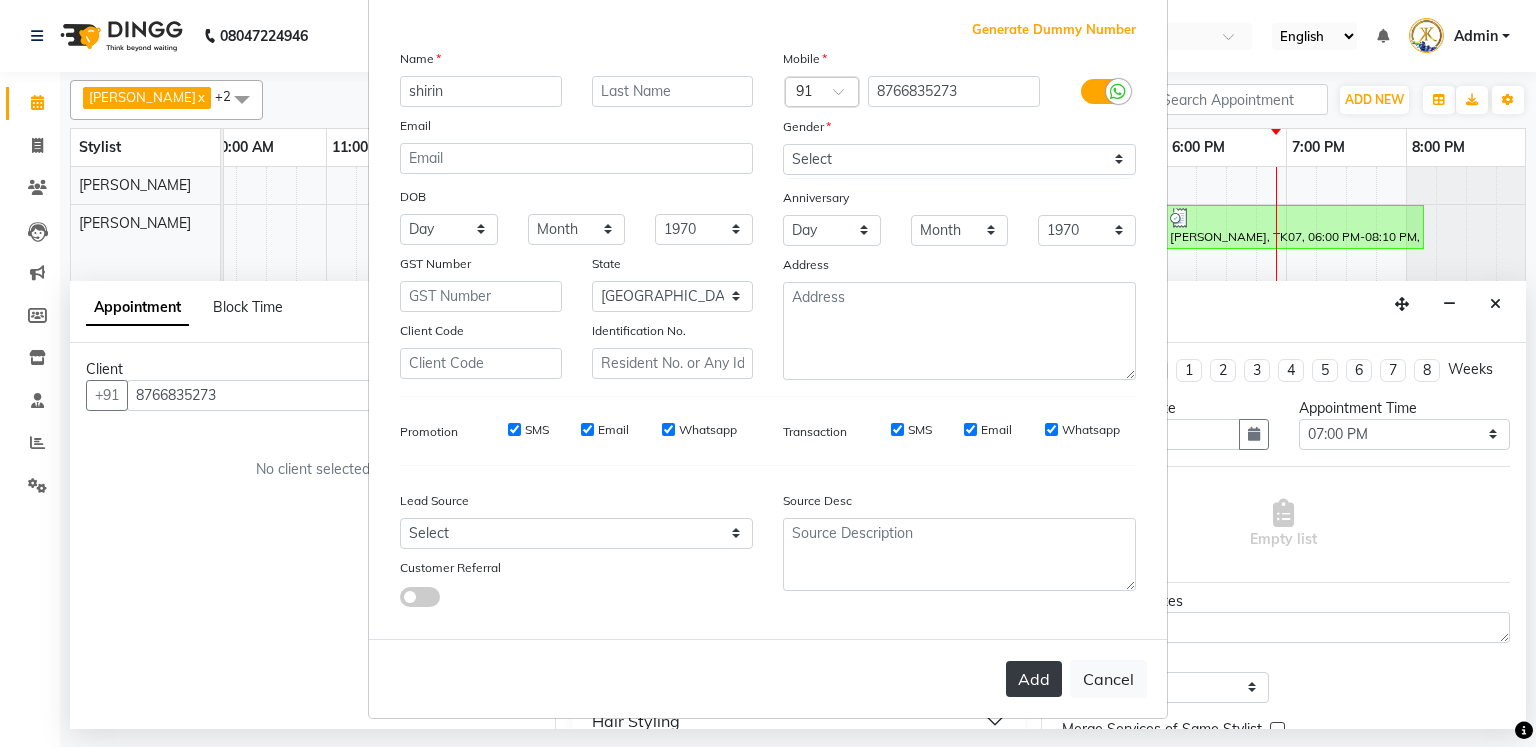 click on "Add" at bounding box center (1034, 679) 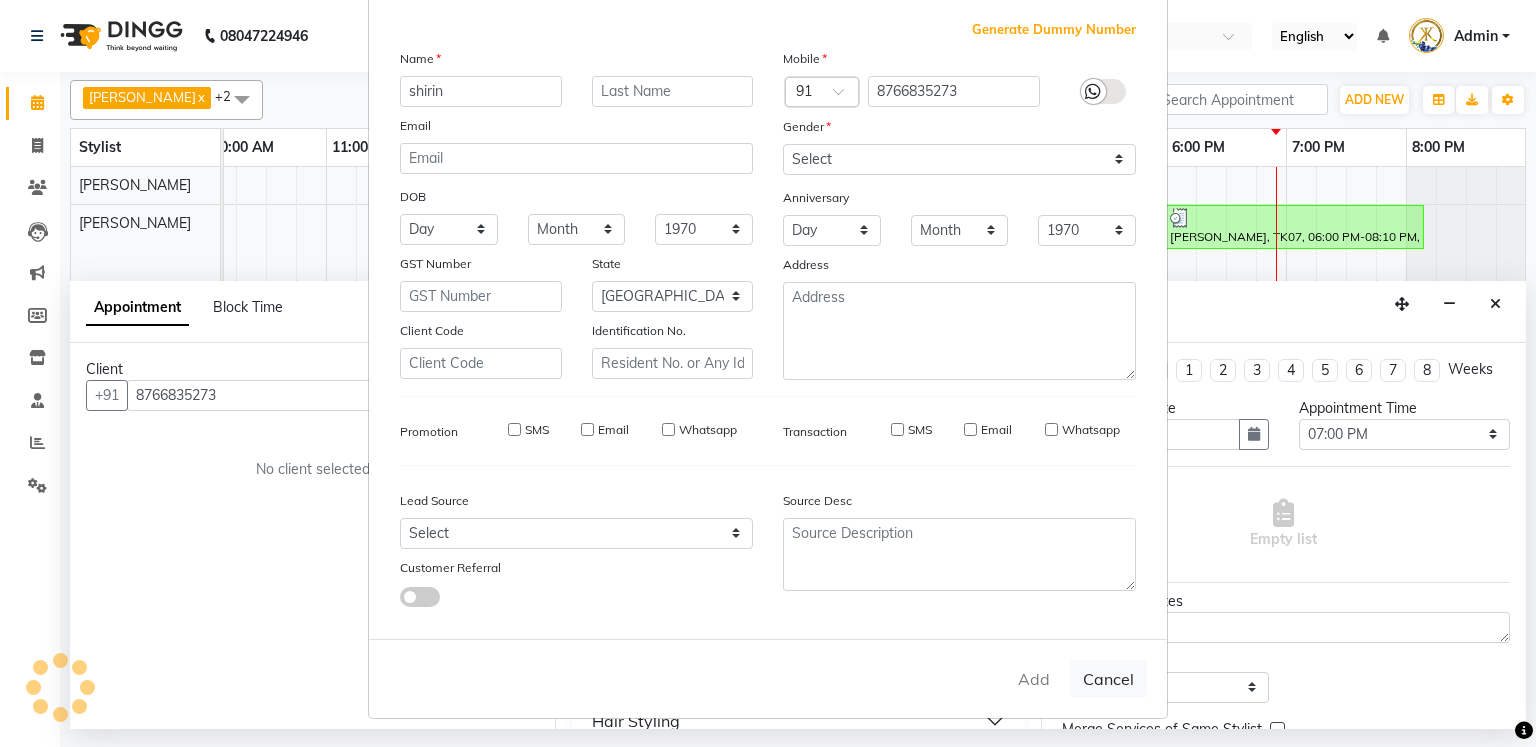type 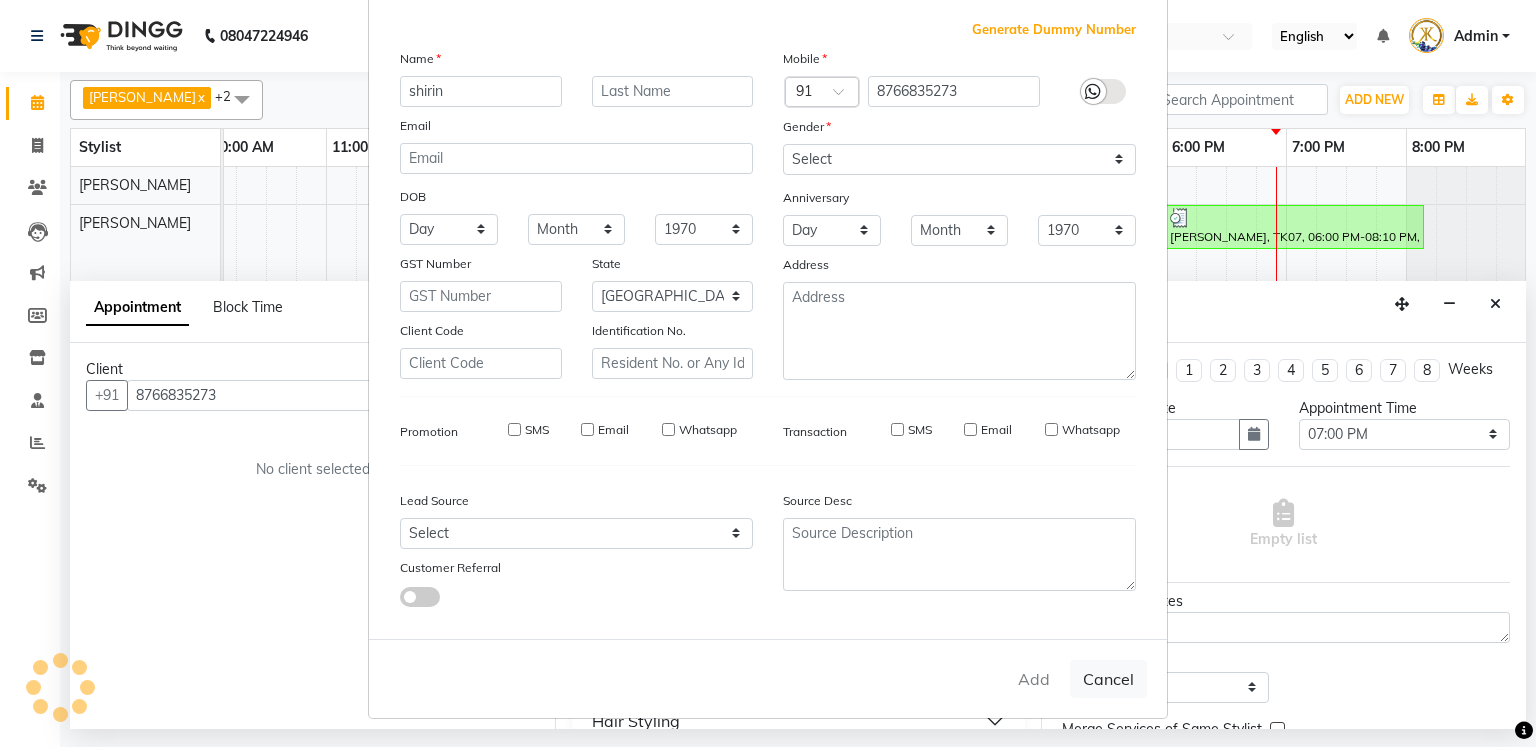 select 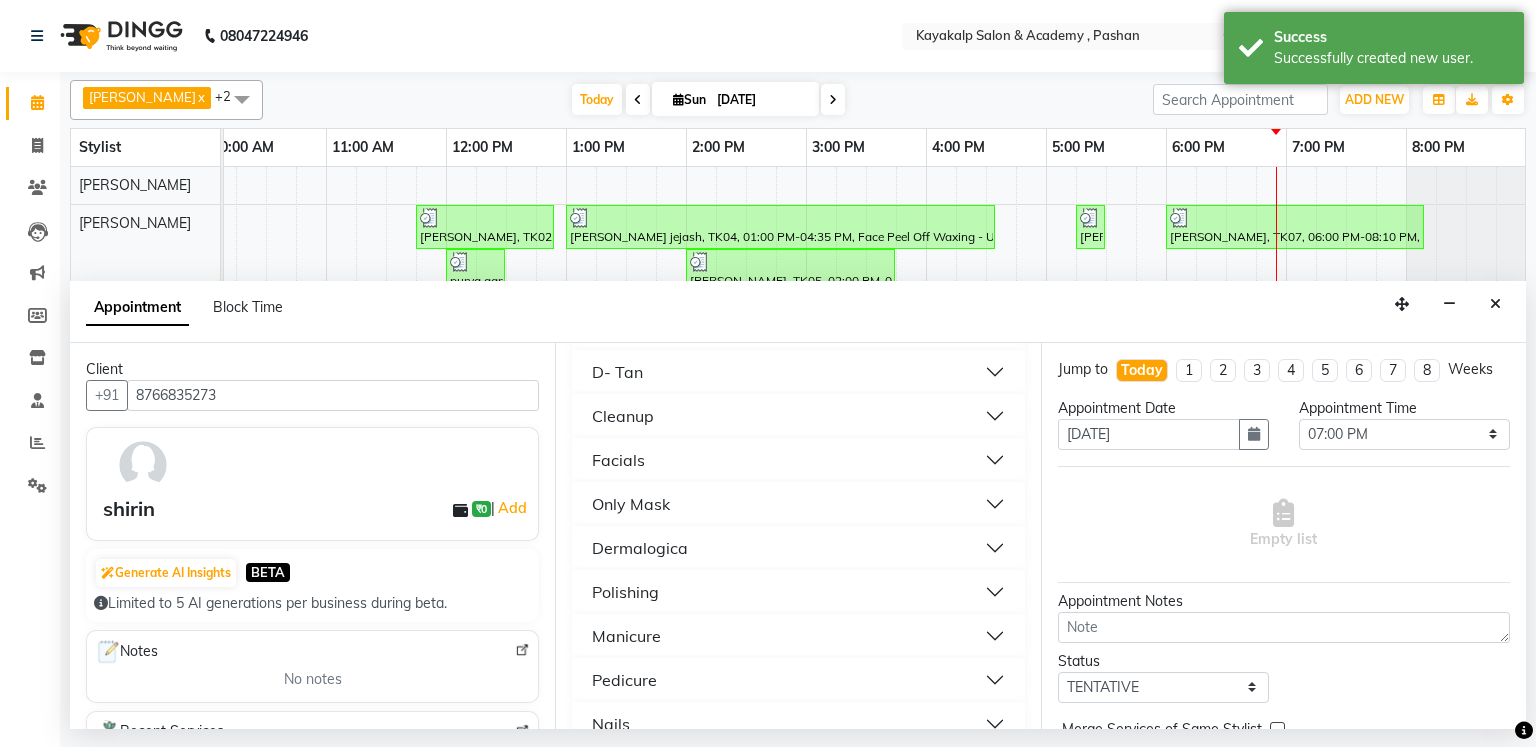 scroll, scrollTop: 737, scrollLeft: 0, axis: vertical 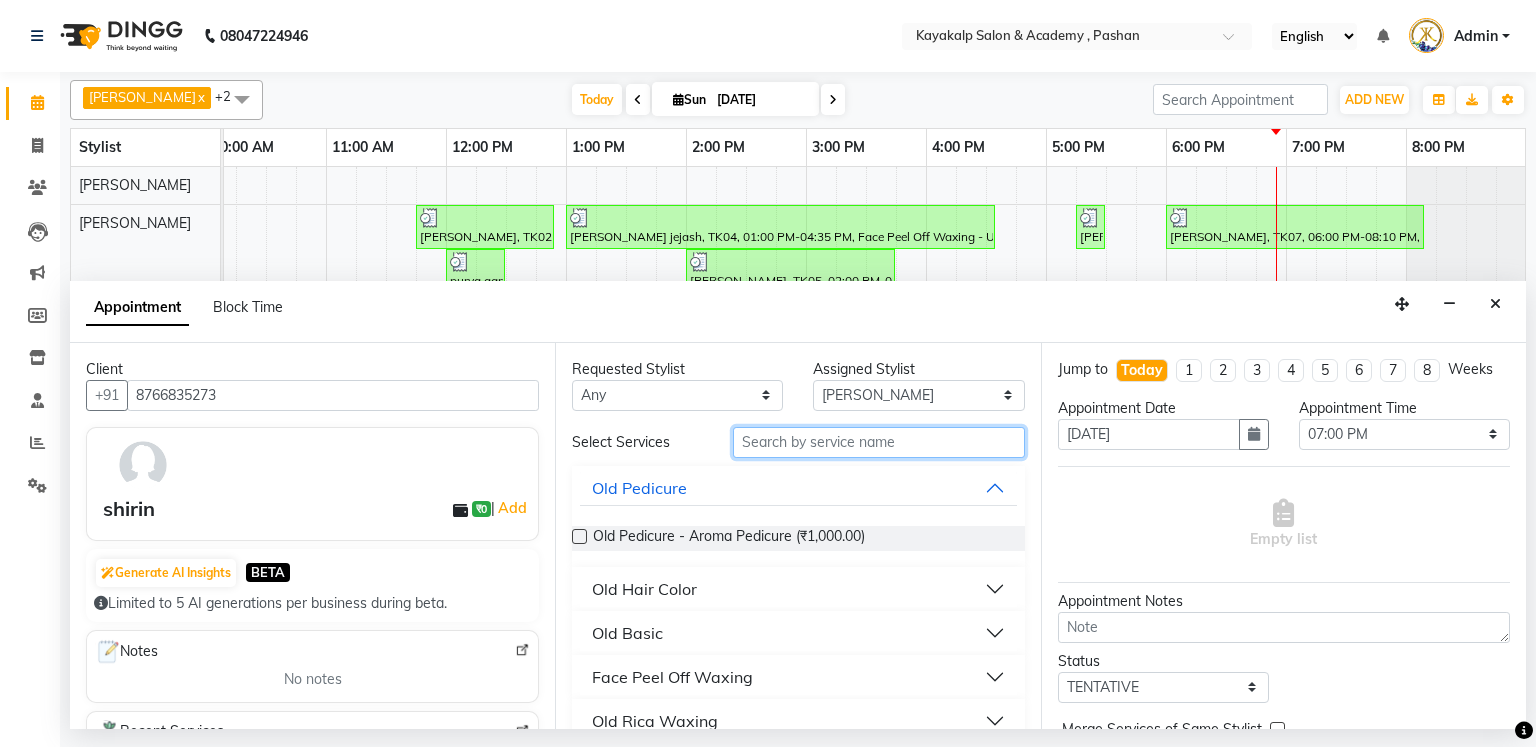 click at bounding box center [879, 442] 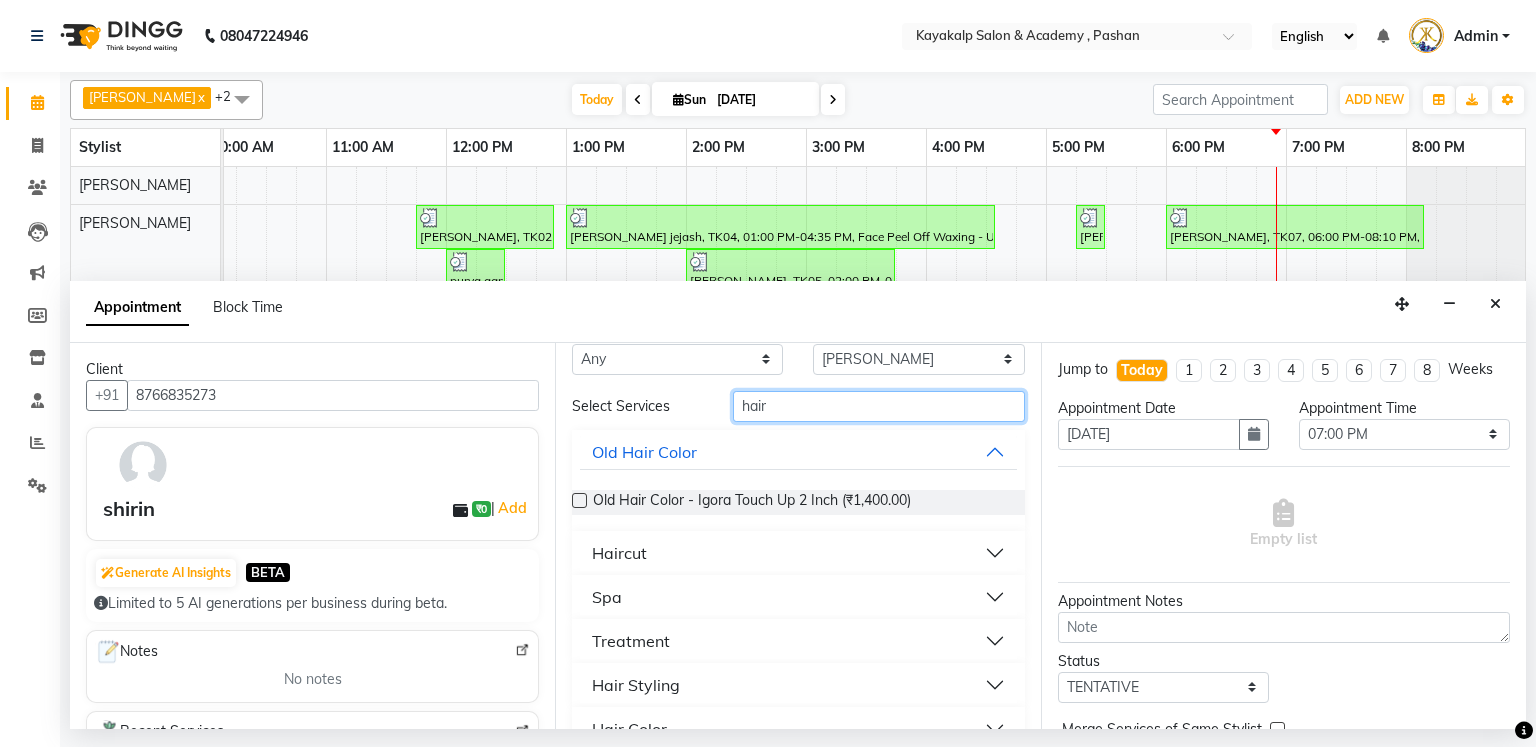 scroll, scrollTop: 0, scrollLeft: 0, axis: both 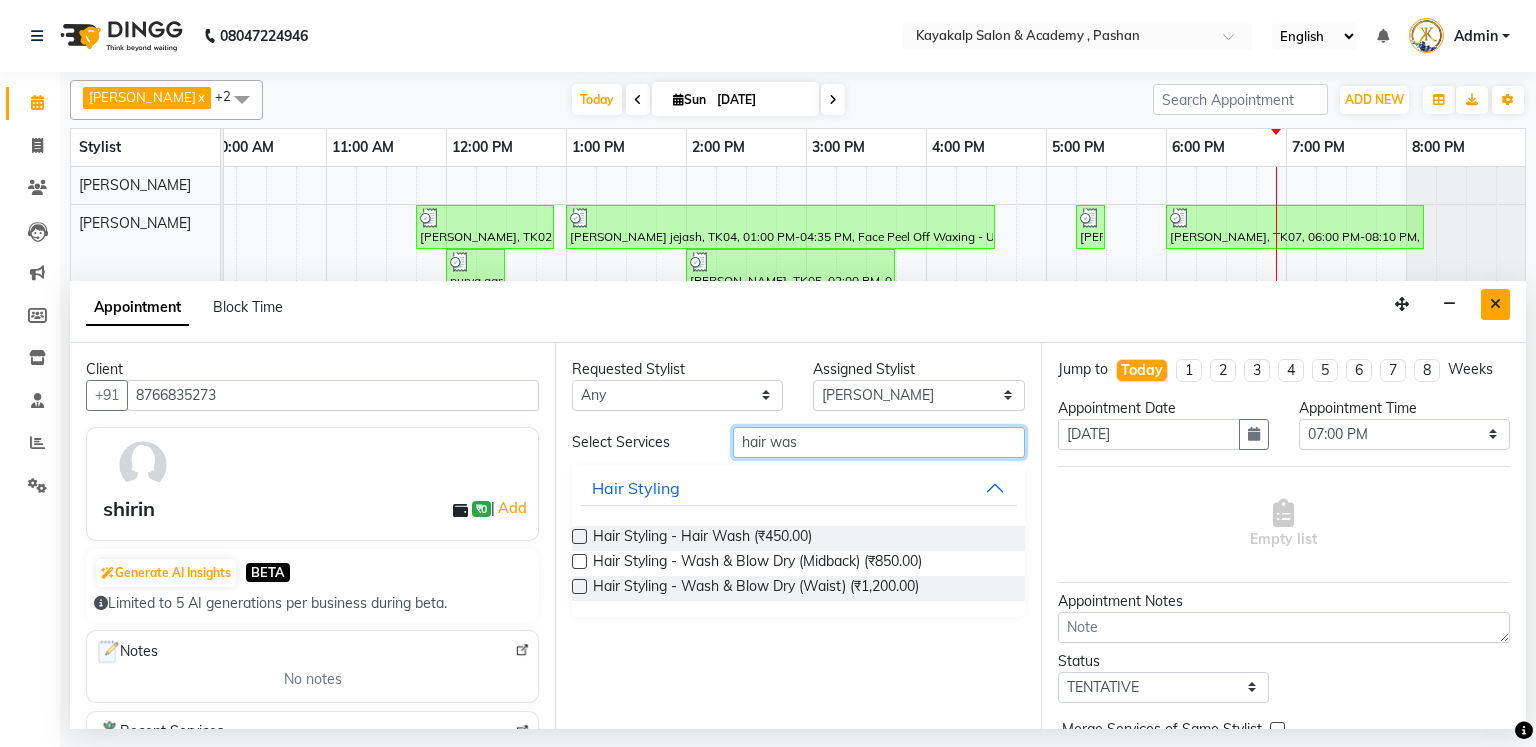type on "hair was" 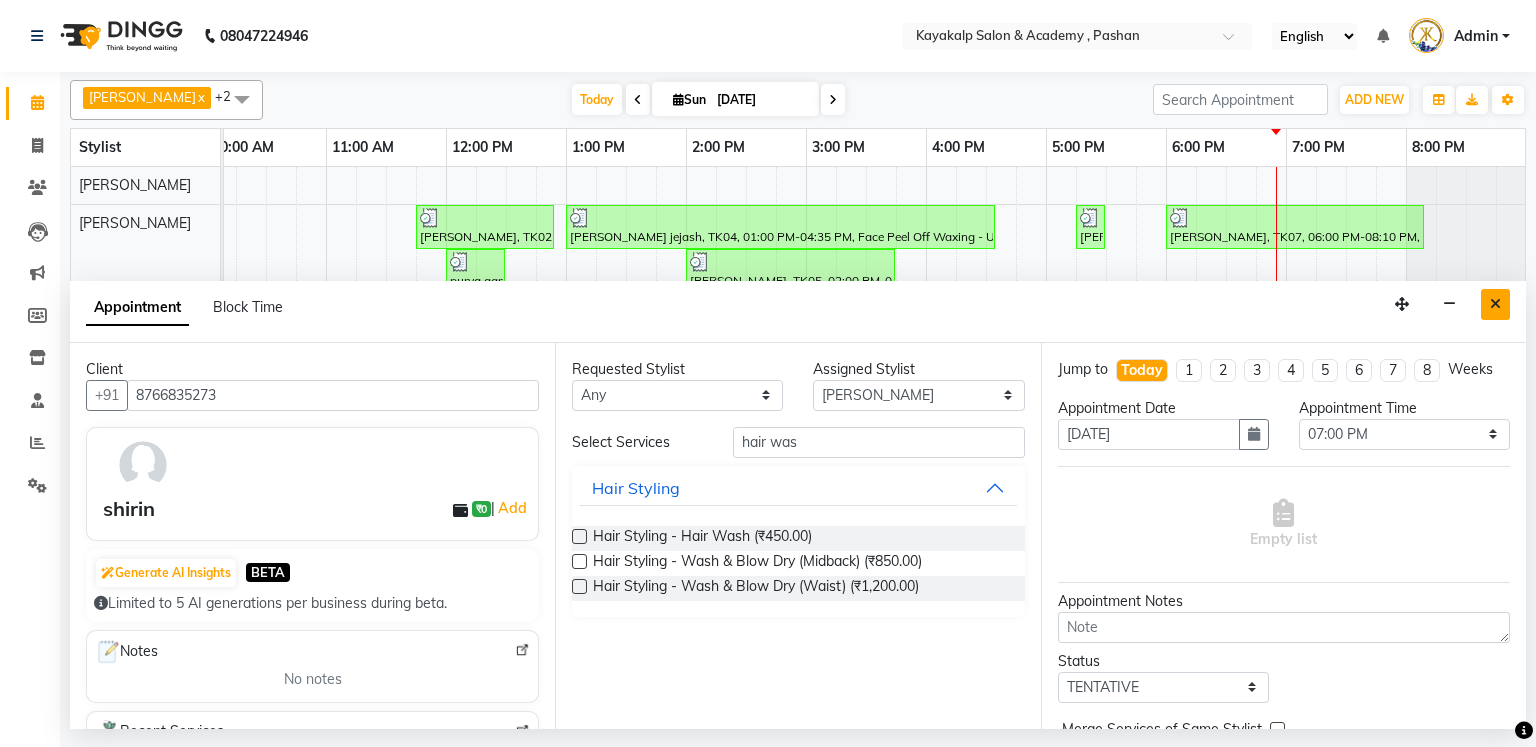 click at bounding box center [1495, 304] 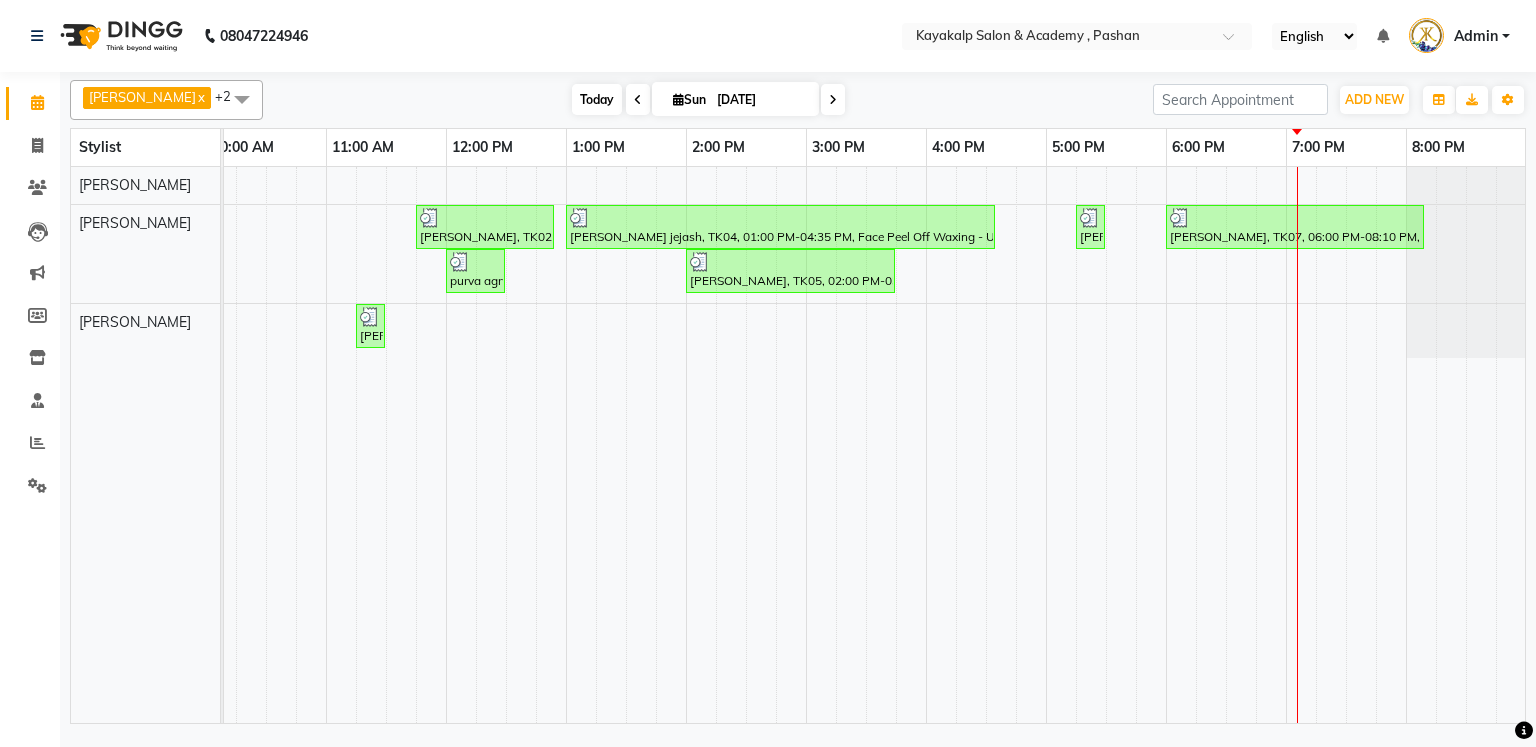click on "Today" at bounding box center (597, 99) 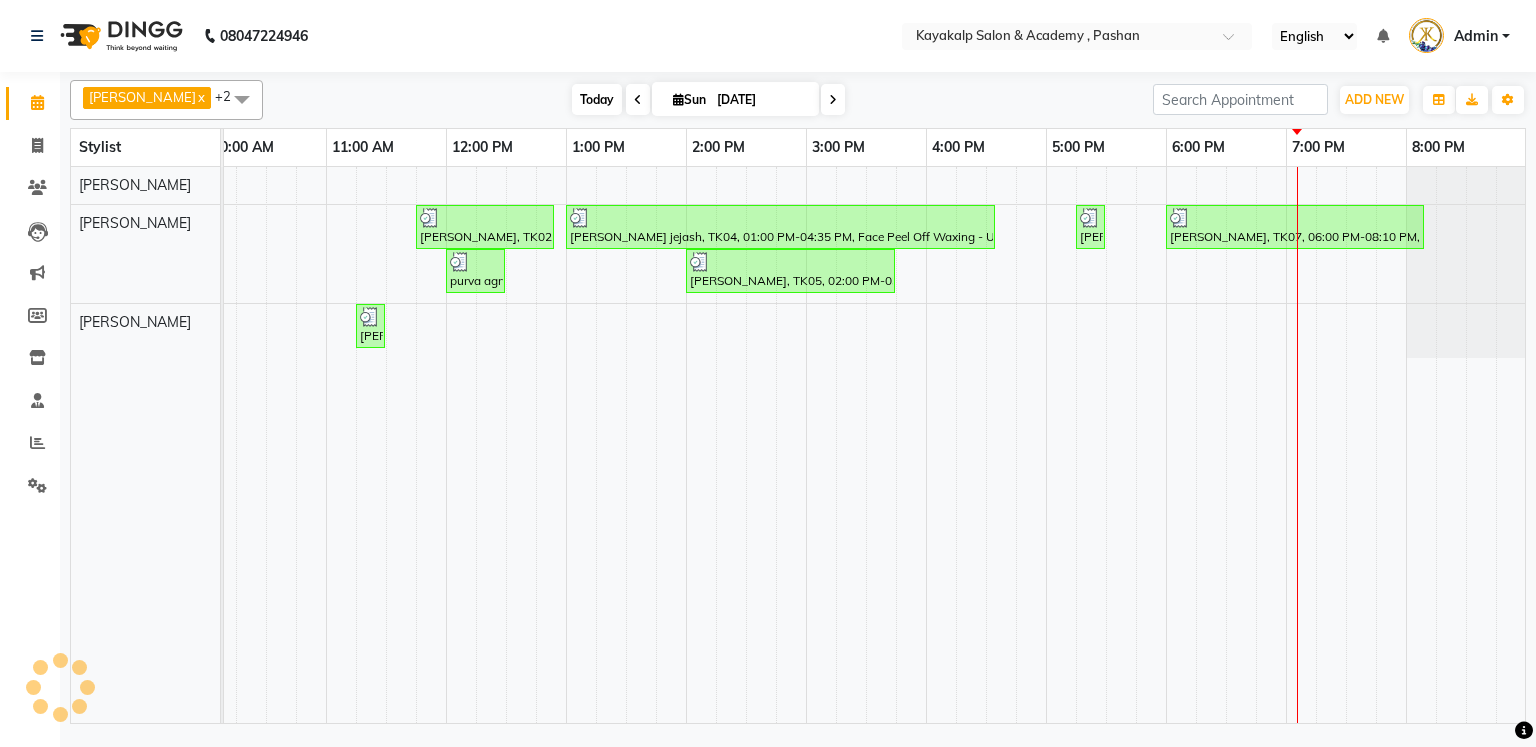 scroll, scrollTop: 0, scrollLeft: 0, axis: both 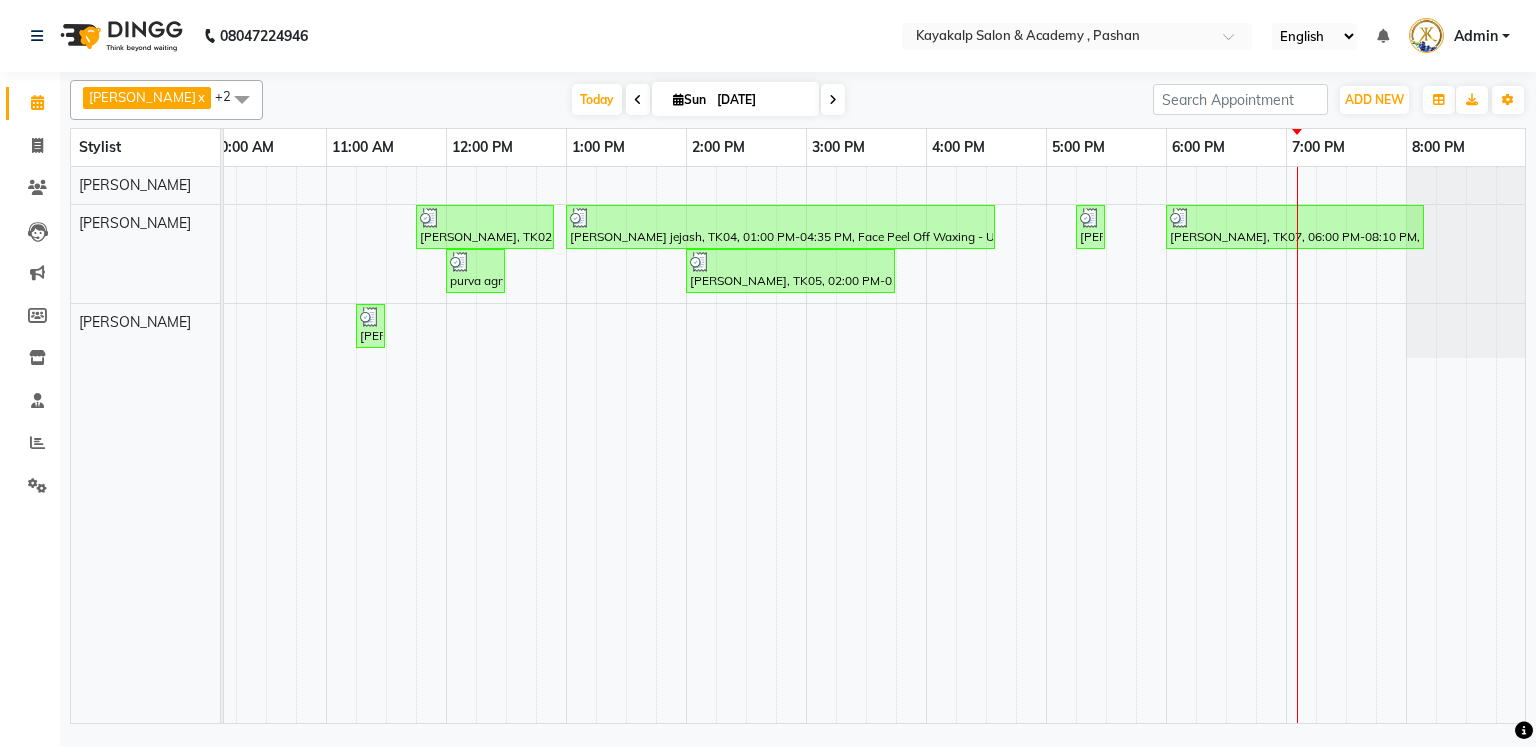 click at bounding box center (833, 100) 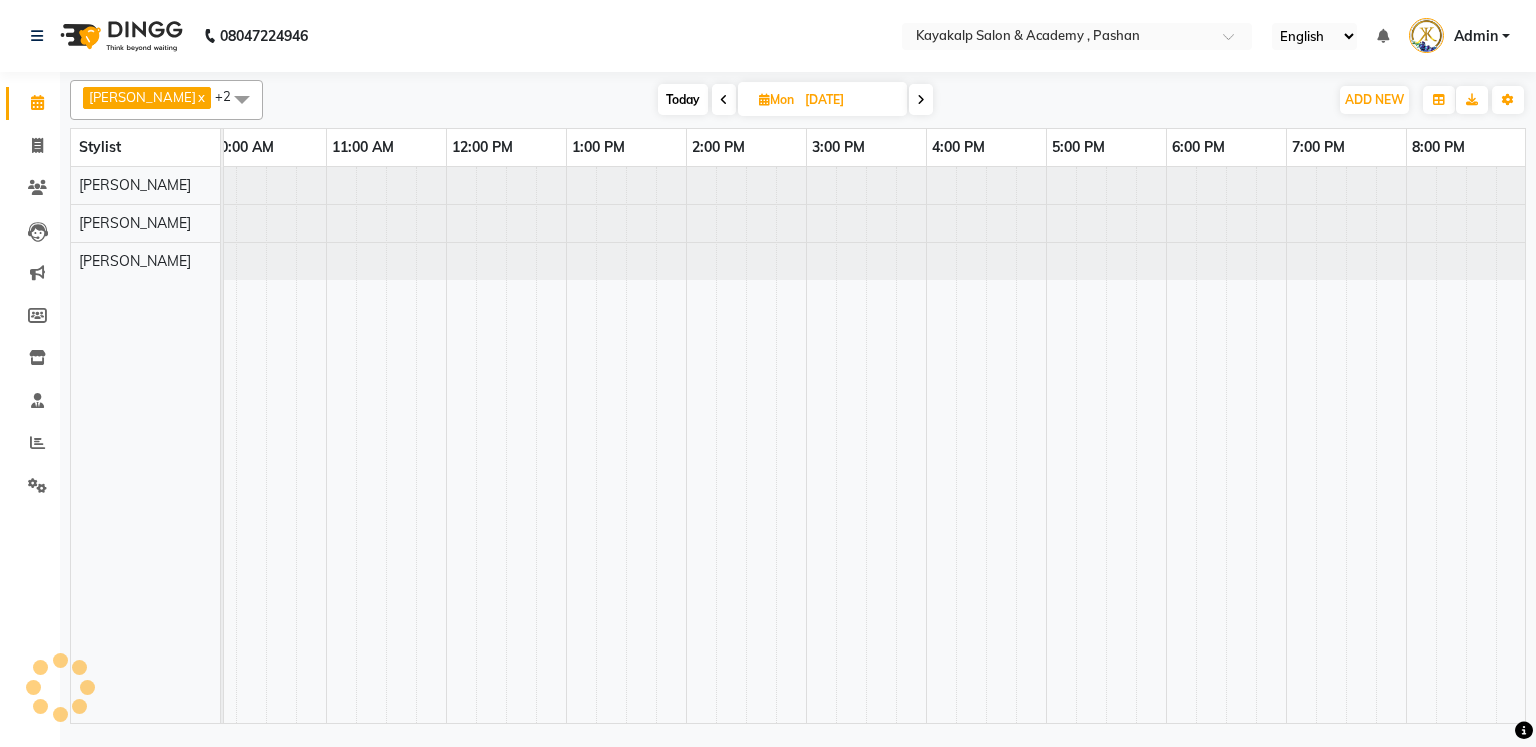 scroll, scrollTop: 0, scrollLeft: 138, axis: horizontal 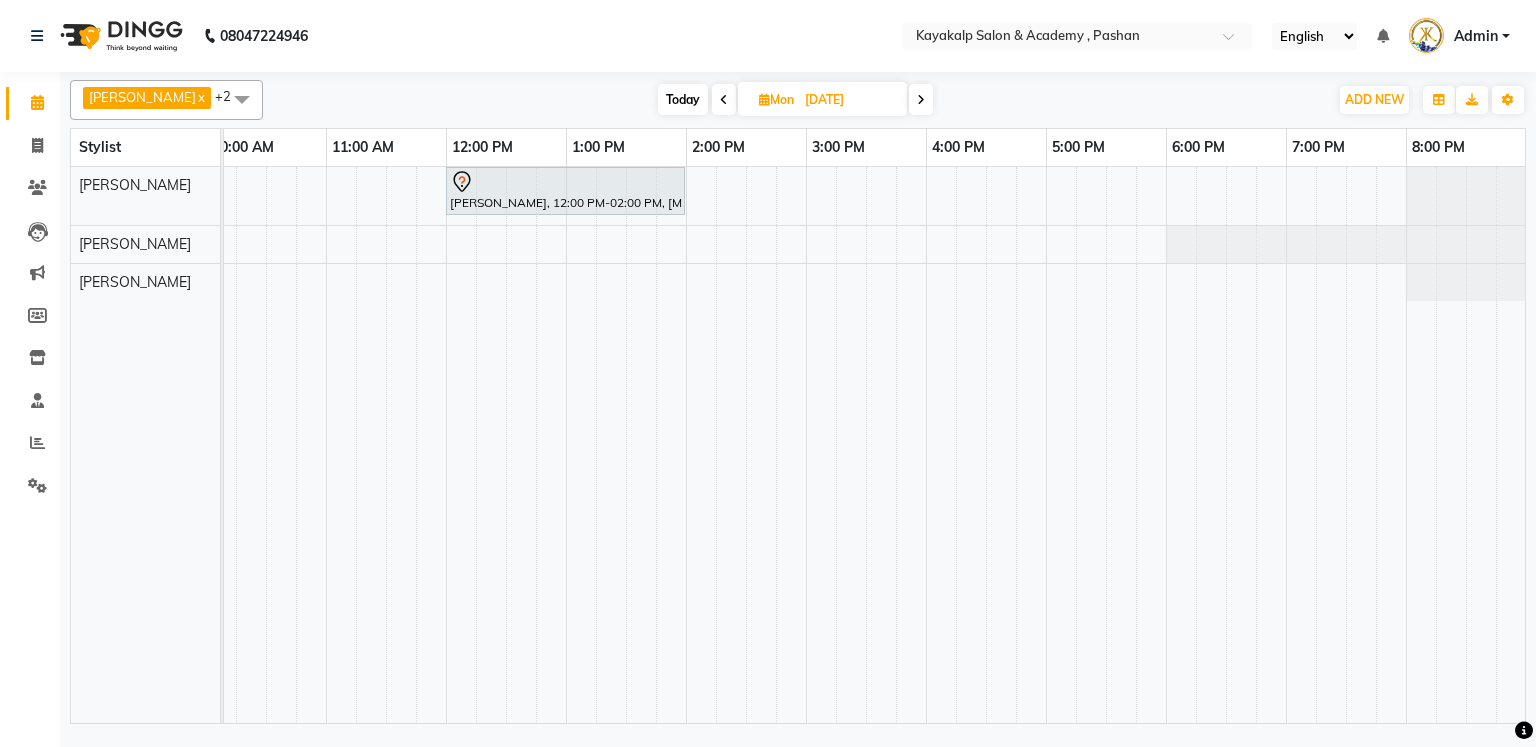 click at bounding box center [921, 99] 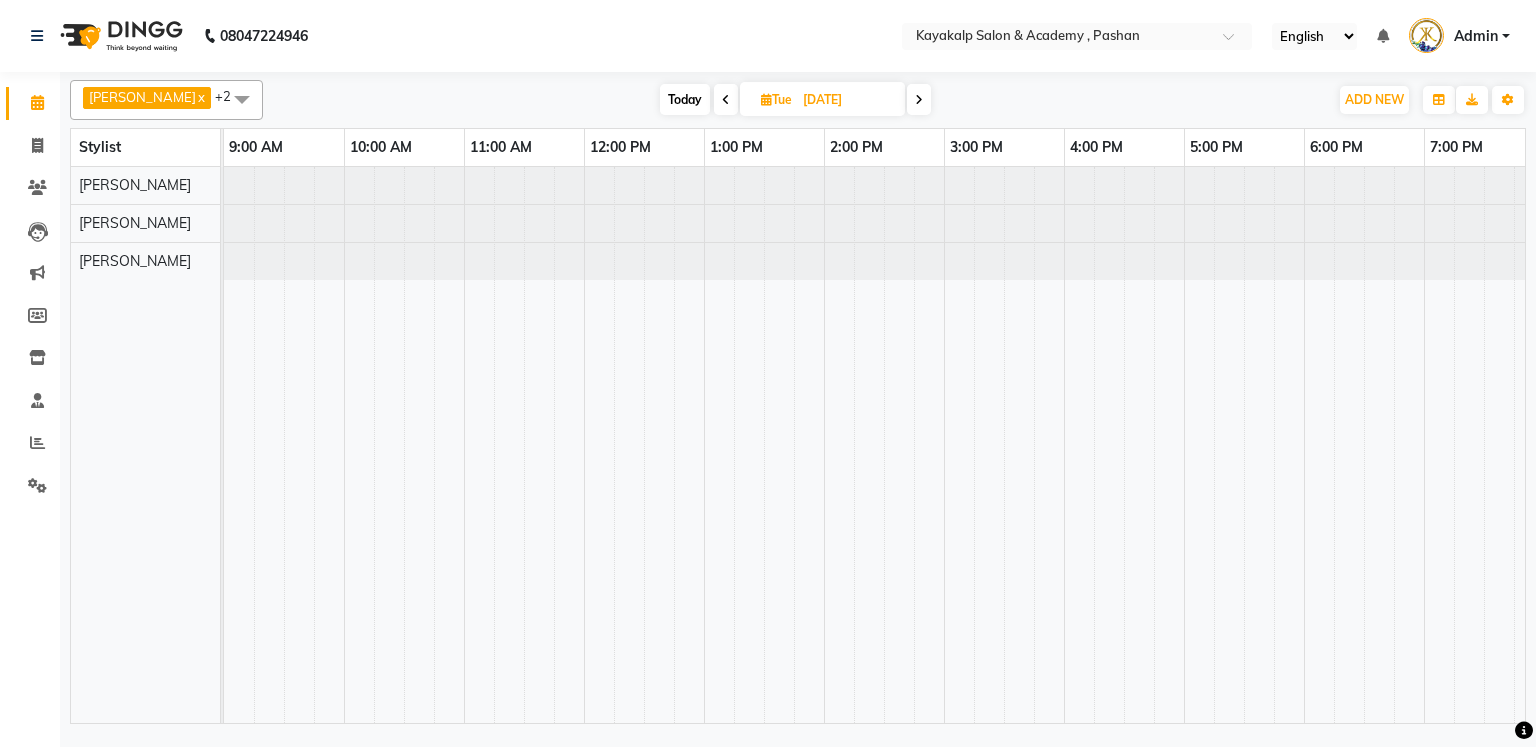 scroll, scrollTop: 0, scrollLeft: 138, axis: horizontal 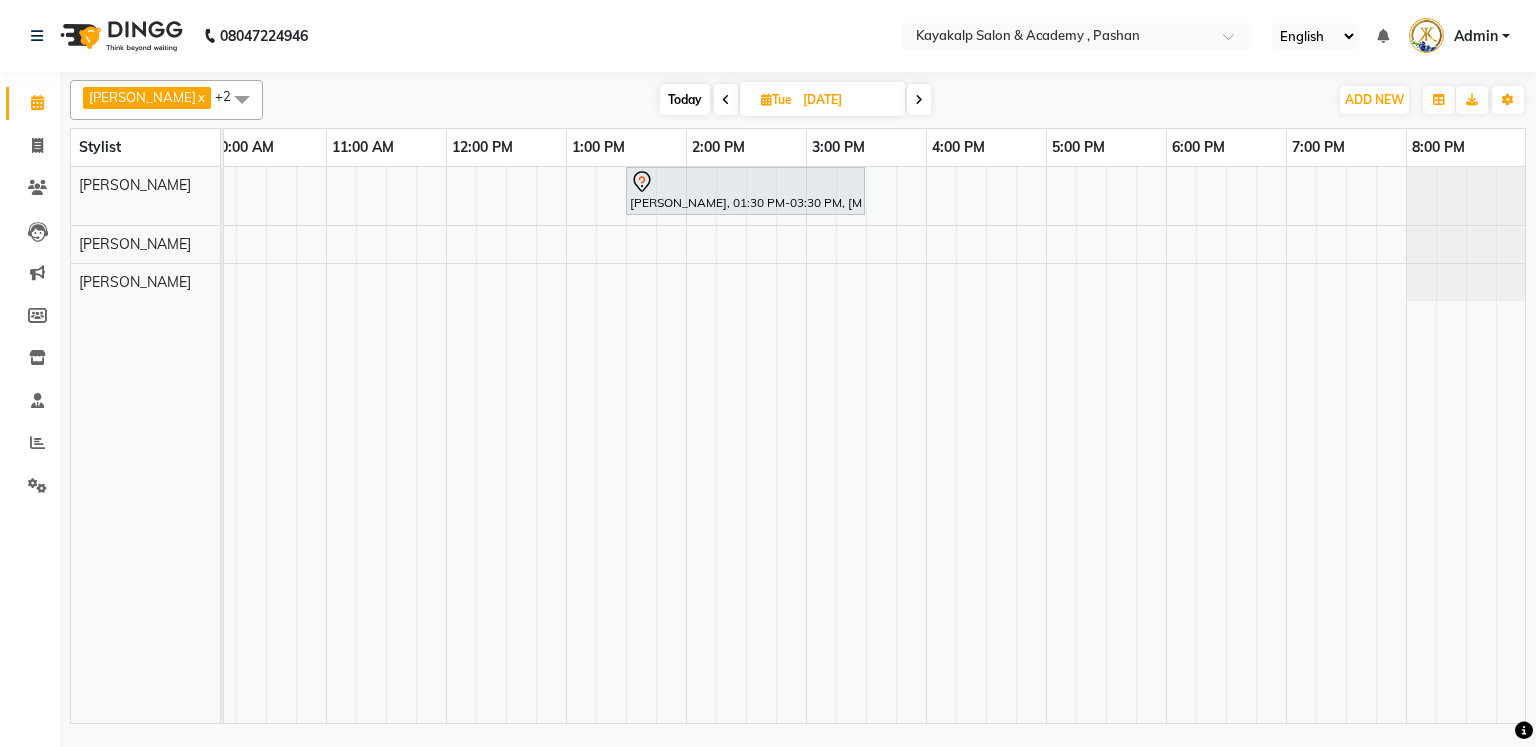 click at bounding box center (726, 99) 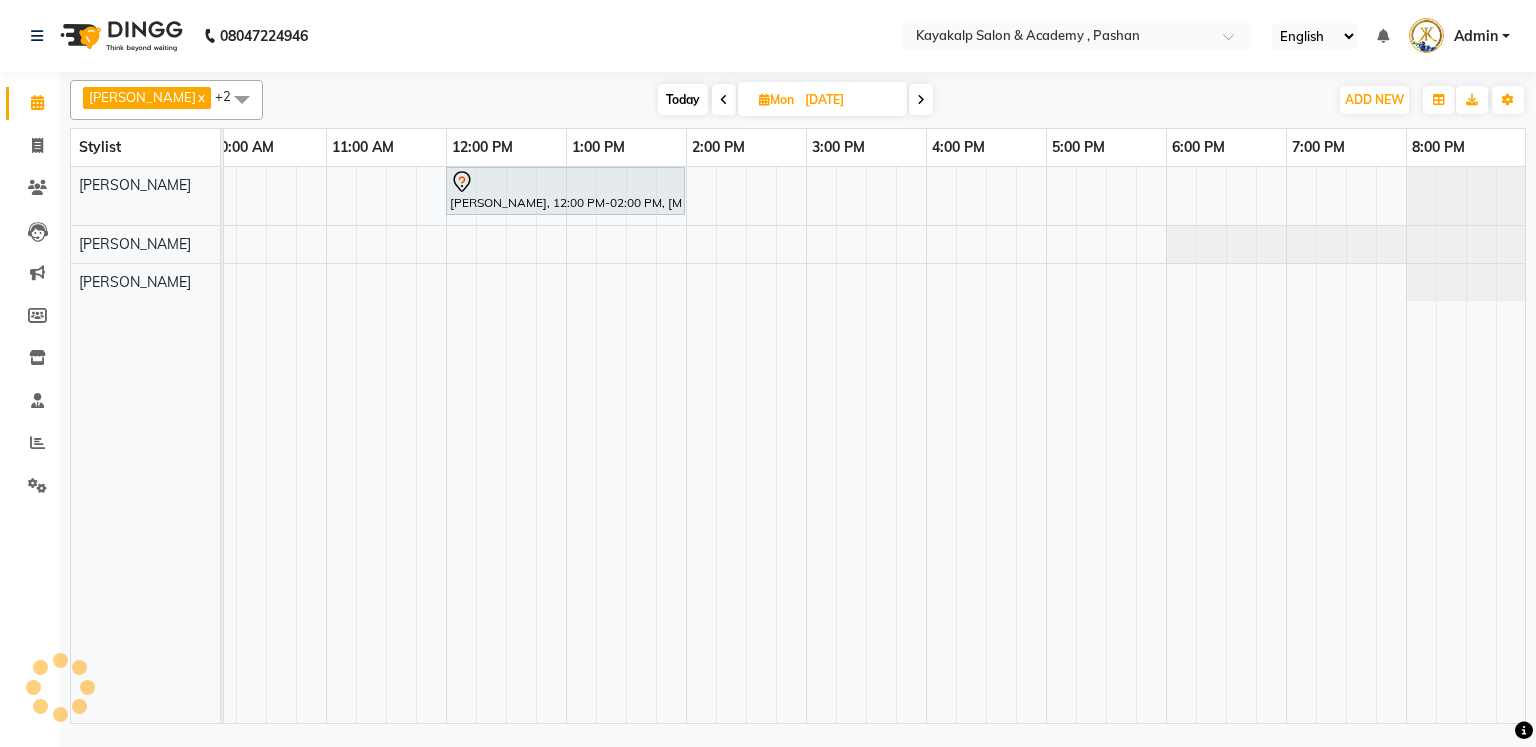 scroll, scrollTop: 0, scrollLeft: 138, axis: horizontal 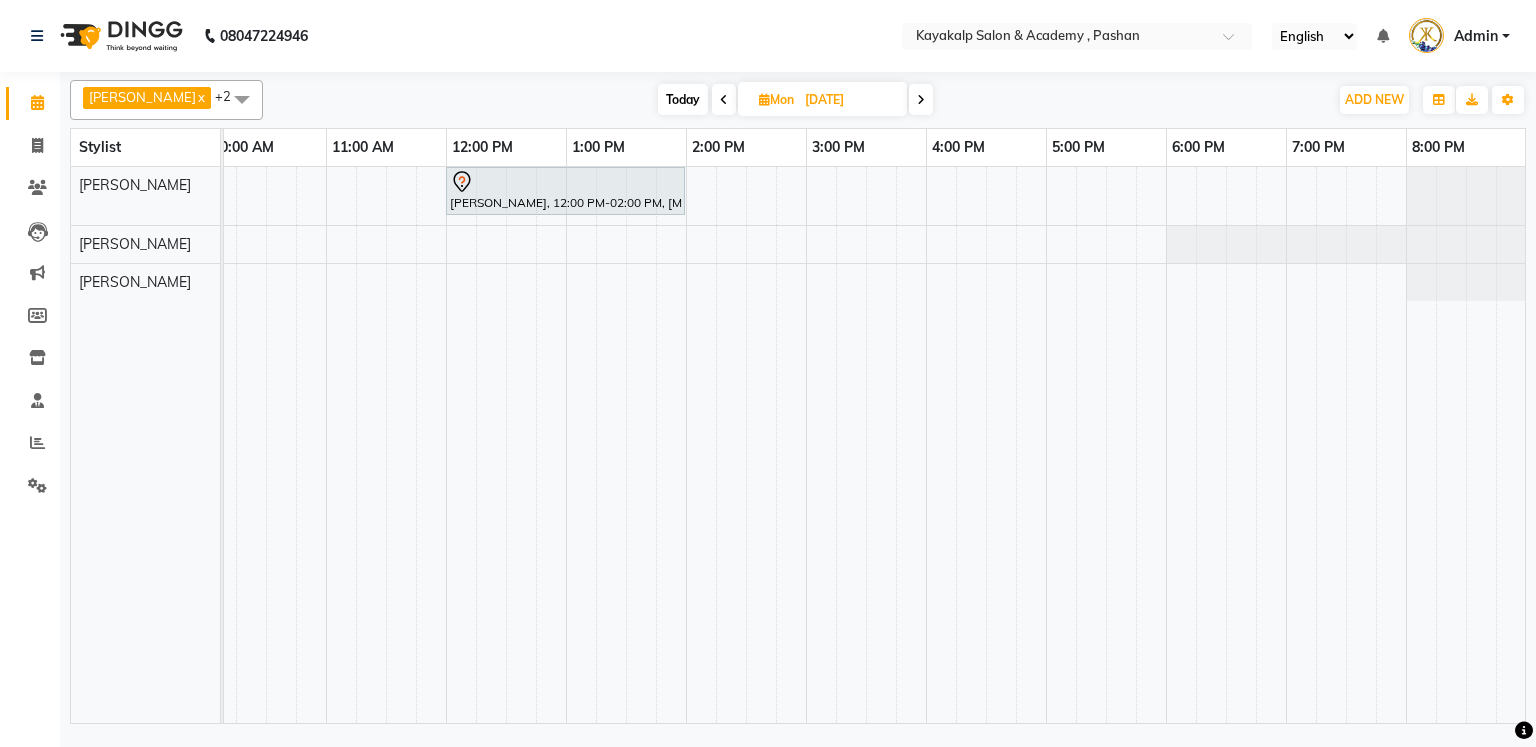 click on "Today" at bounding box center [683, 99] 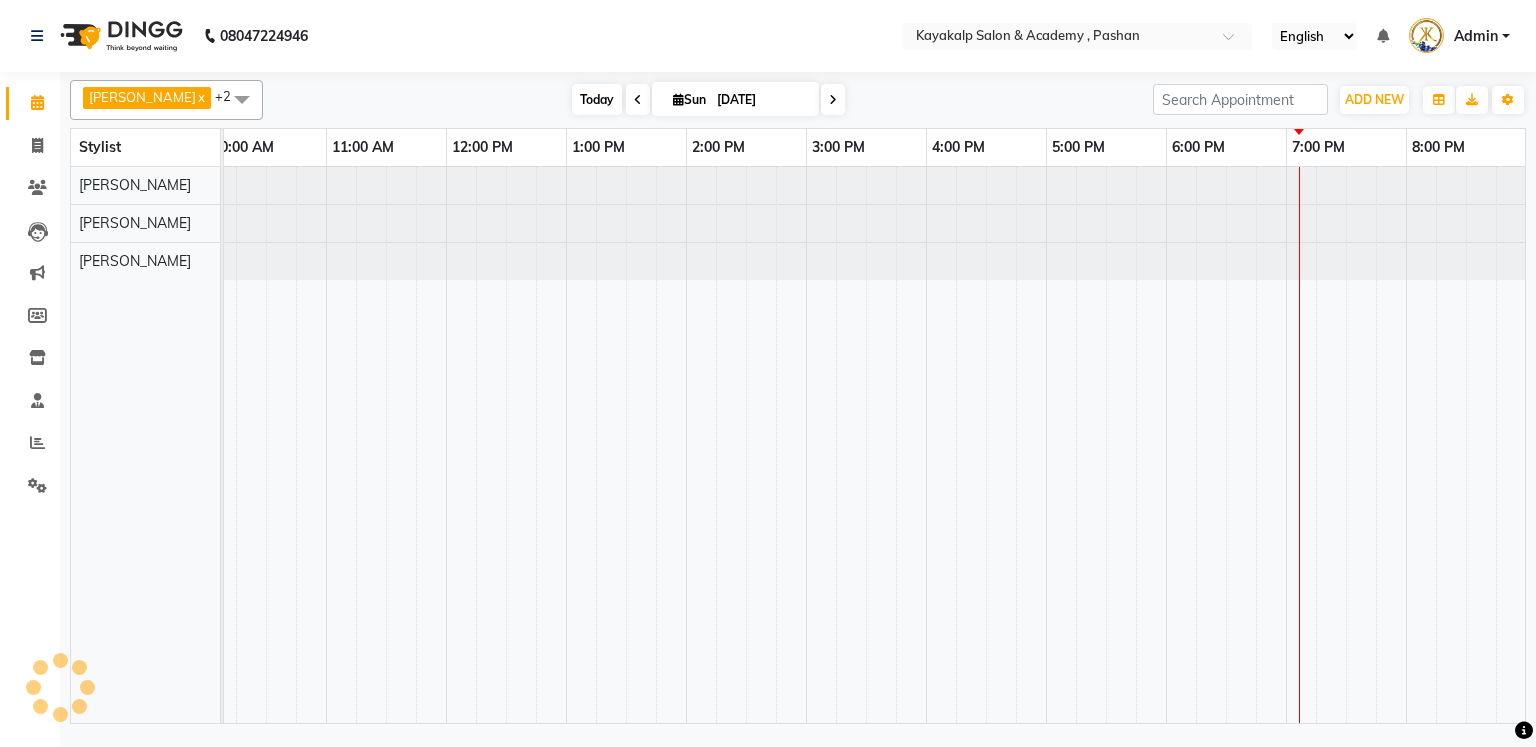 scroll, scrollTop: 0, scrollLeft: 138, axis: horizontal 